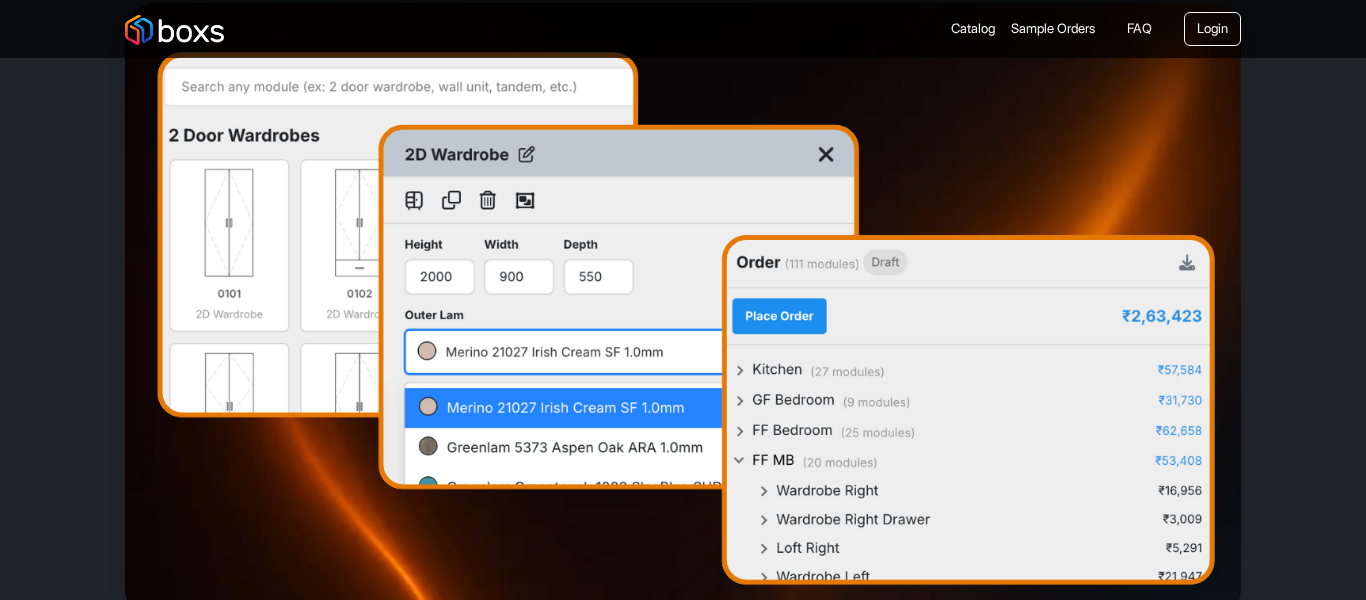 scroll, scrollTop: 500, scrollLeft: 0, axis: vertical 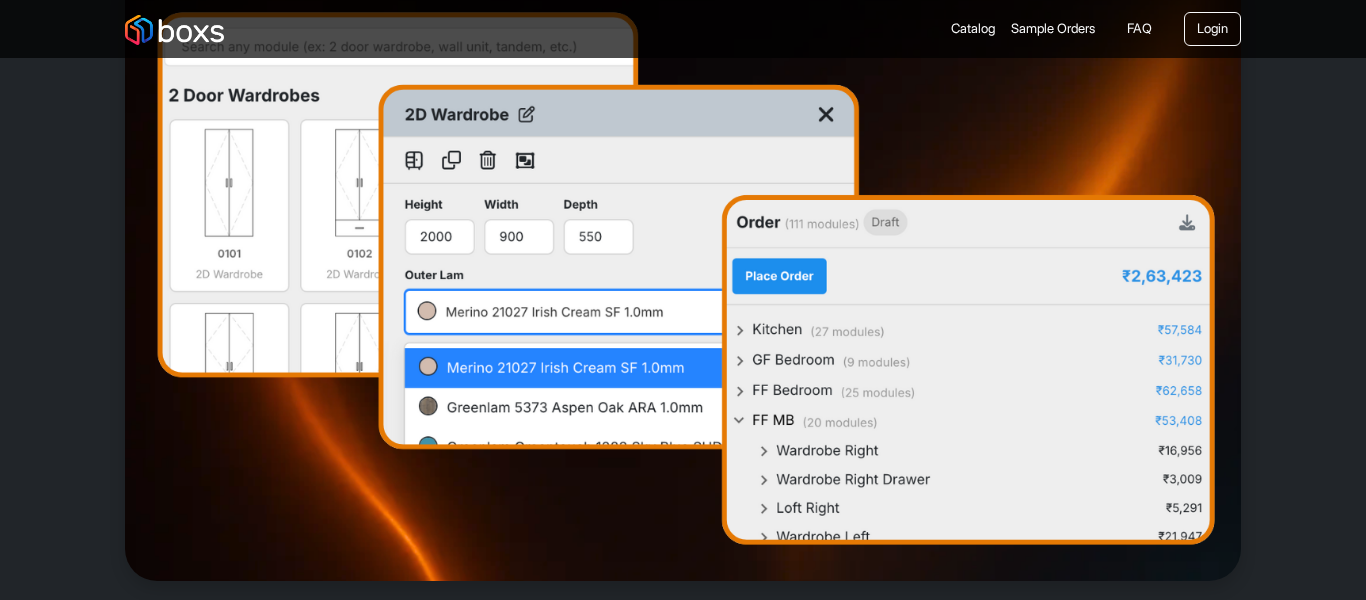 click at bounding box center (683, 272) 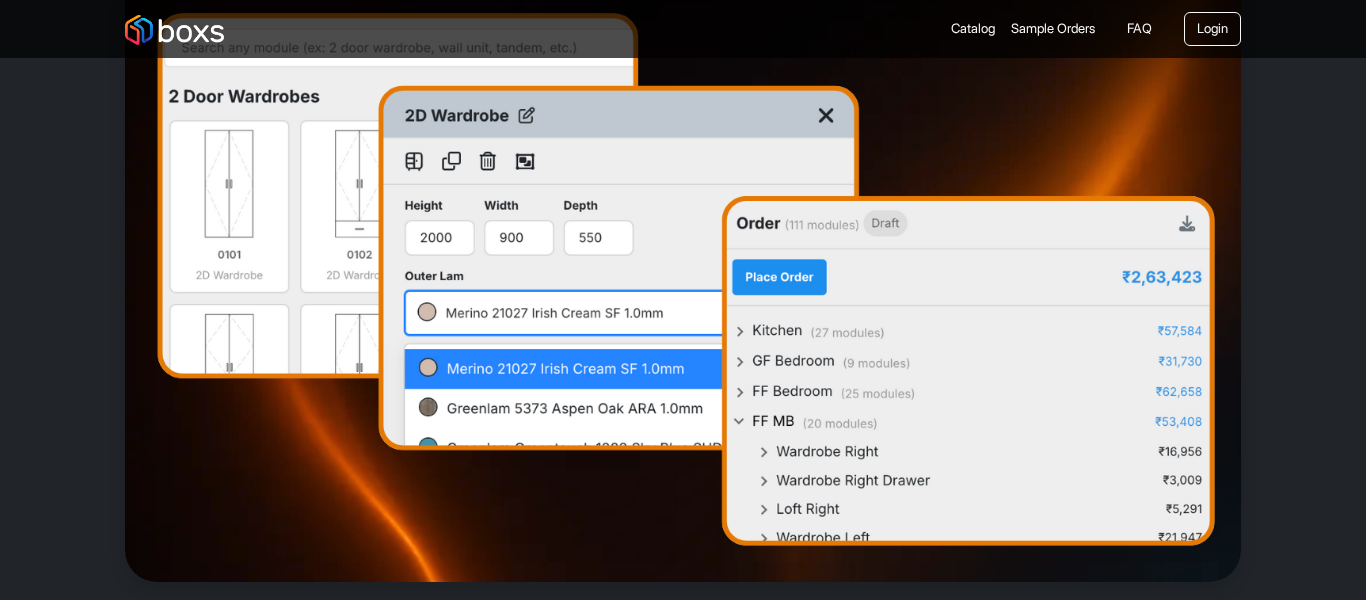 scroll, scrollTop: 100, scrollLeft: 0, axis: vertical 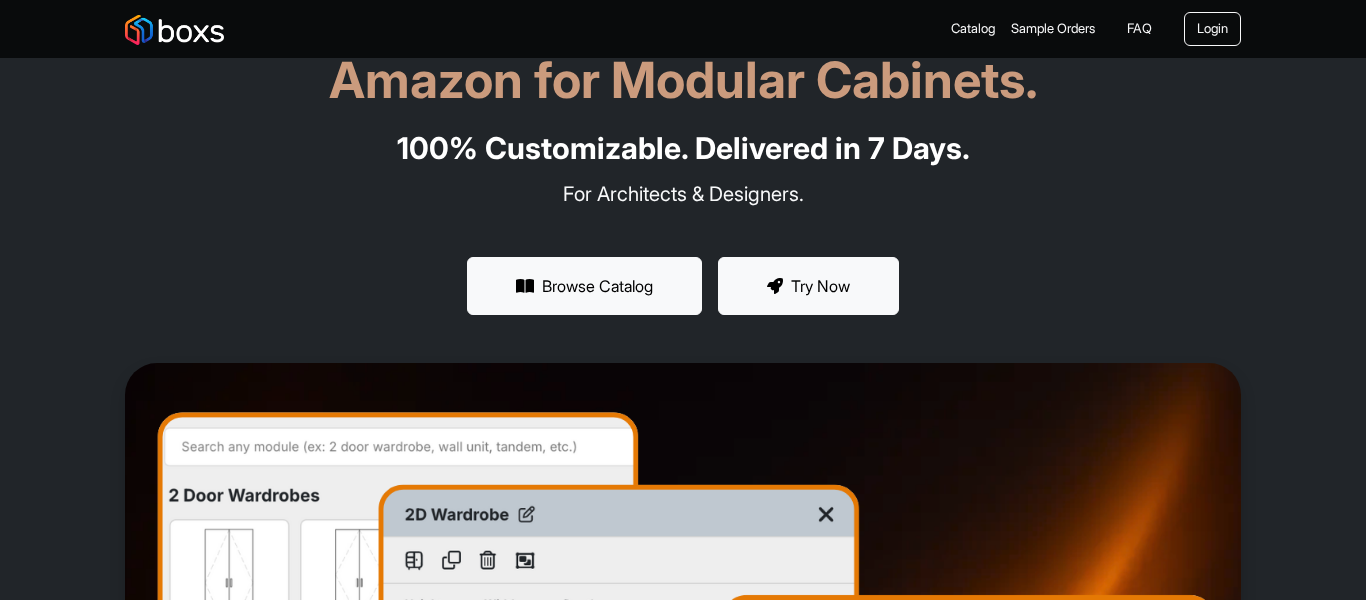 click on "Try Now" at bounding box center [808, 286] 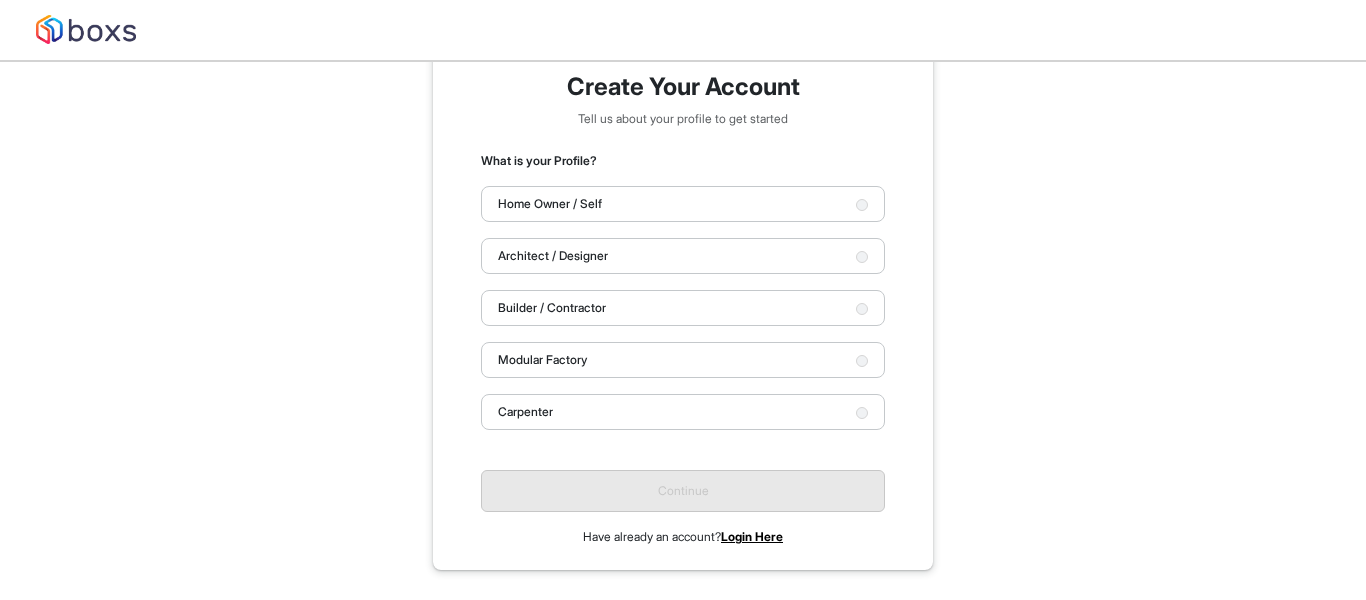 scroll, scrollTop: 62, scrollLeft: 0, axis: vertical 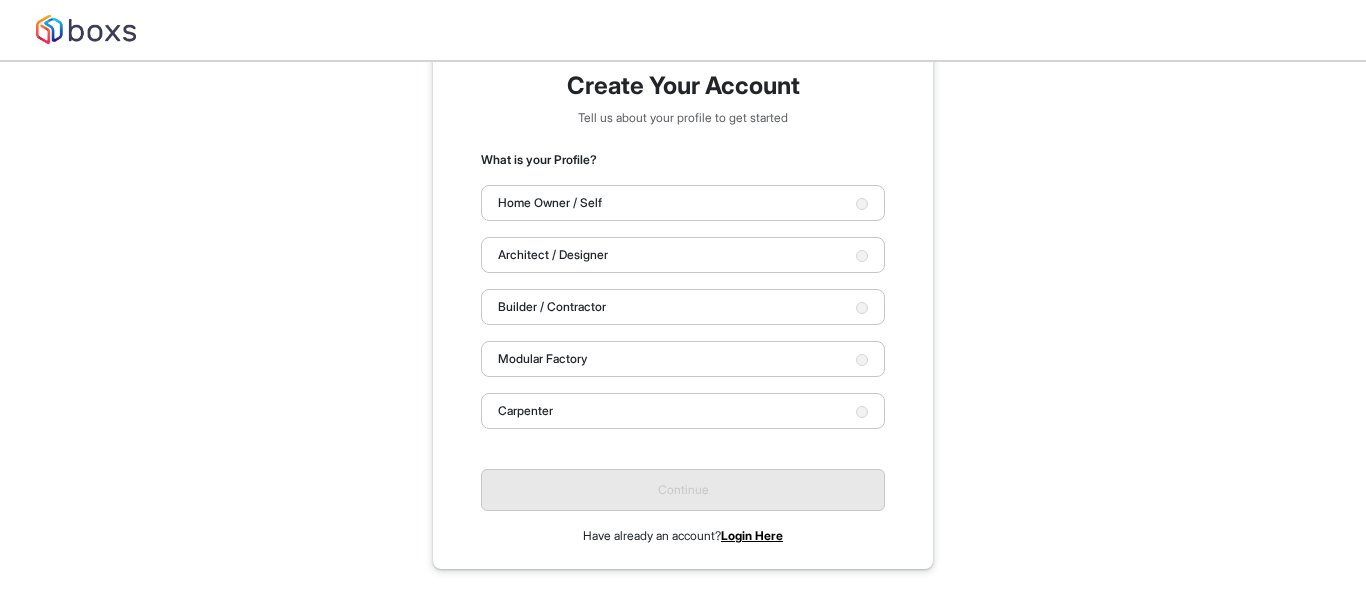 click on "Home Owner / Self" at bounding box center (683, 203) 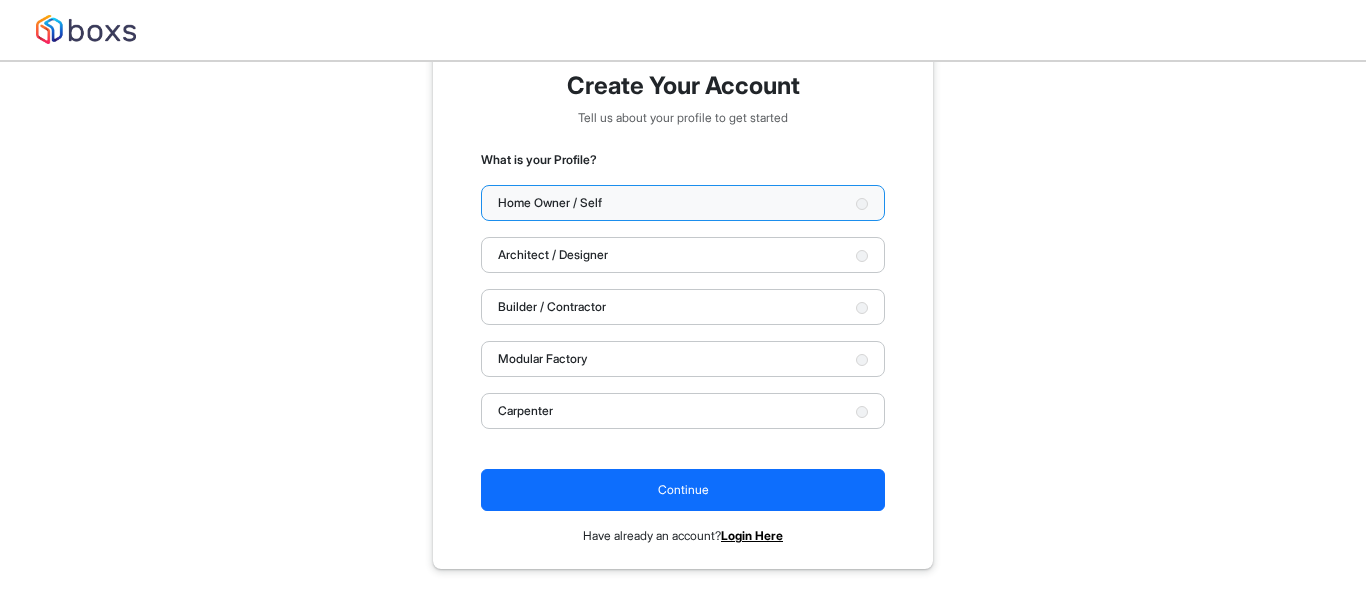 click on "Architect / Designer" at bounding box center (683, 255) 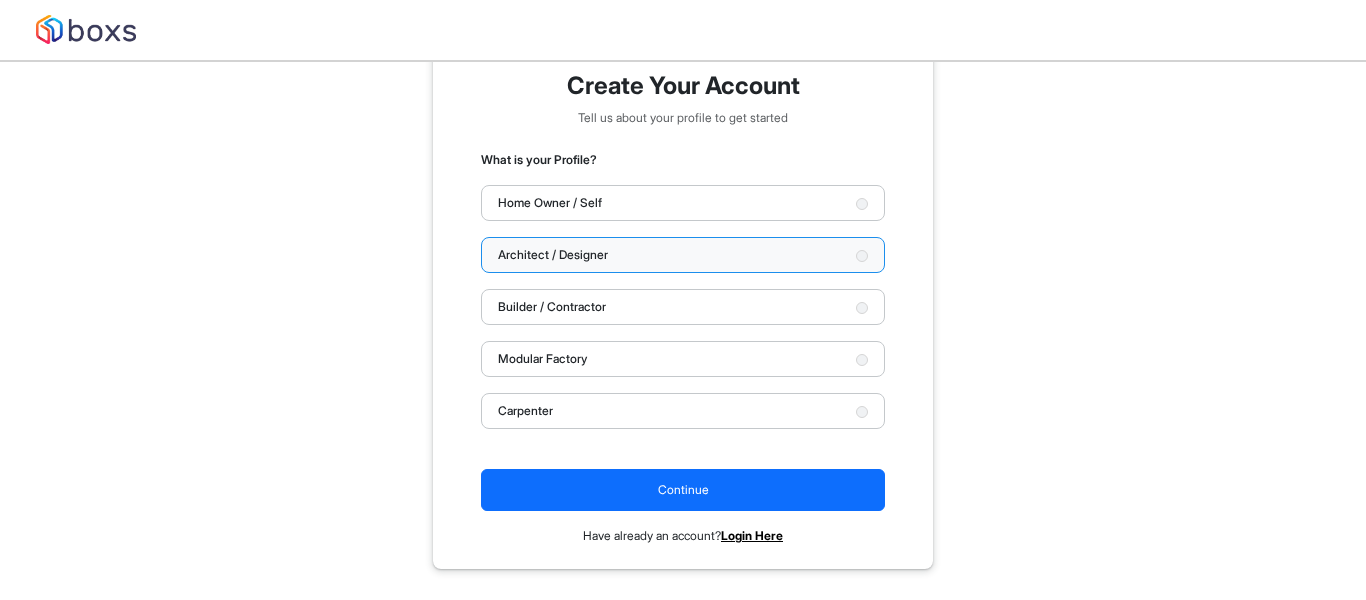 click on "Builder / Contractor" at bounding box center [683, 307] 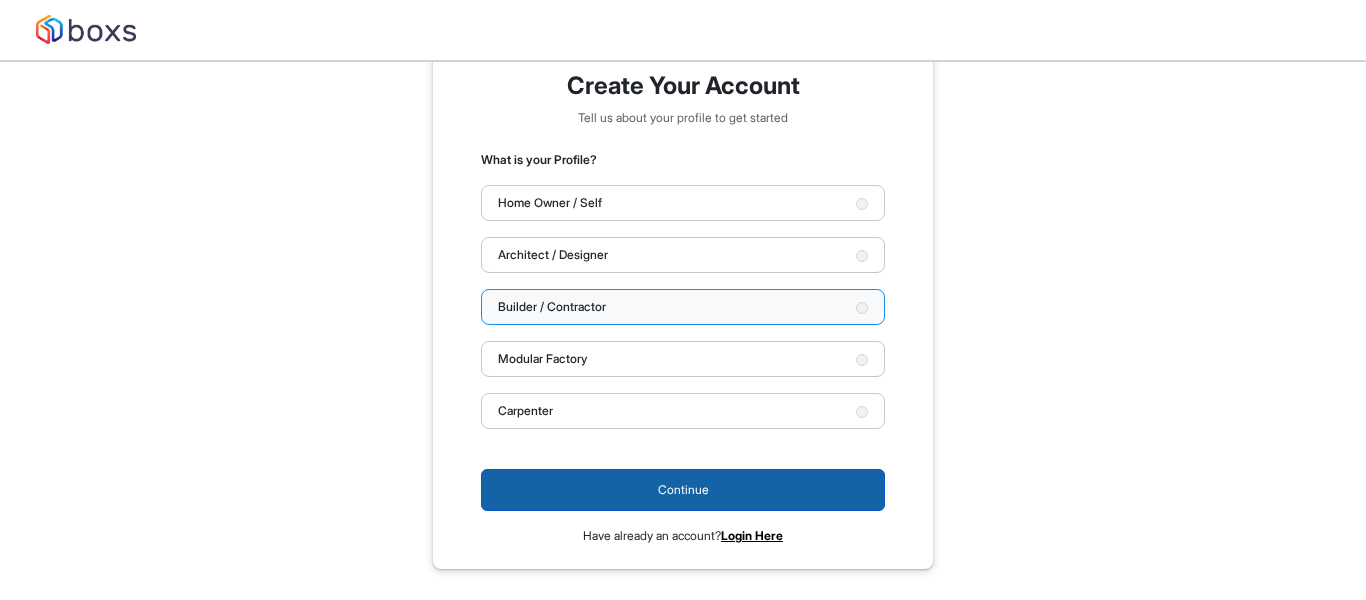 click on "Continue" at bounding box center (683, 490) 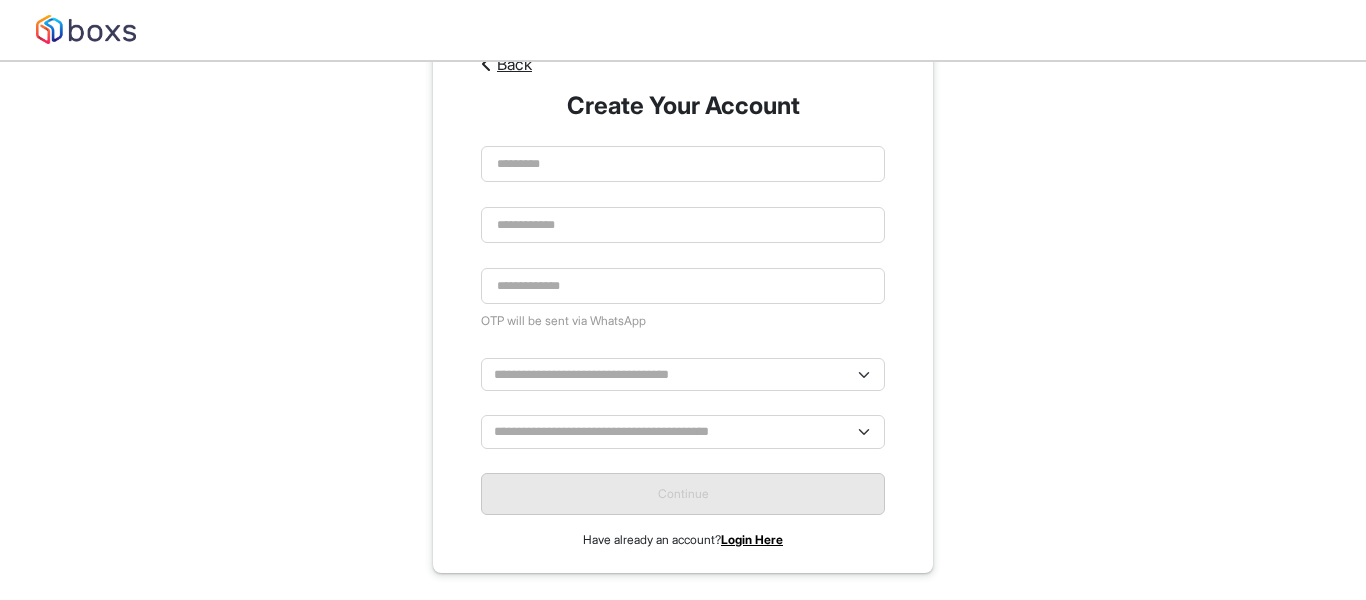 scroll, scrollTop: 58, scrollLeft: 0, axis: vertical 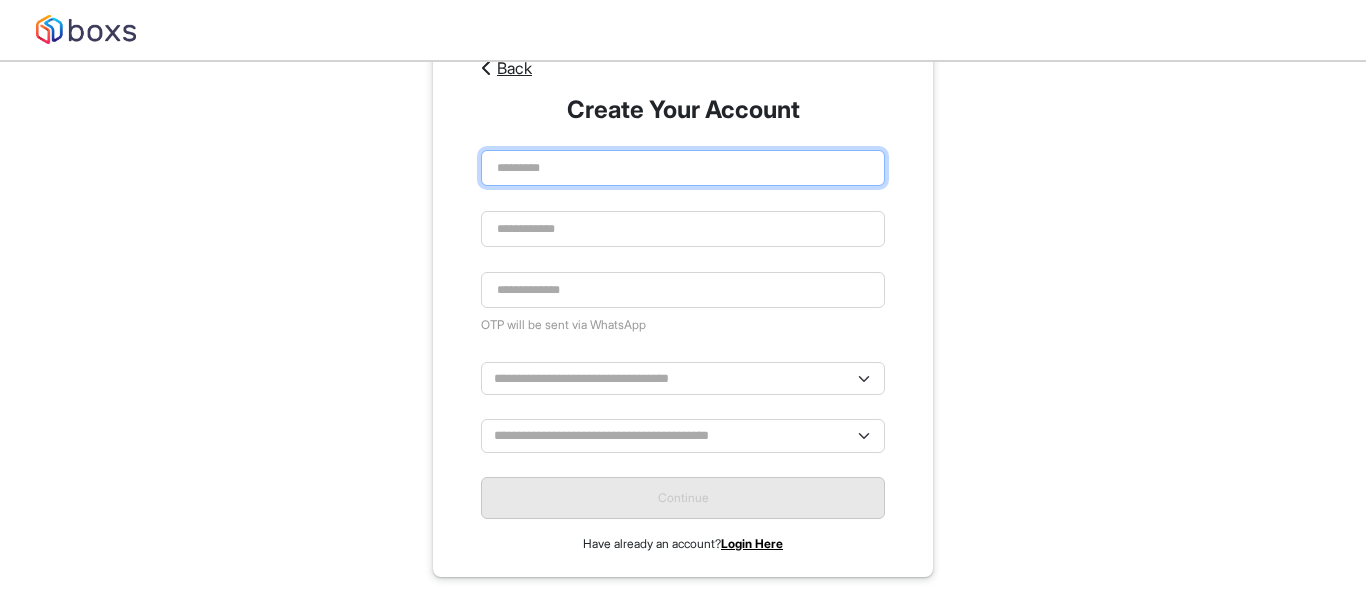 click at bounding box center [683, 168] 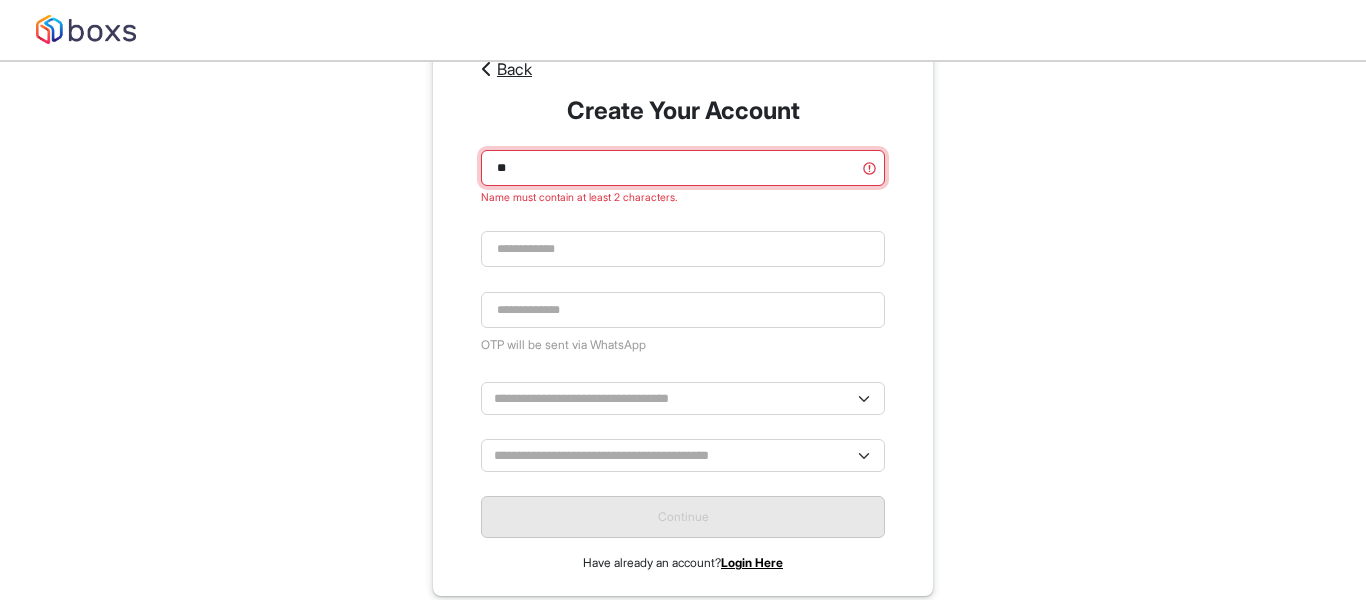 scroll, scrollTop: 58, scrollLeft: 0, axis: vertical 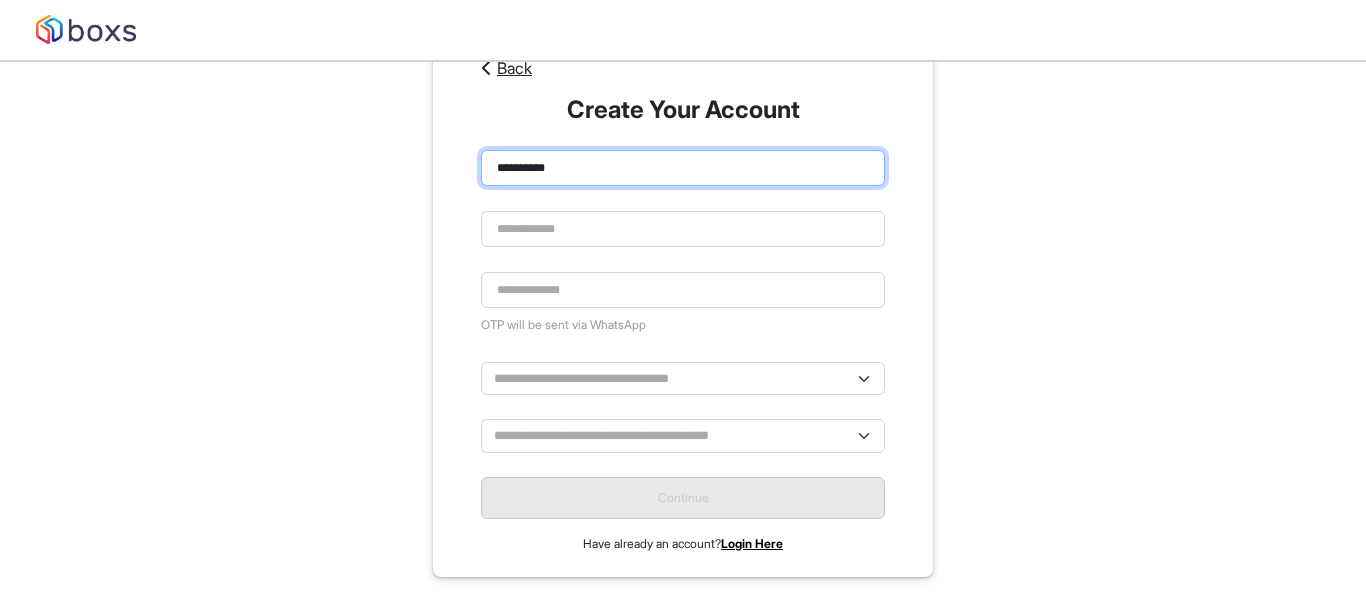 type on "**********" 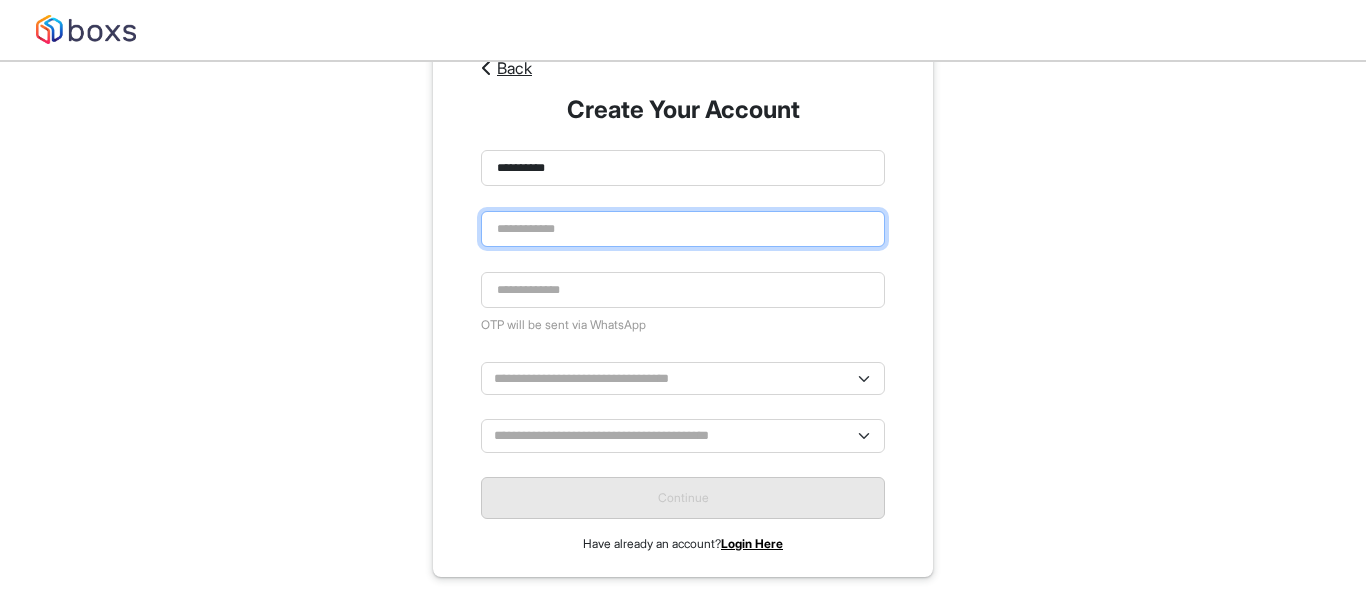 click at bounding box center (683, 168) 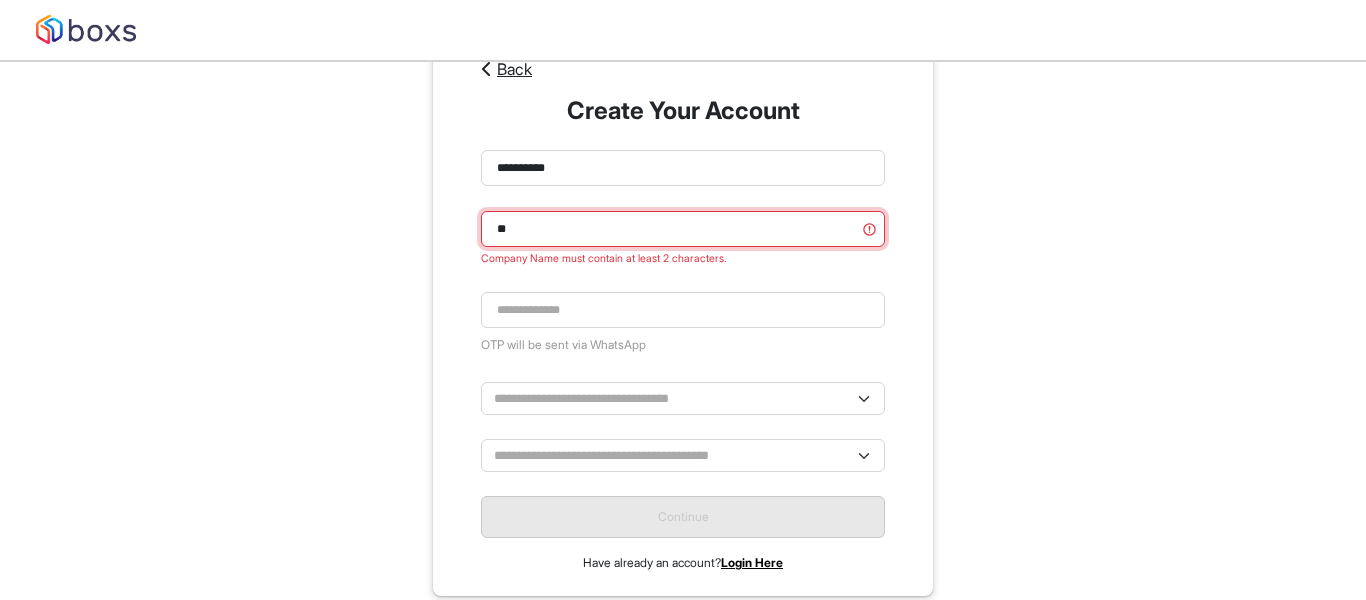scroll, scrollTop: 58, scrollLeft: 0, axis: vertical 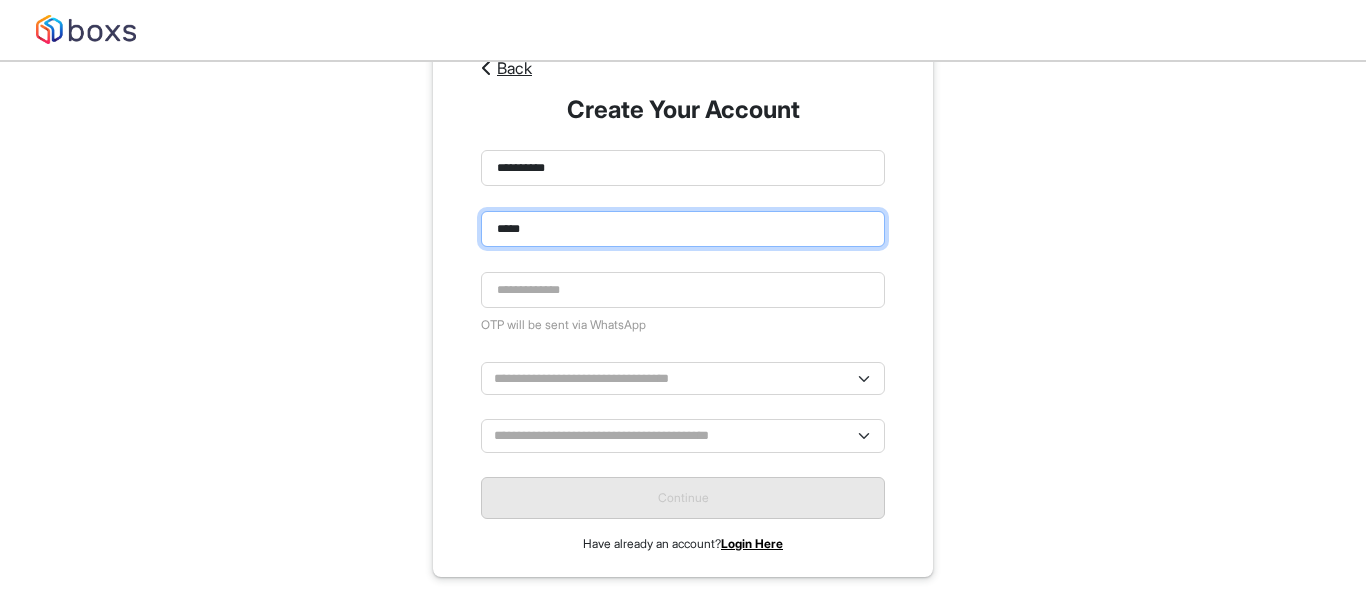 type on "****" 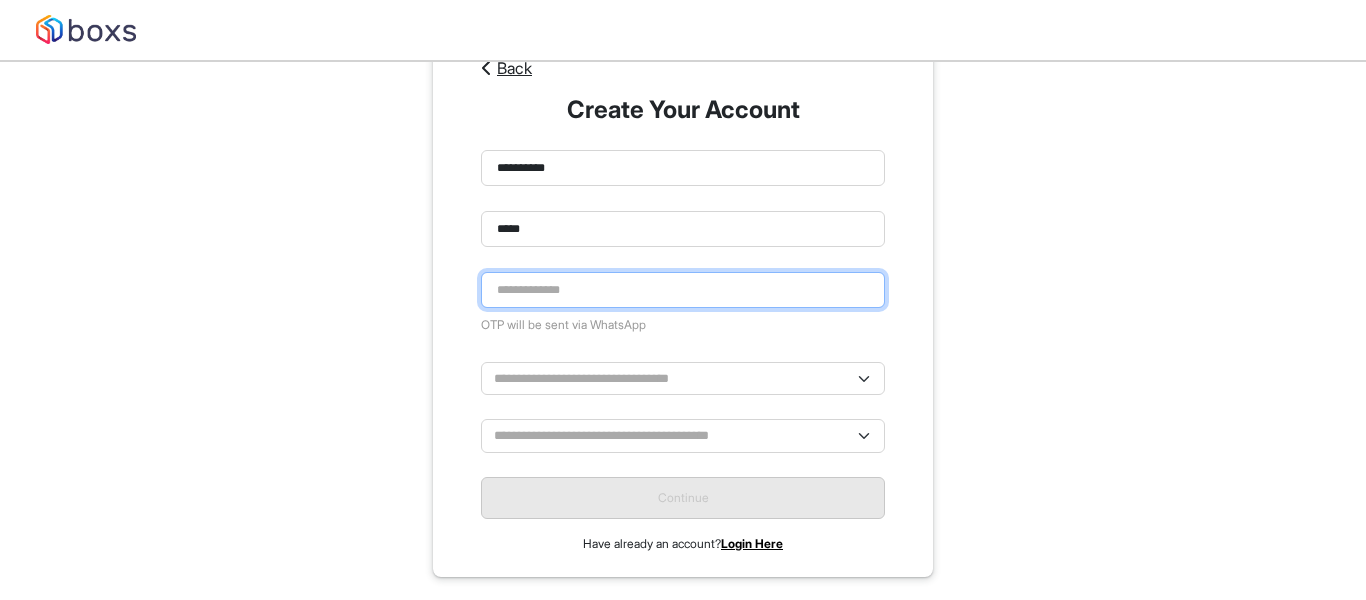 click at bounding box center (683, 290) 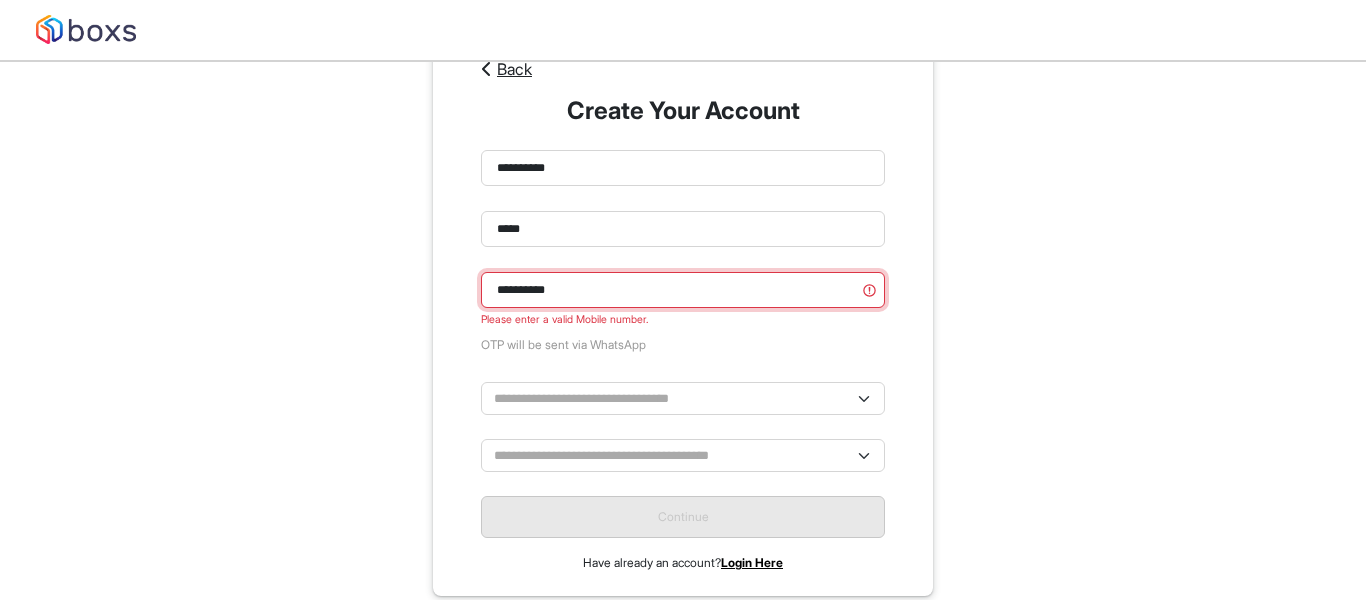 scroll, scrollTop: 58, scrollLeft: 0, axis: vertical 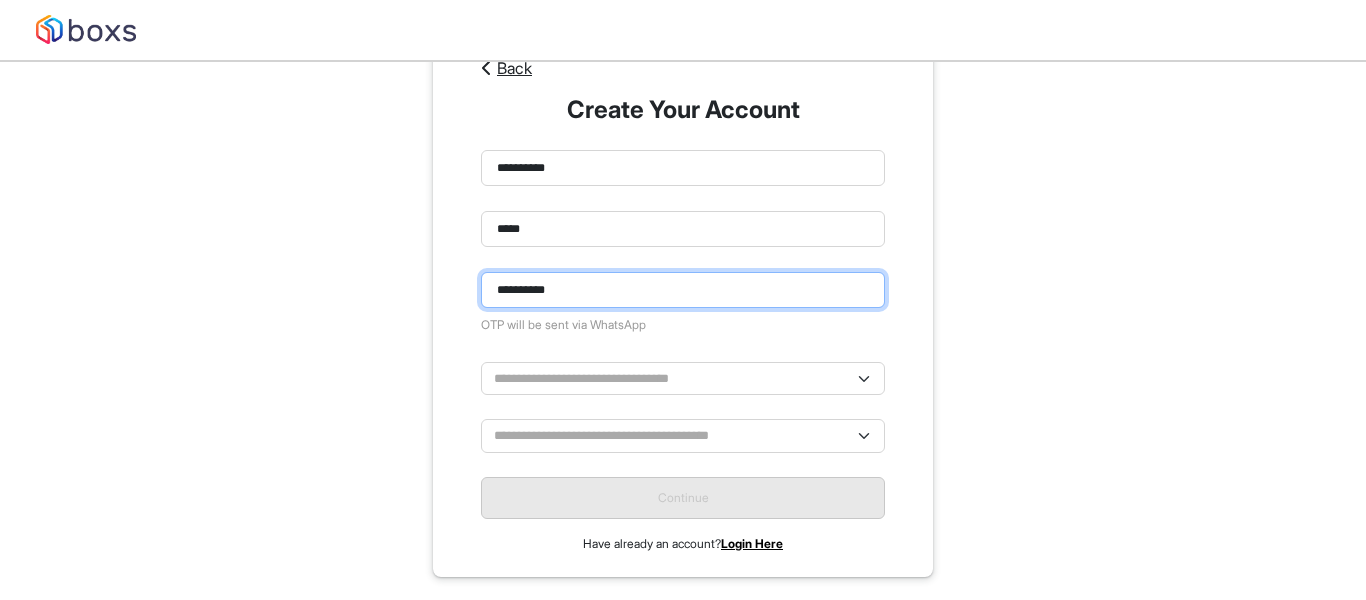 type on "**********" 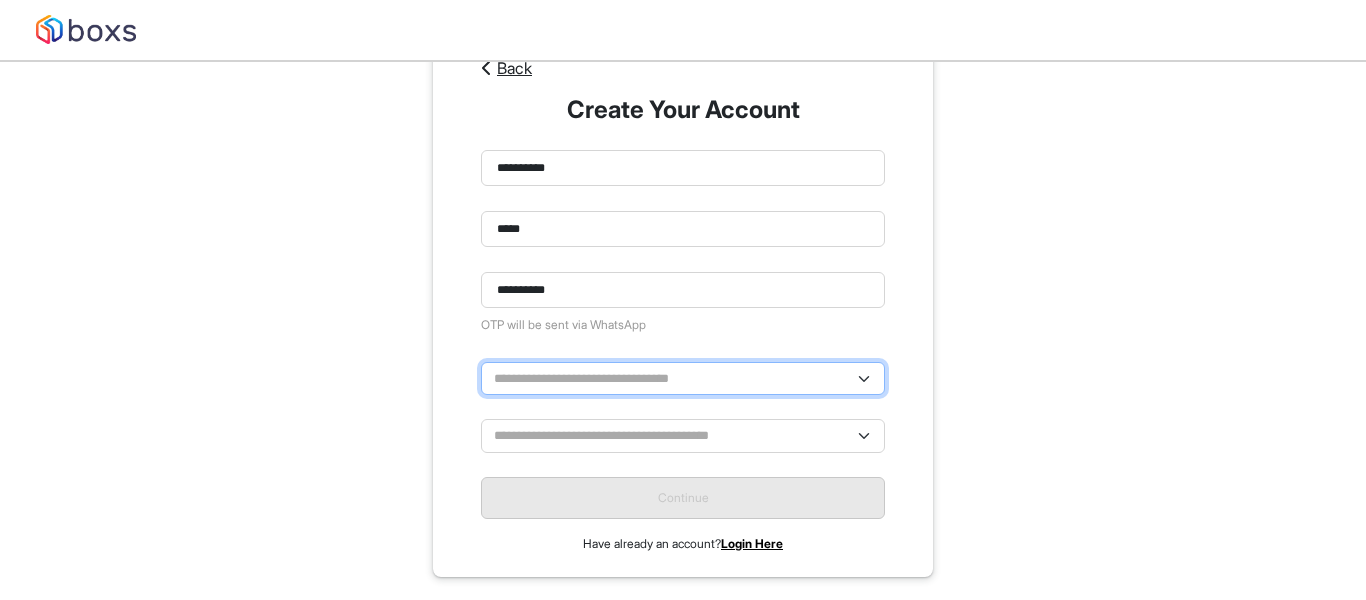 click on "**********" at bounding box center [683, 378] 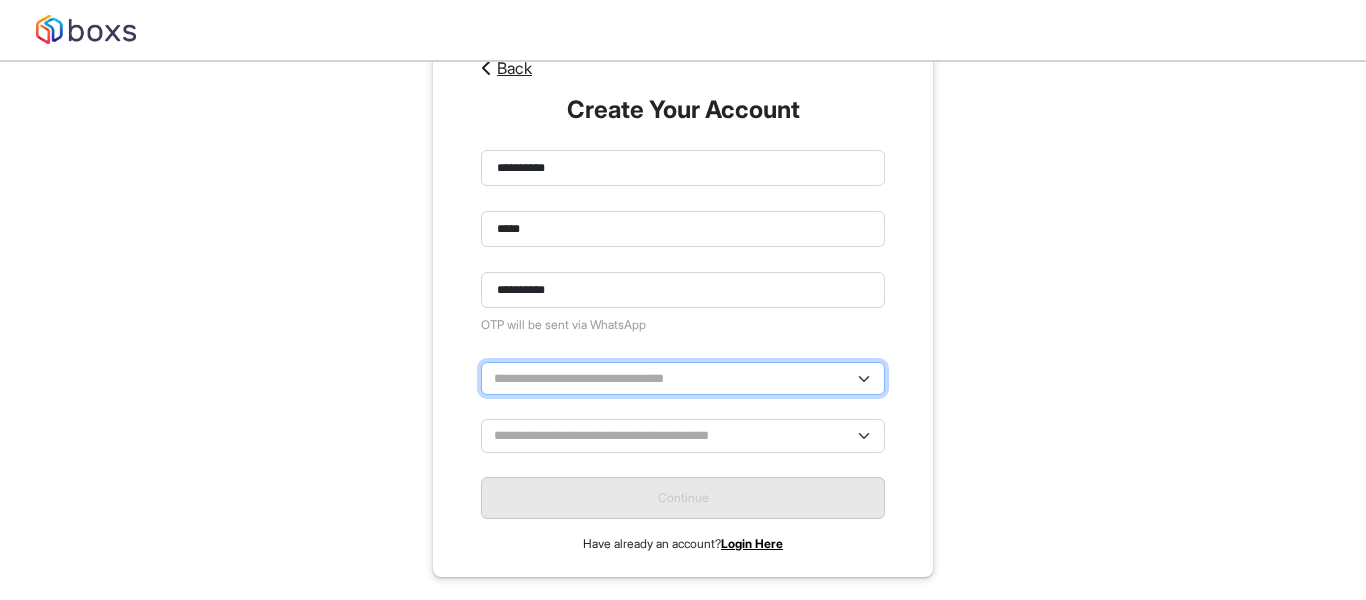 click on "**********" at bounding box center [683, 378] 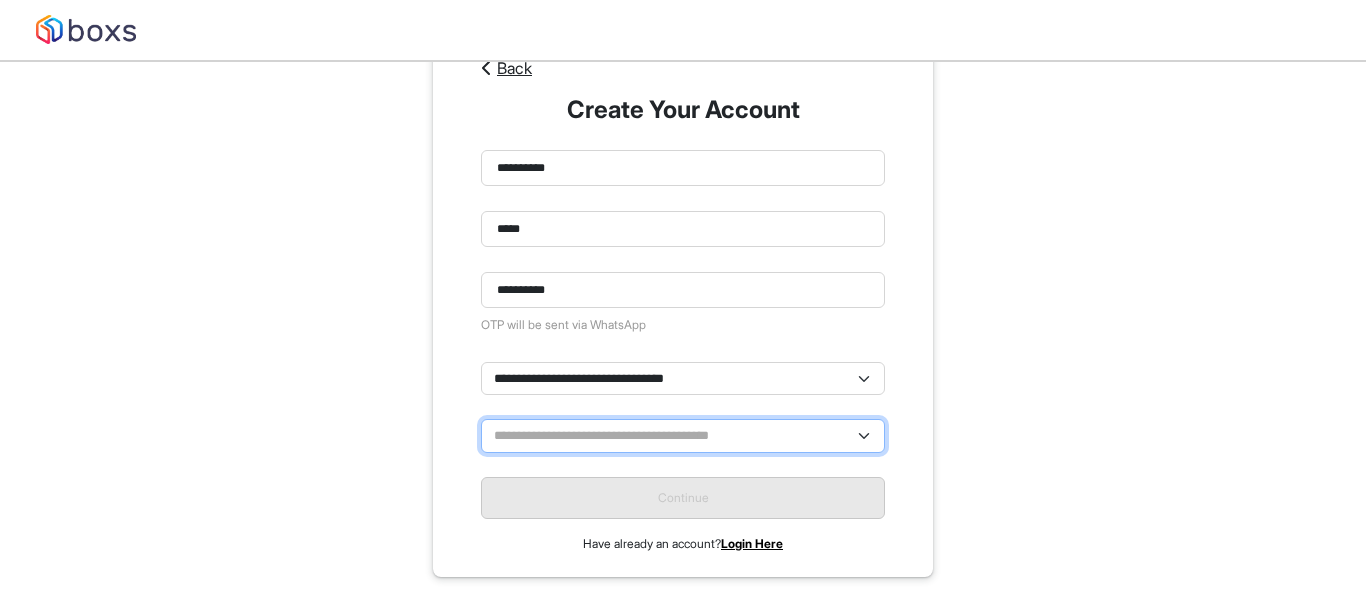 click on "**********" at bounding box center [683, 378] 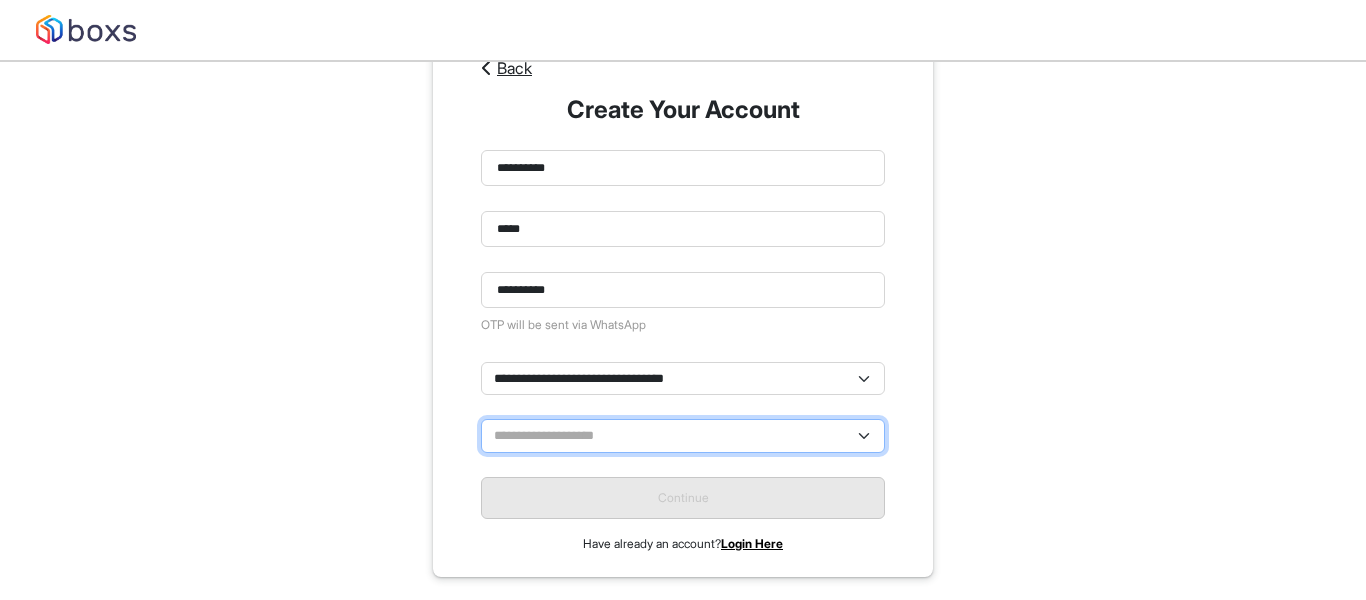 click on "**********" at bounding box center (683, 378) 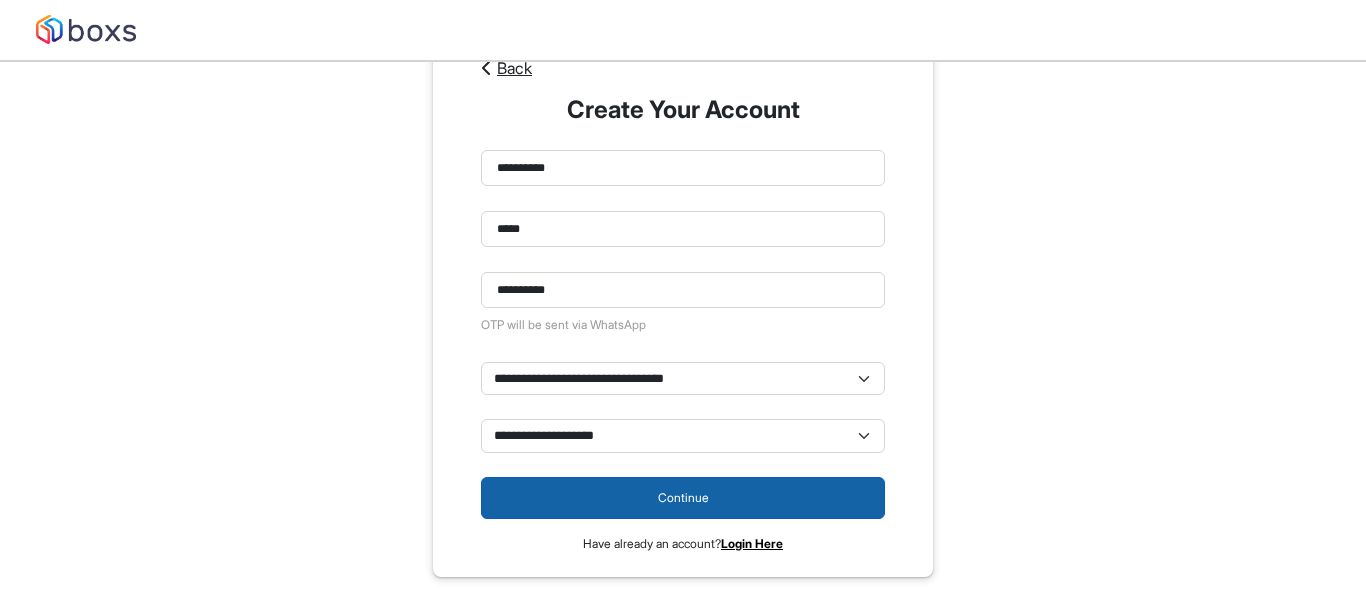 click on "Continue" at bounding box center (683, 498) 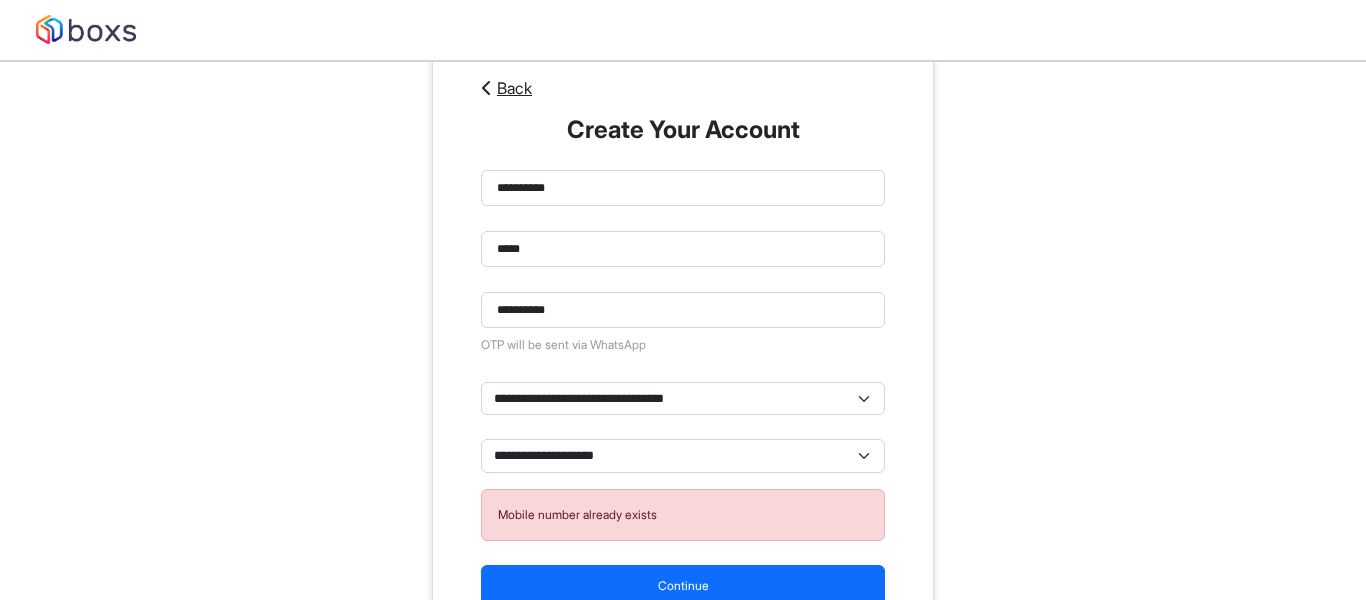 scroll, scrollTop: 0, scrollLeft: 0, axis: both 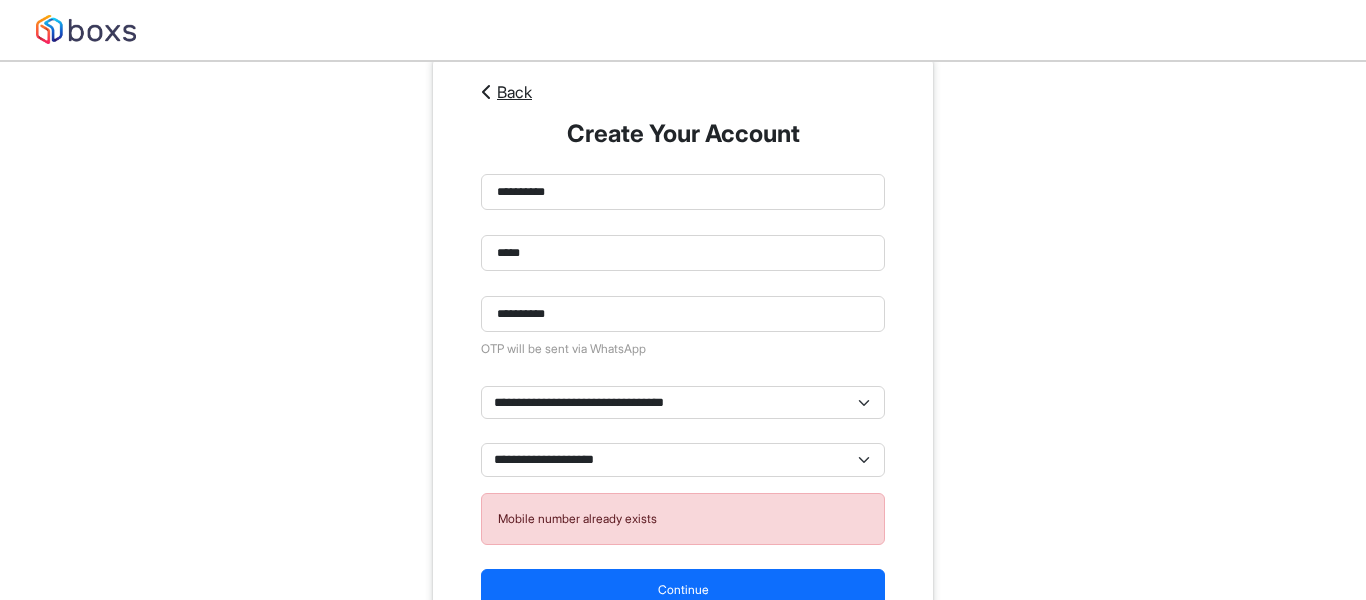 click on "Back" at bounding box center (514, 92) 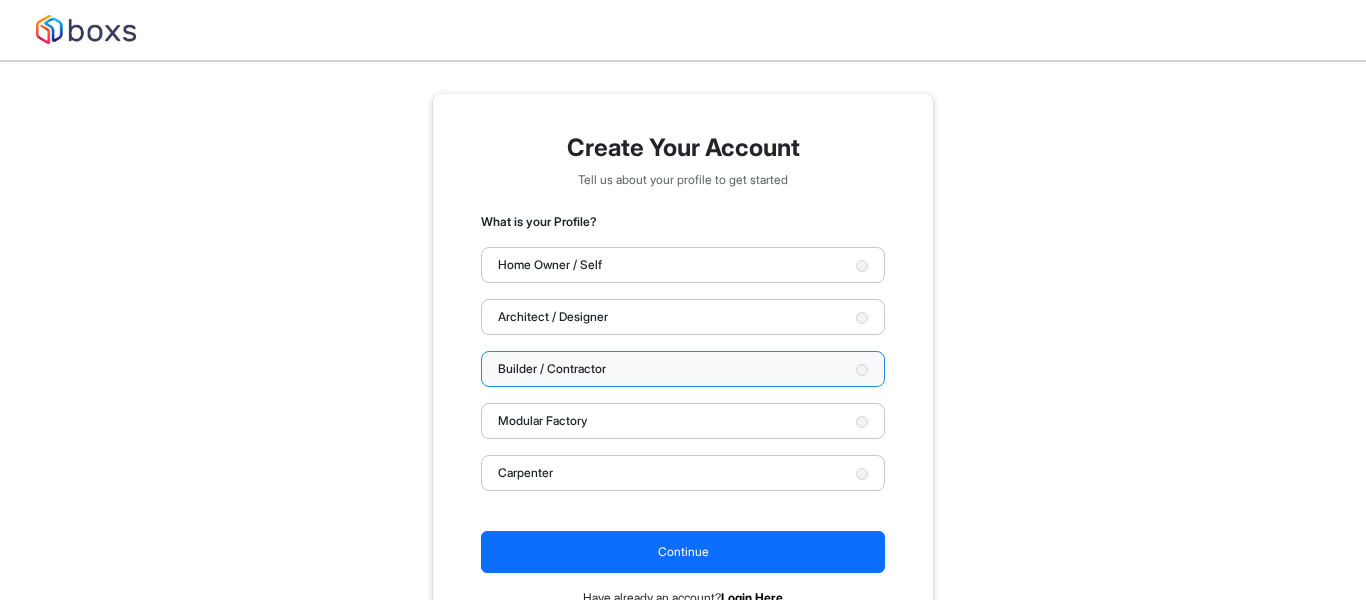 scroll, scrollTop: 62, scrollLeft: 0, axis: vertical 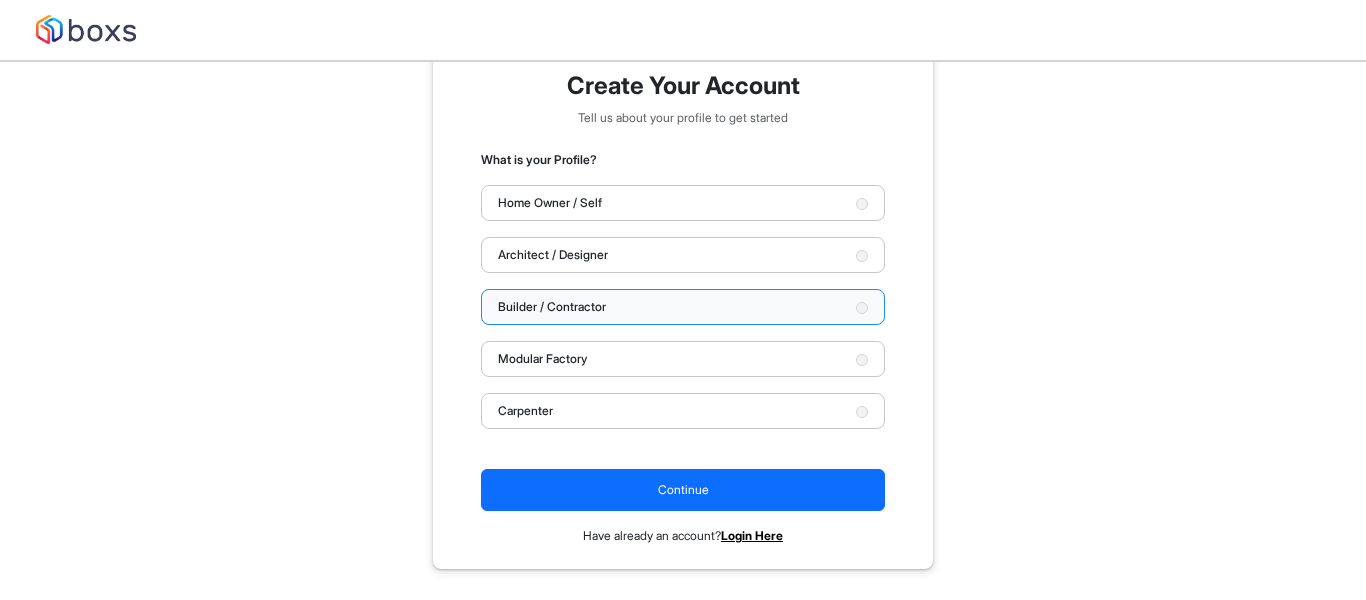 click on "Login Here" at bounding box center [752, 535] 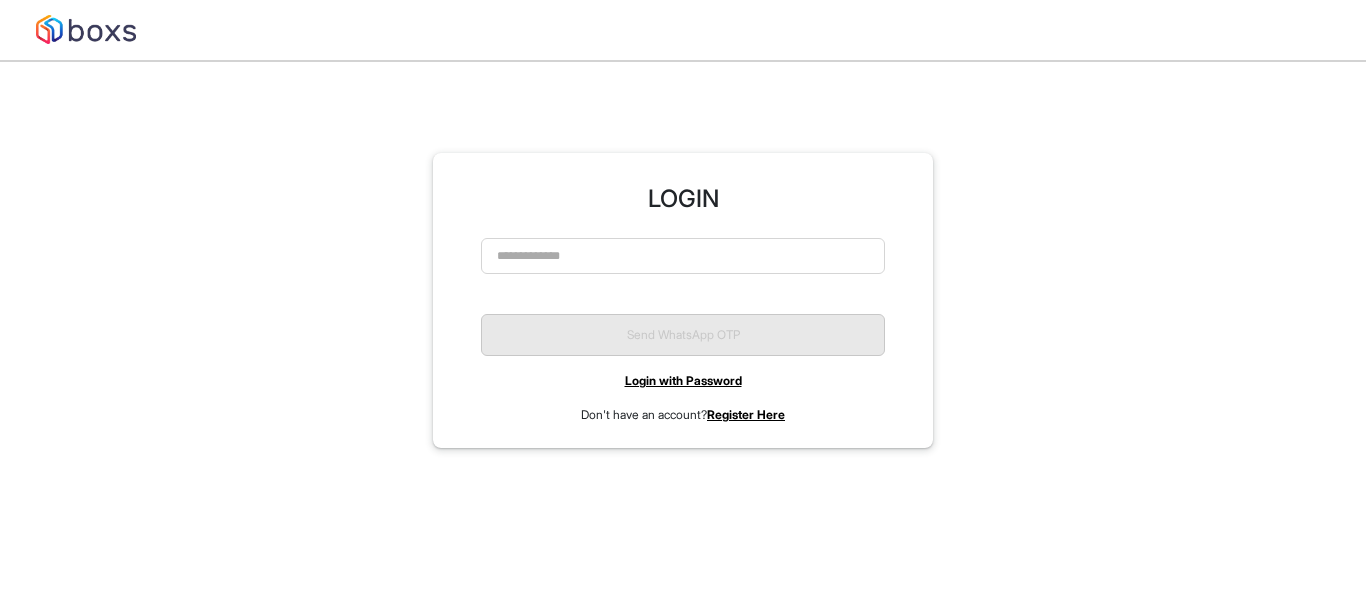 click on "LOGIN  Please enter a valid 10 digit Mobile number. Send WhatsApp OTP Login with Password Don't have an account?   Register Here" at bounding box center (683, 301) 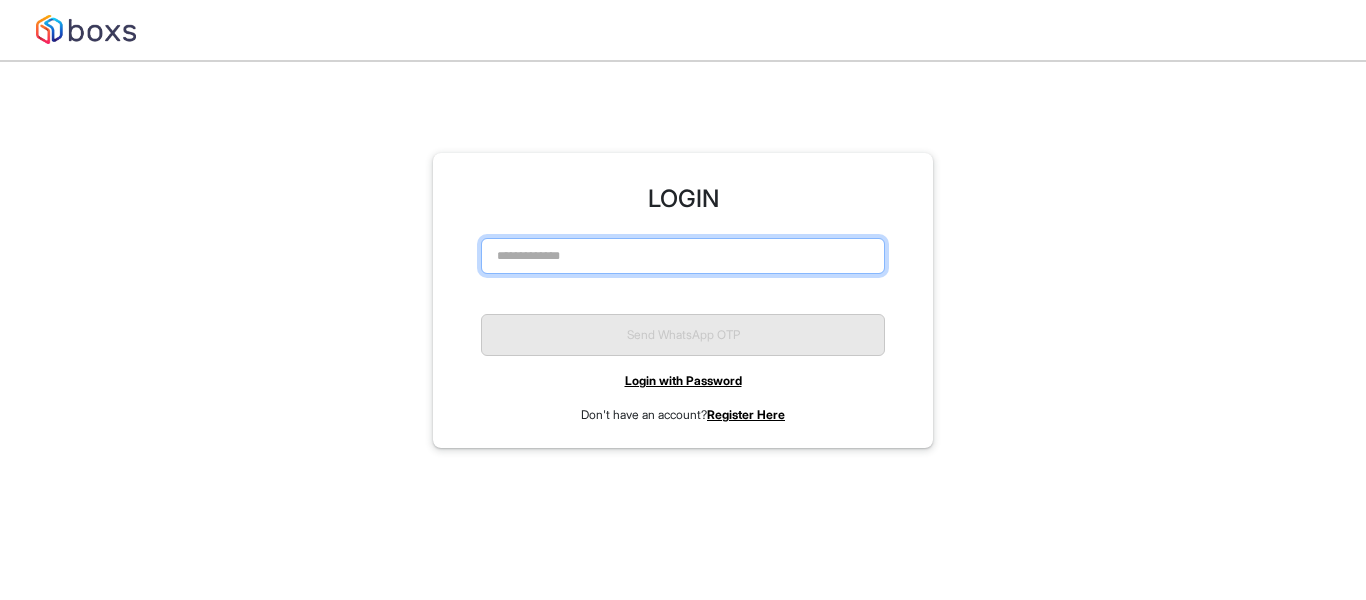 click at bounding box center (683, 256) 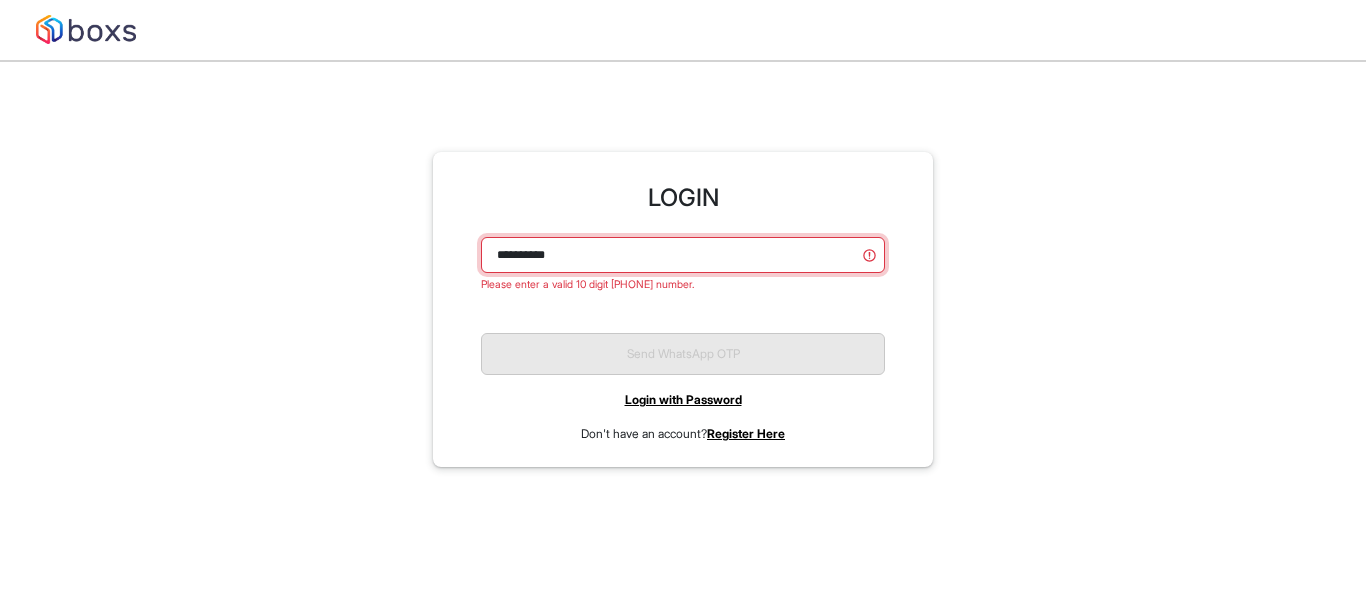 scroll, scrollTop: 62, scrollLeft: 0, axis: vertical 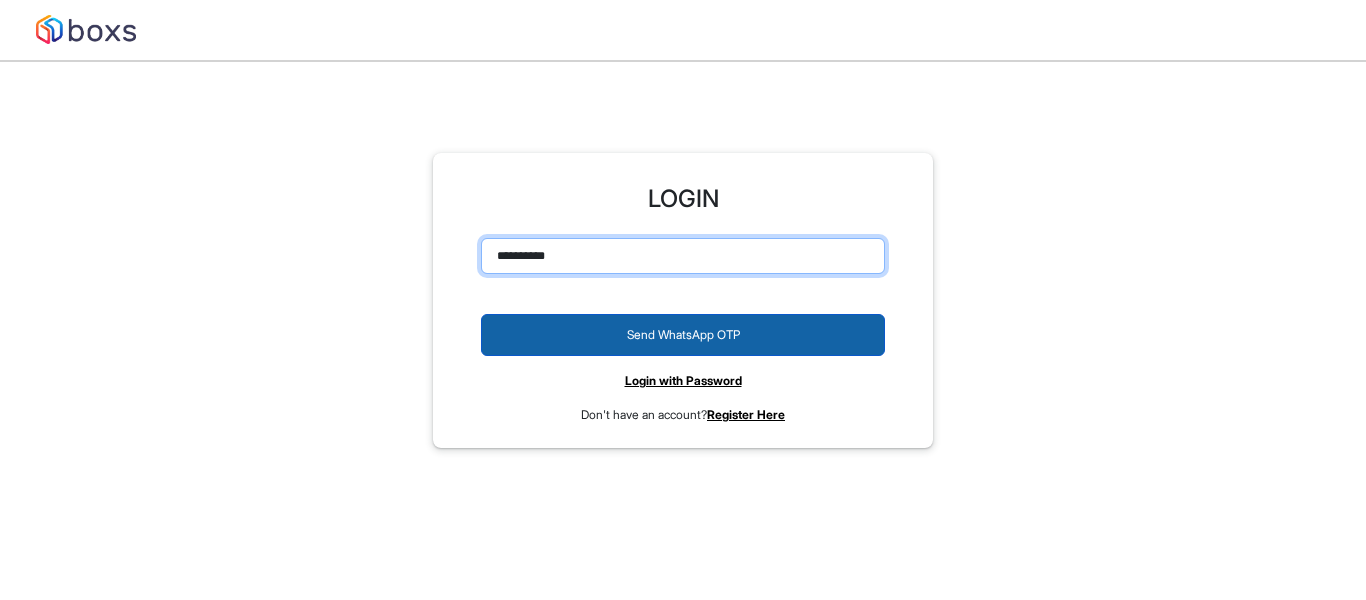 type on "**********" 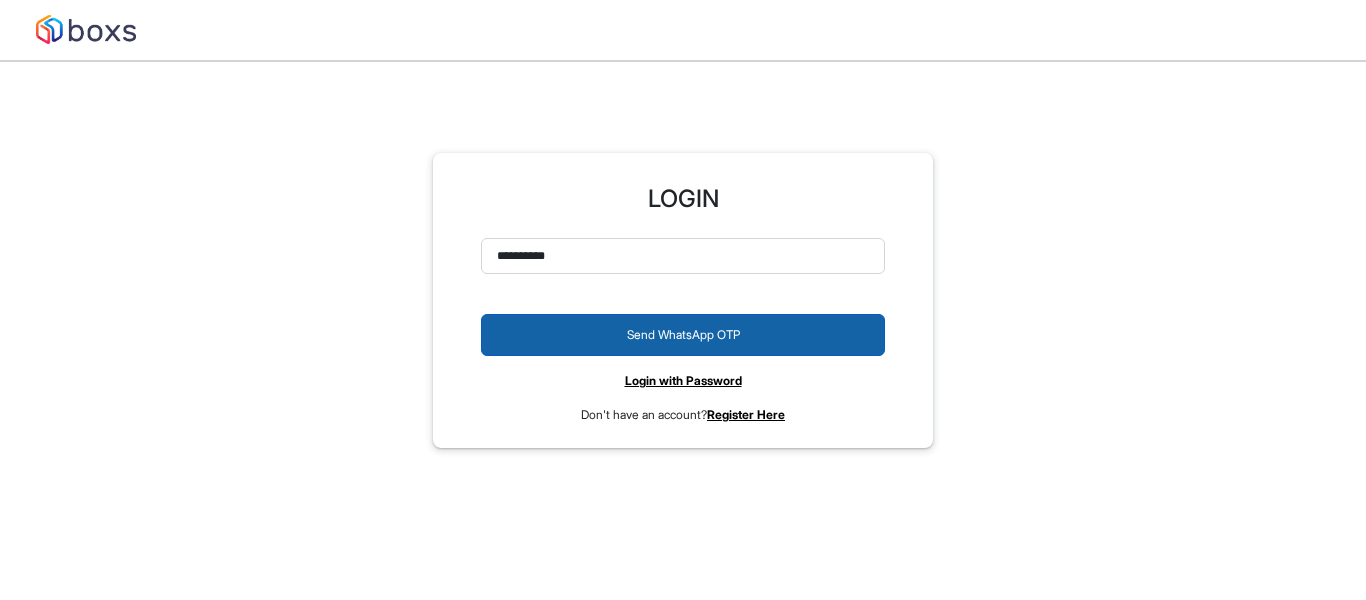 click on "Send WhatsApp OTP" at bounding box center [683, 335] 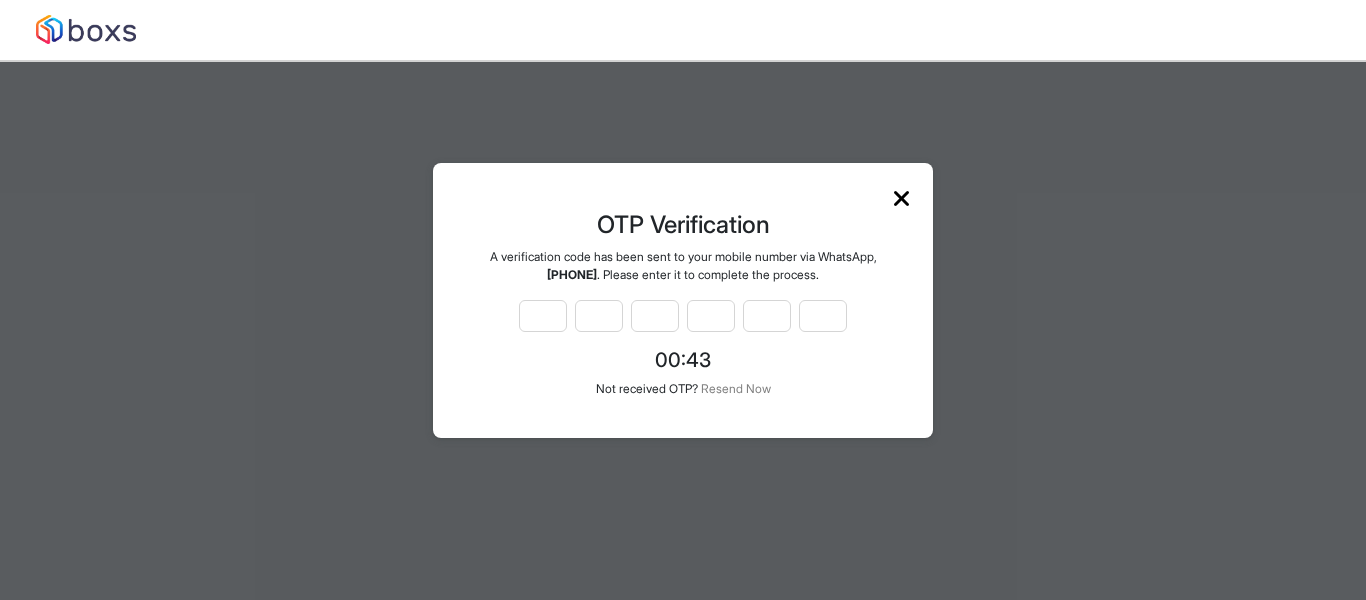 drag, startPoint x: 567, startPoint y: 307, endPoint x: 536, endPoint y: 317, distance: 32.572994 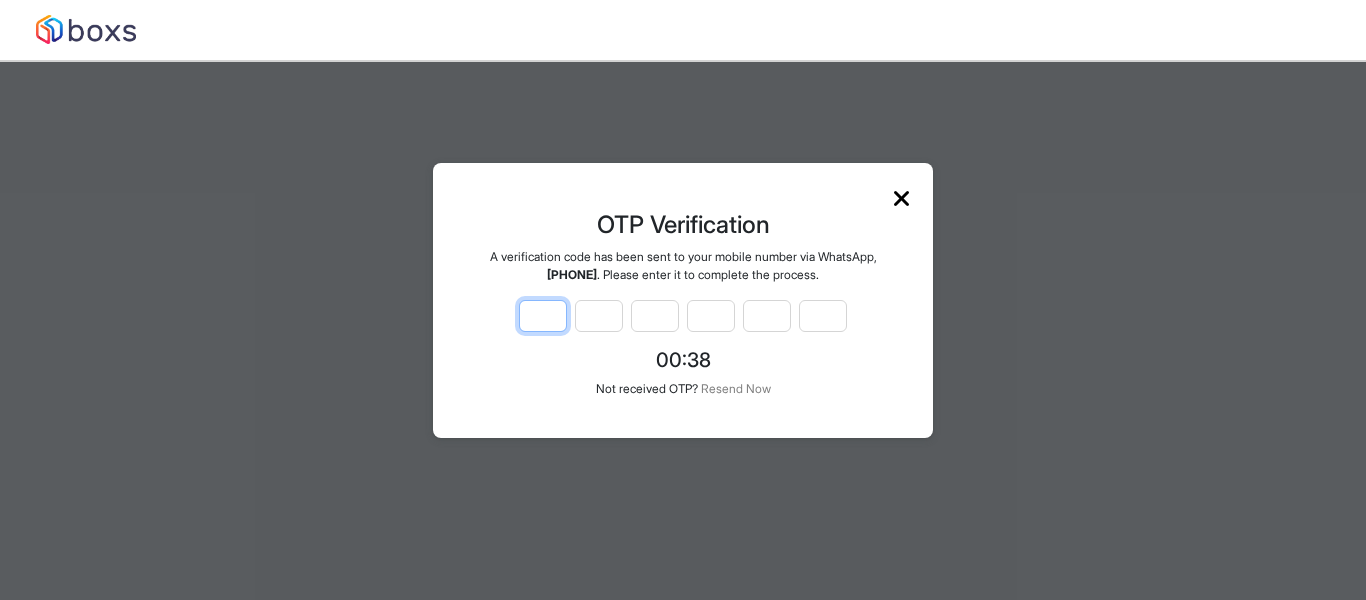 click at bounding box center (543, 316) 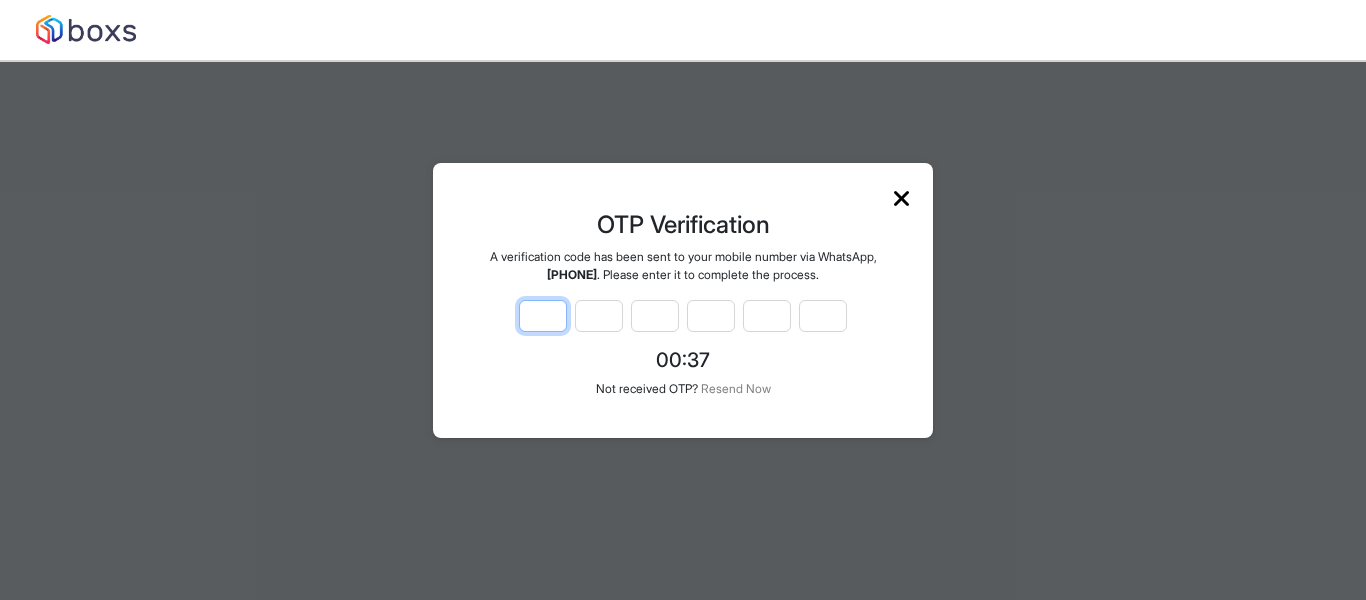 type on "*" 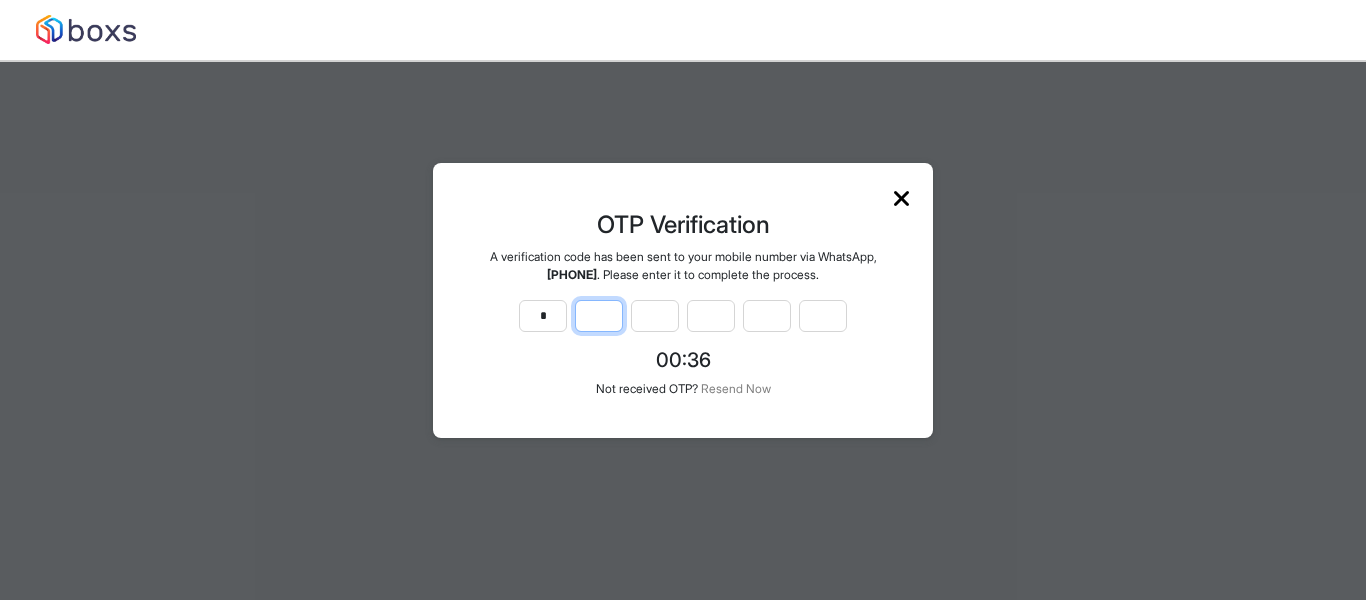 type on "*" 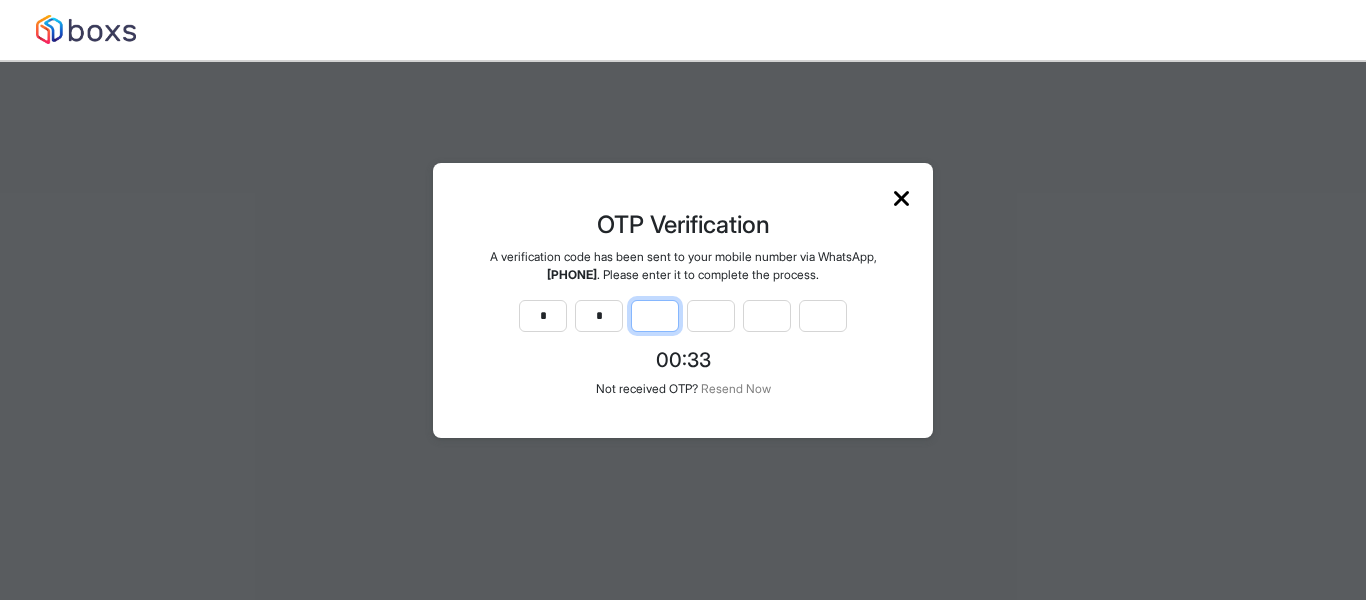 type on "*" 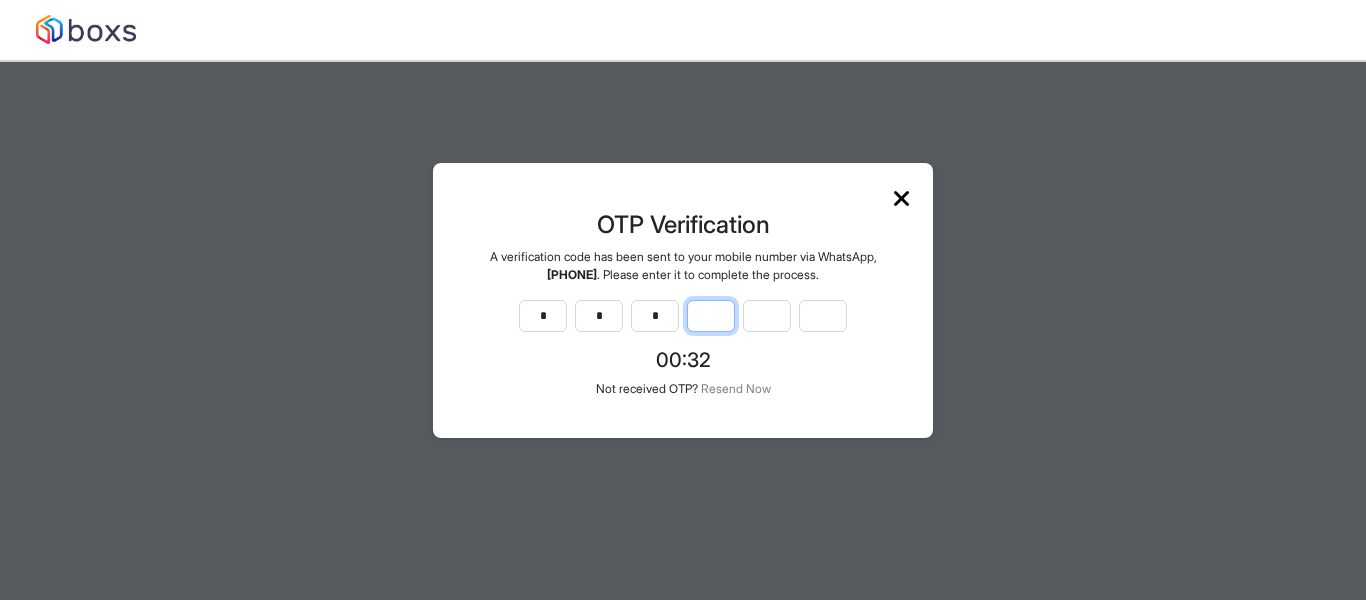 type on "*" 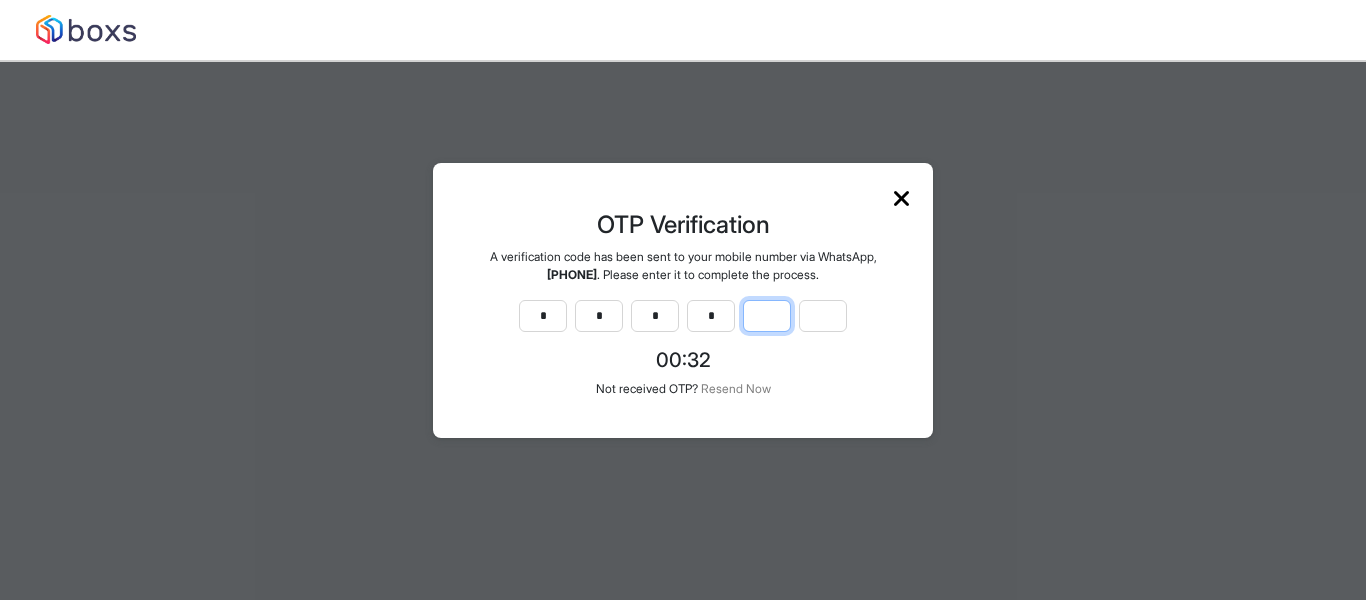 type on "*" 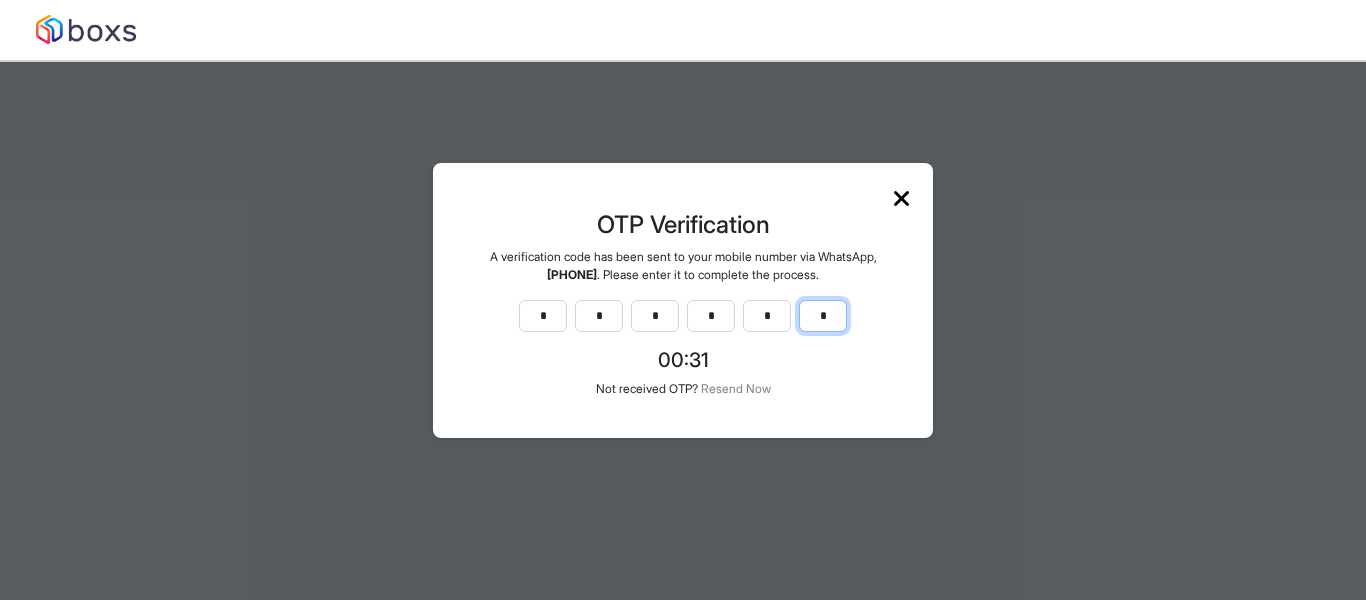 type on "*" 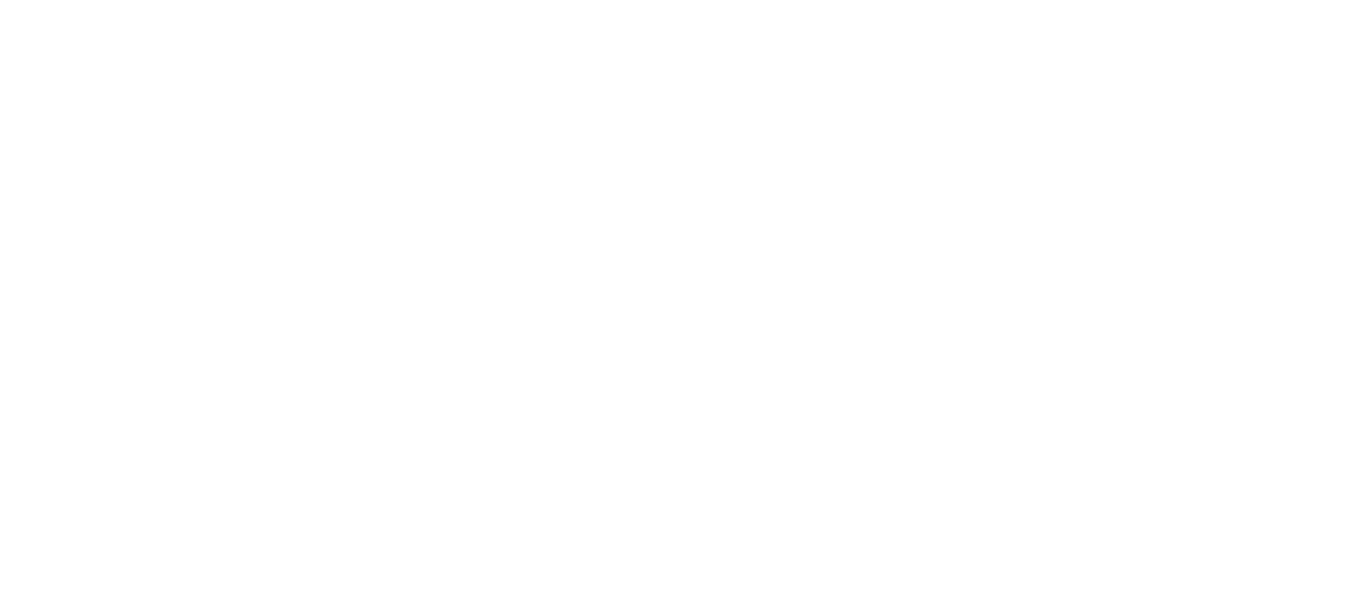 scroll, scrollTop: 0, scrollLeft: 0, axis: both 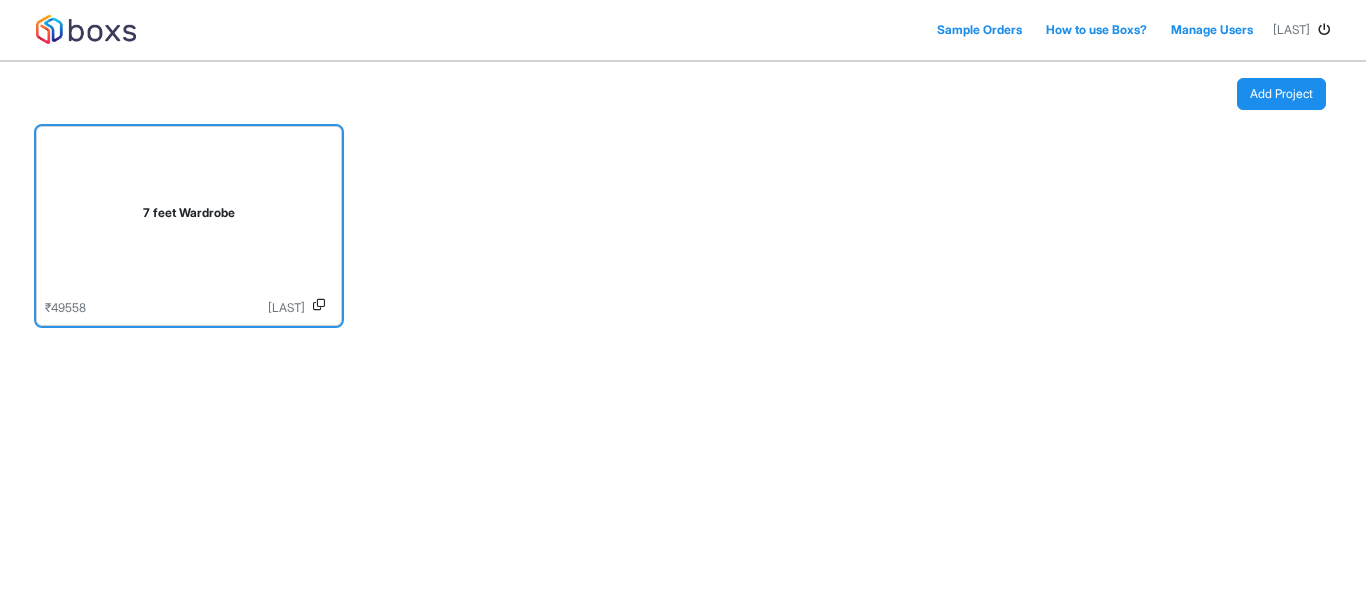 click on "[NUMBER] feet Wardrobe" at bounding box center [189, 217] 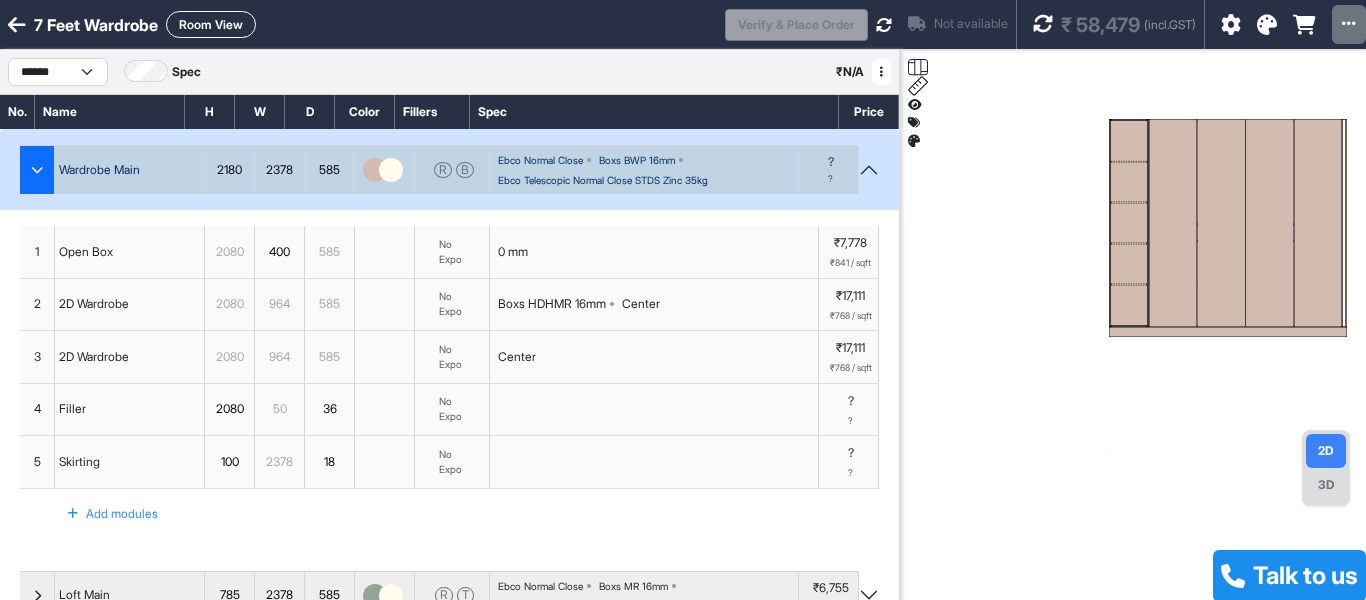 click on "2180" at bounding box center (229, 170) 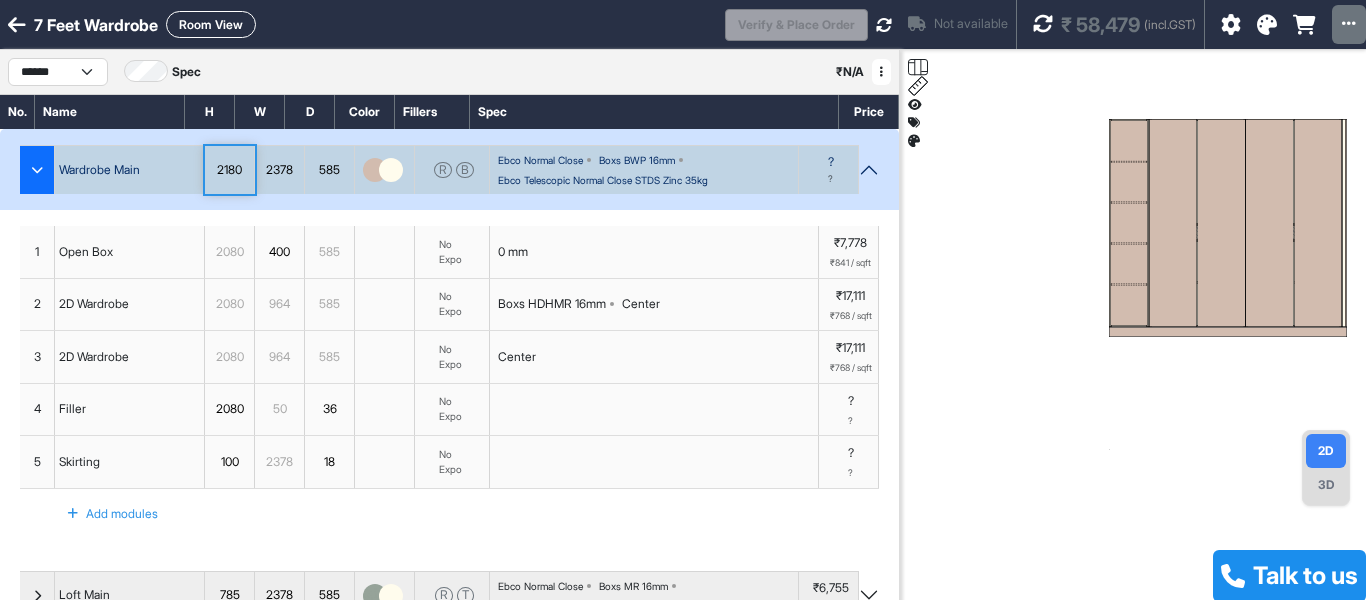 click on "H" at bounding box center [210, 112] 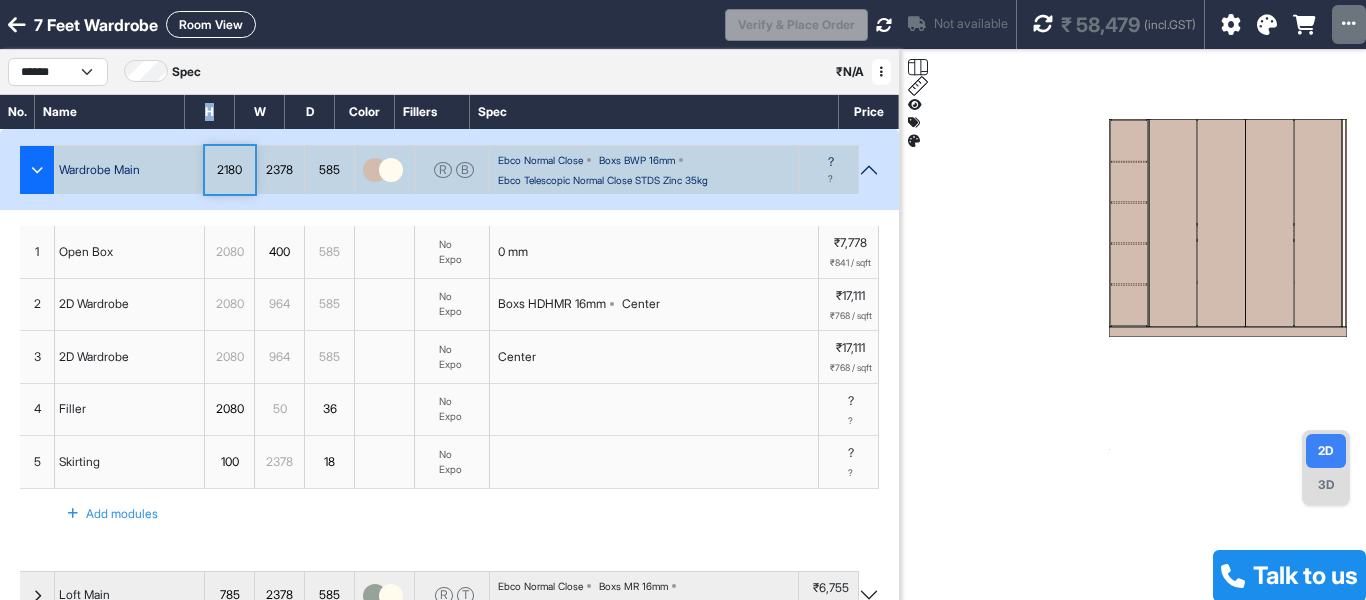 click on "H" at bounding box center [210, 112] 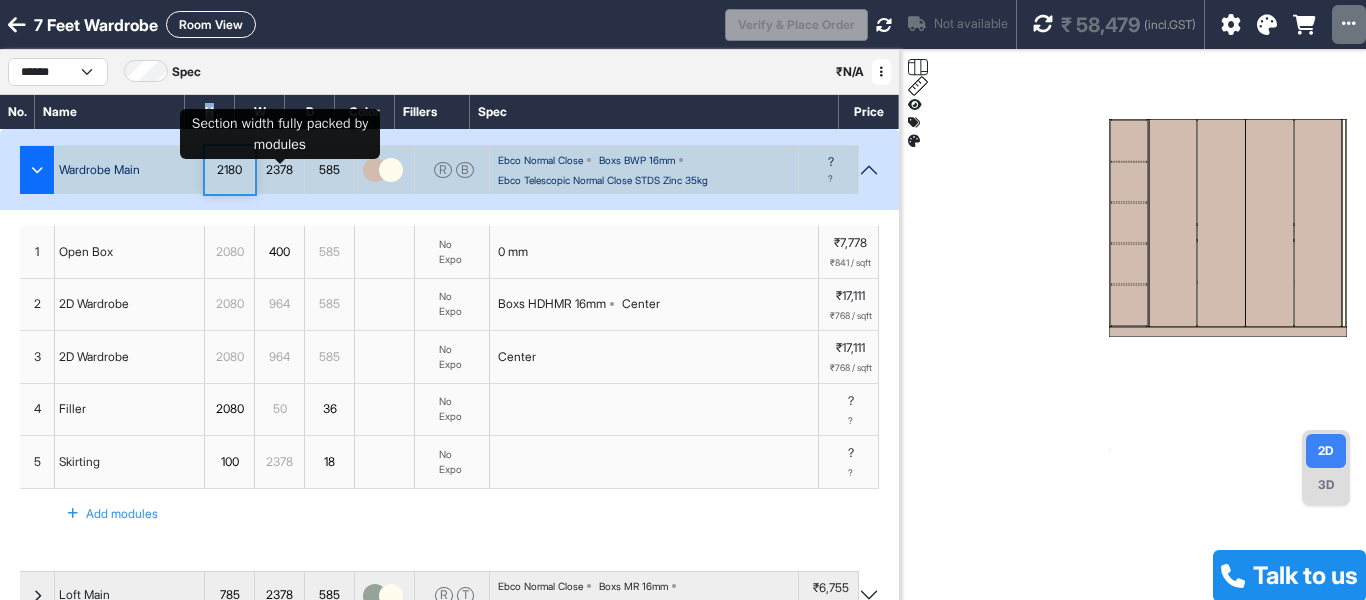 click on "2378" at bounding box center (279, 170) 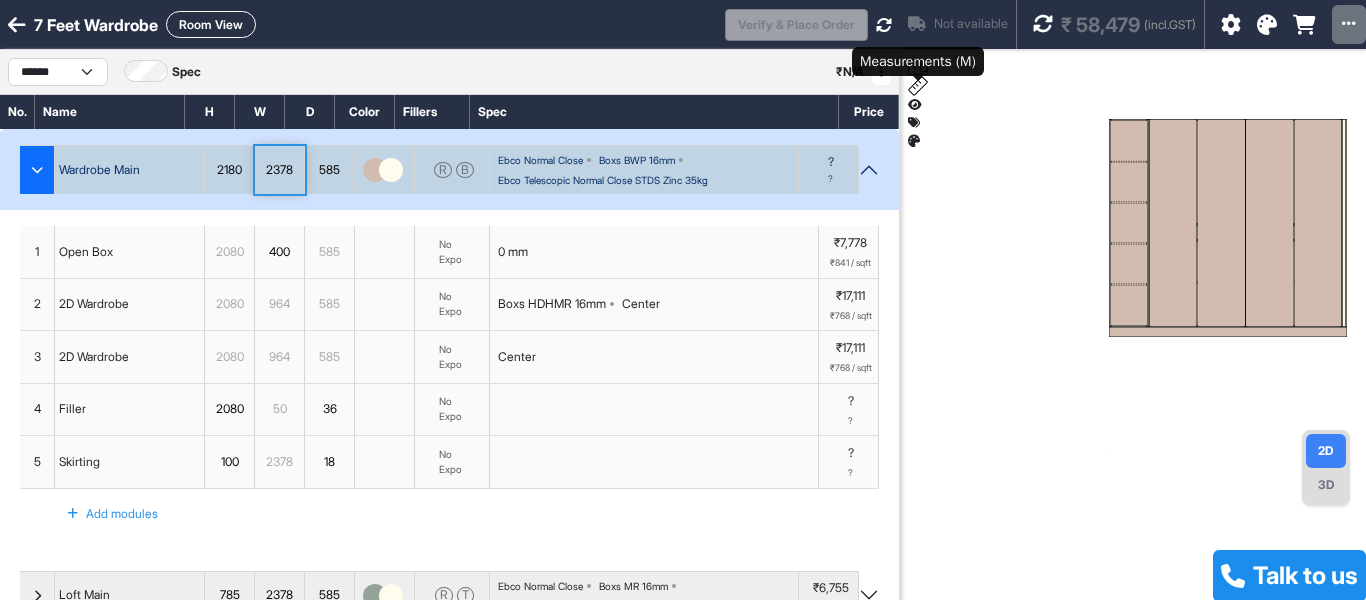 click at bounding box center [918, 86] 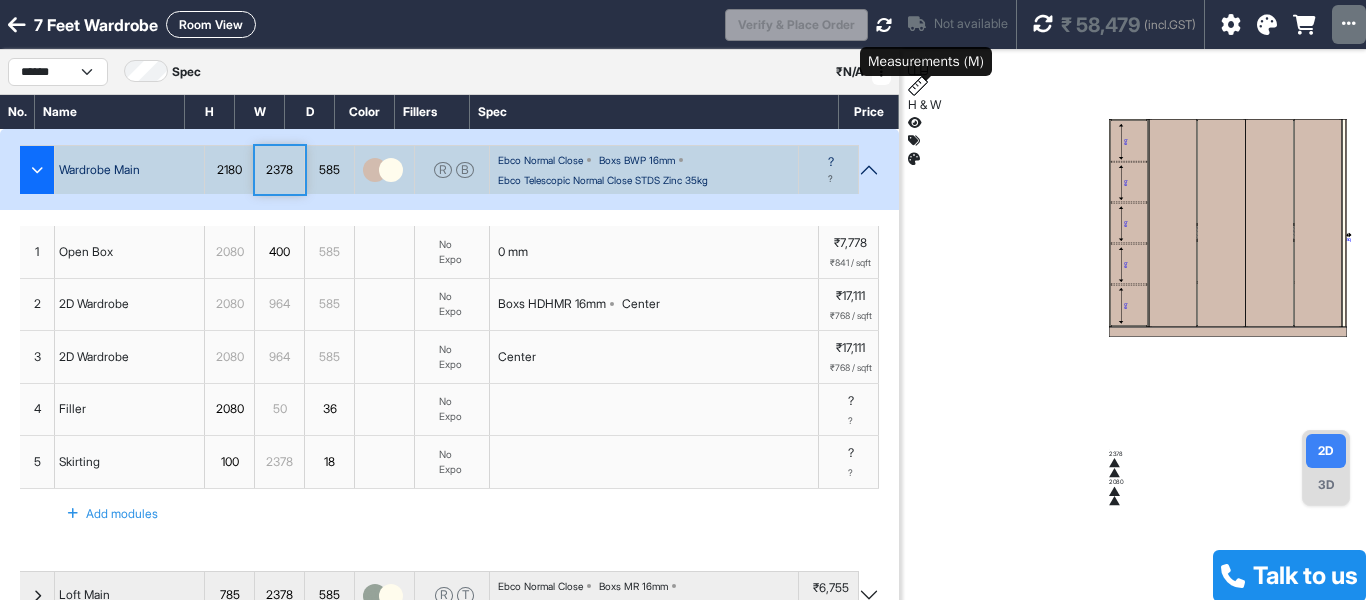 click at bounding box center [918, 86] 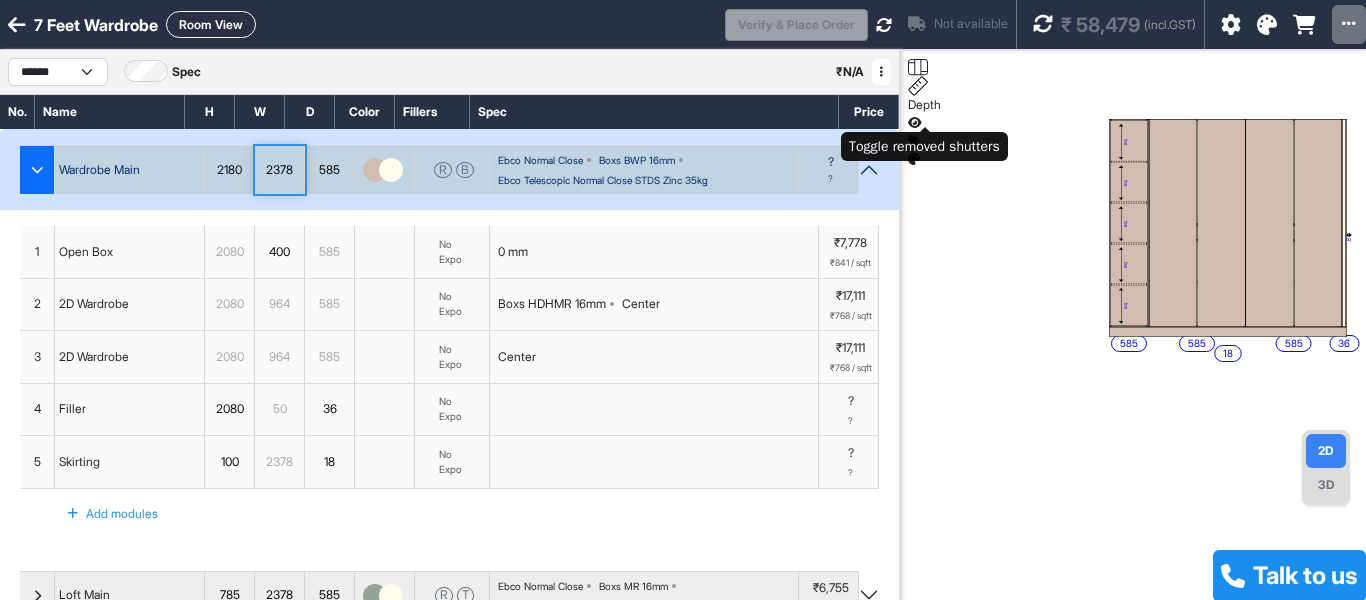 click at bounding box center (915, 123) 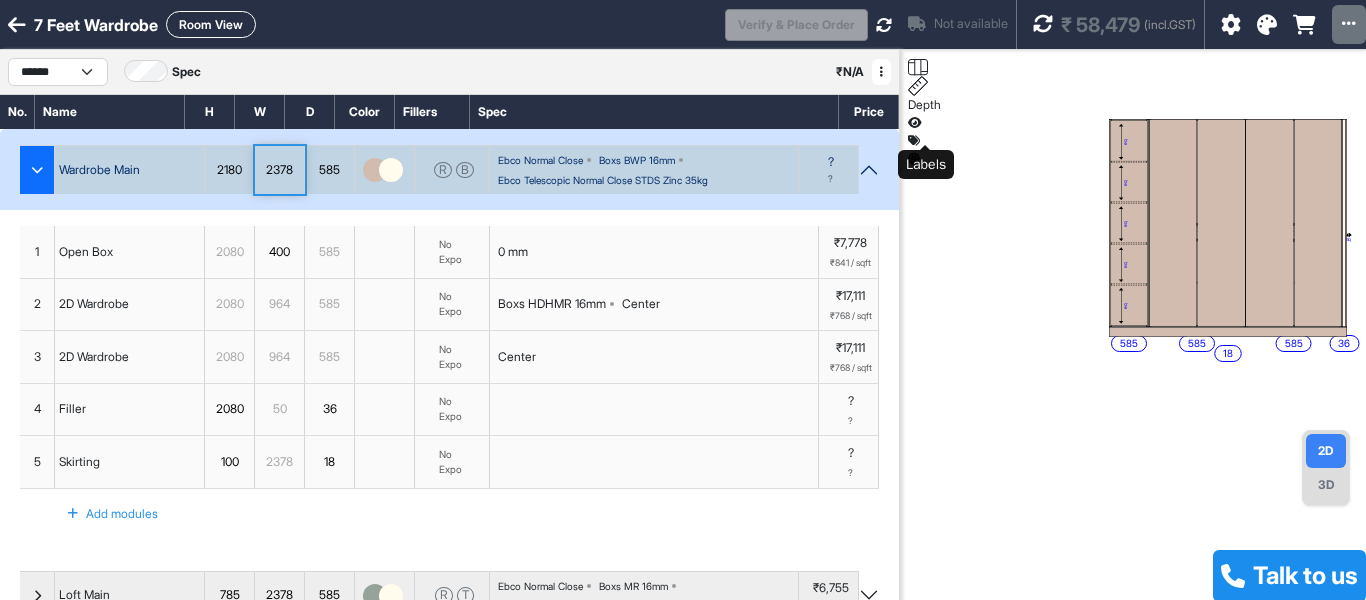 click at bounding box center [914, 141] 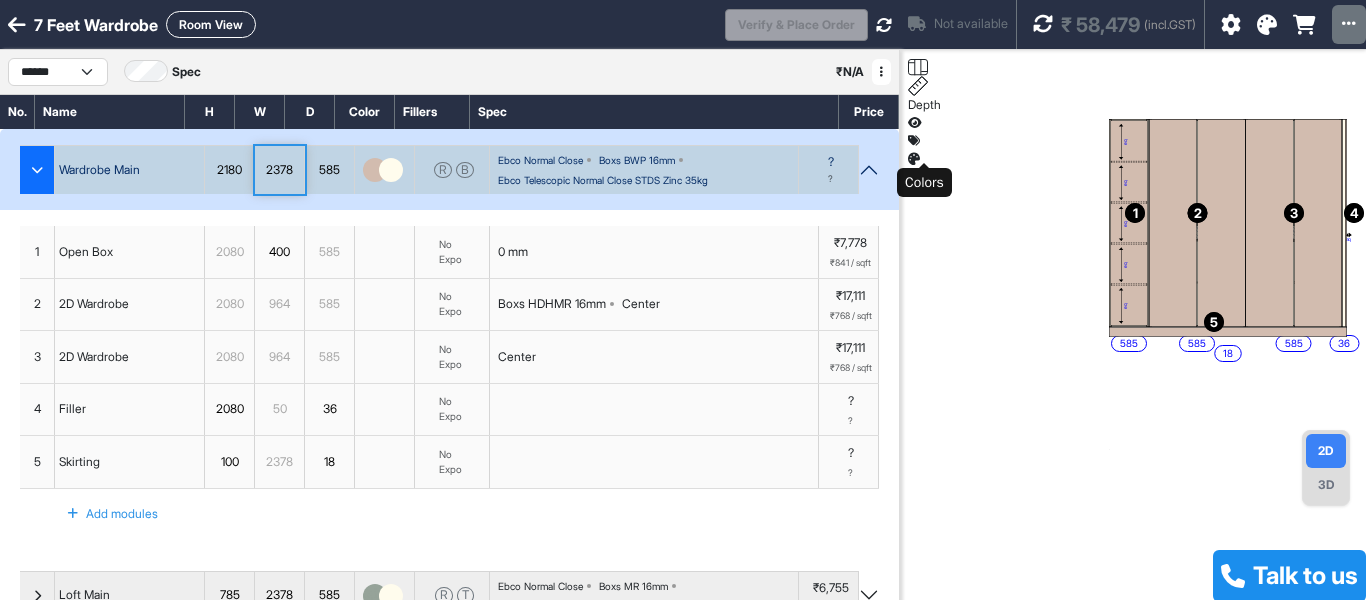 click at bounding box center [914, 159] 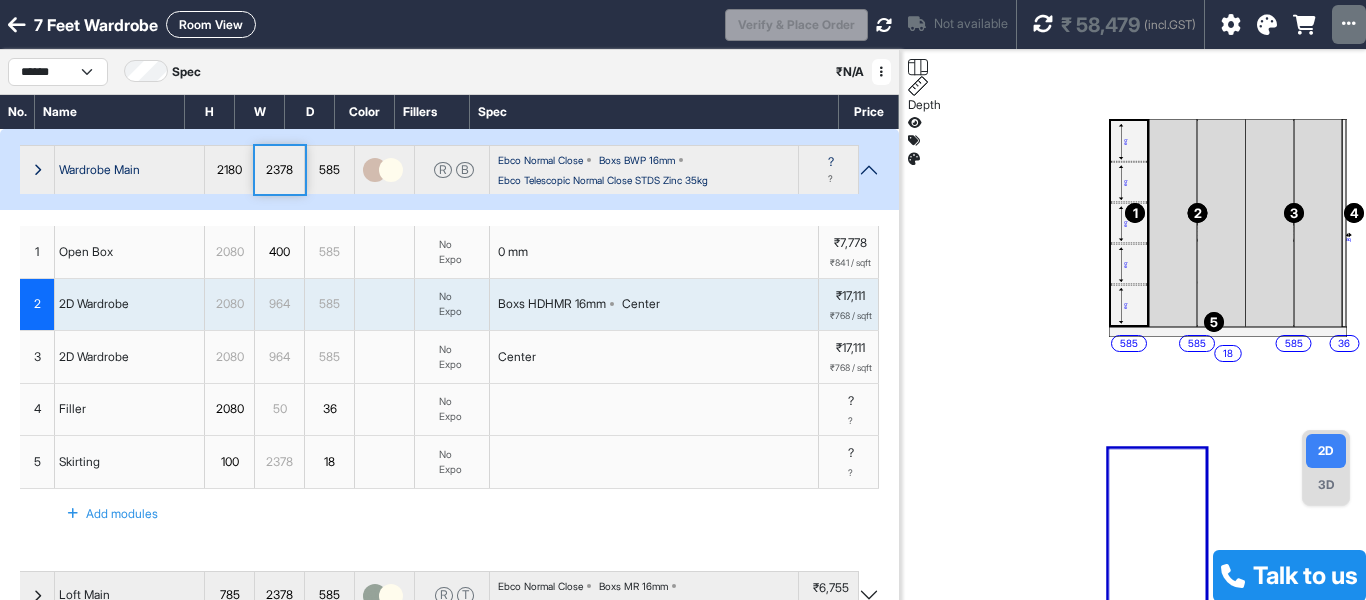 drag, startPoint x: 1149, startPoint y: 209, endPoint x: 1198, endPoint y: 209, distance: 49 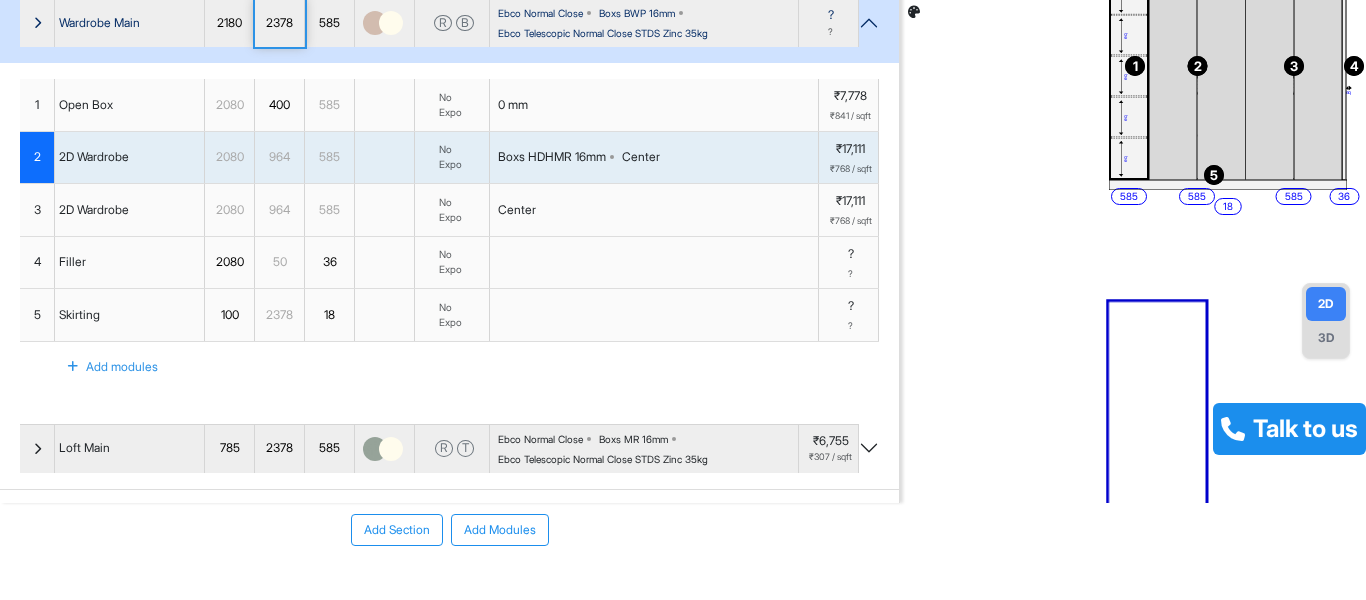 scroll, scrollTop: 0, scrollLeft: 0, axis: both 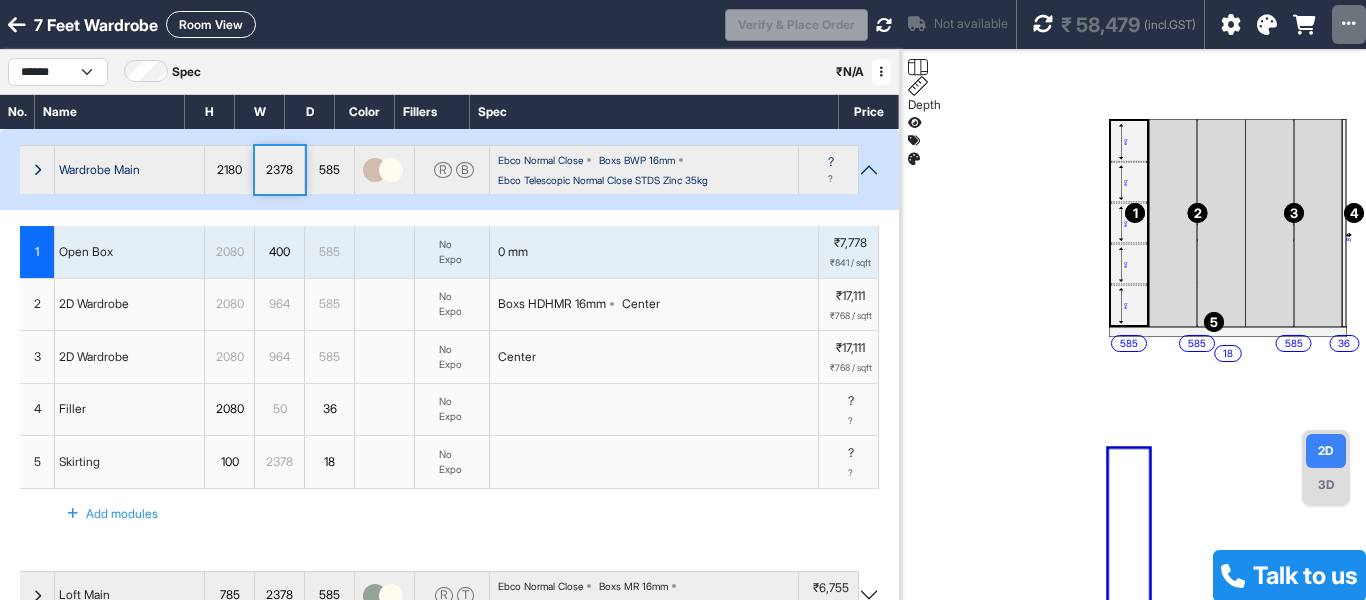 click on "3D" at bounding box center [1326, 485] 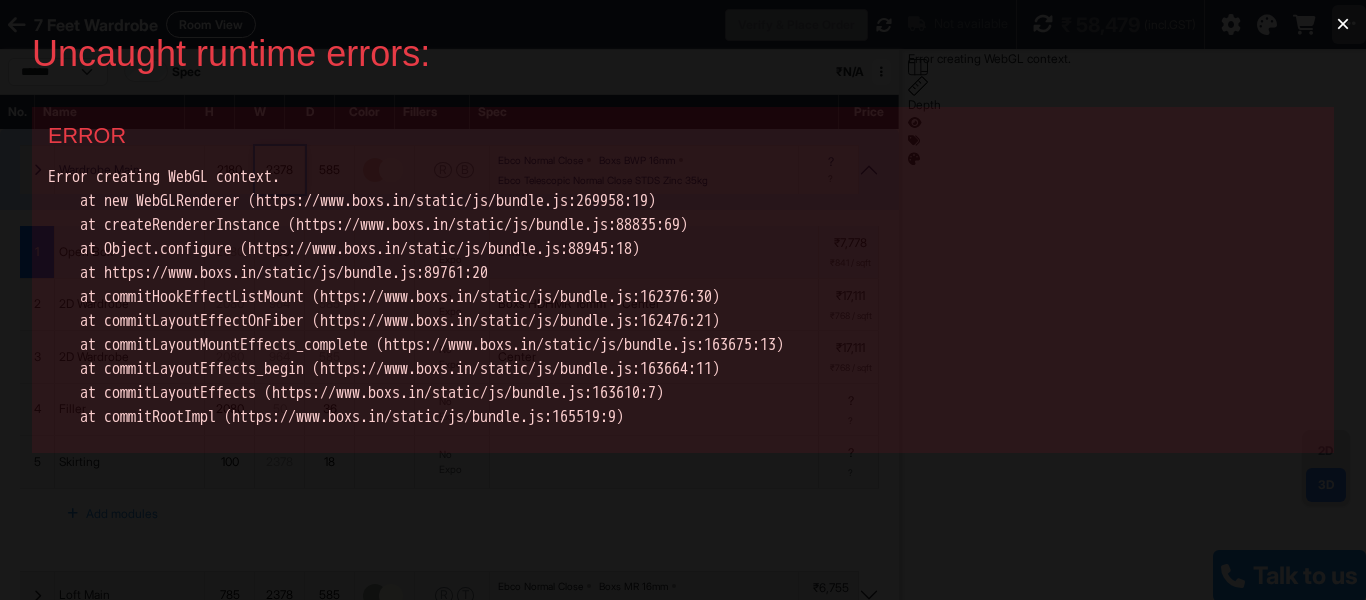 scroll, scrollTop: 0, scrollLeft: 0, axis: both 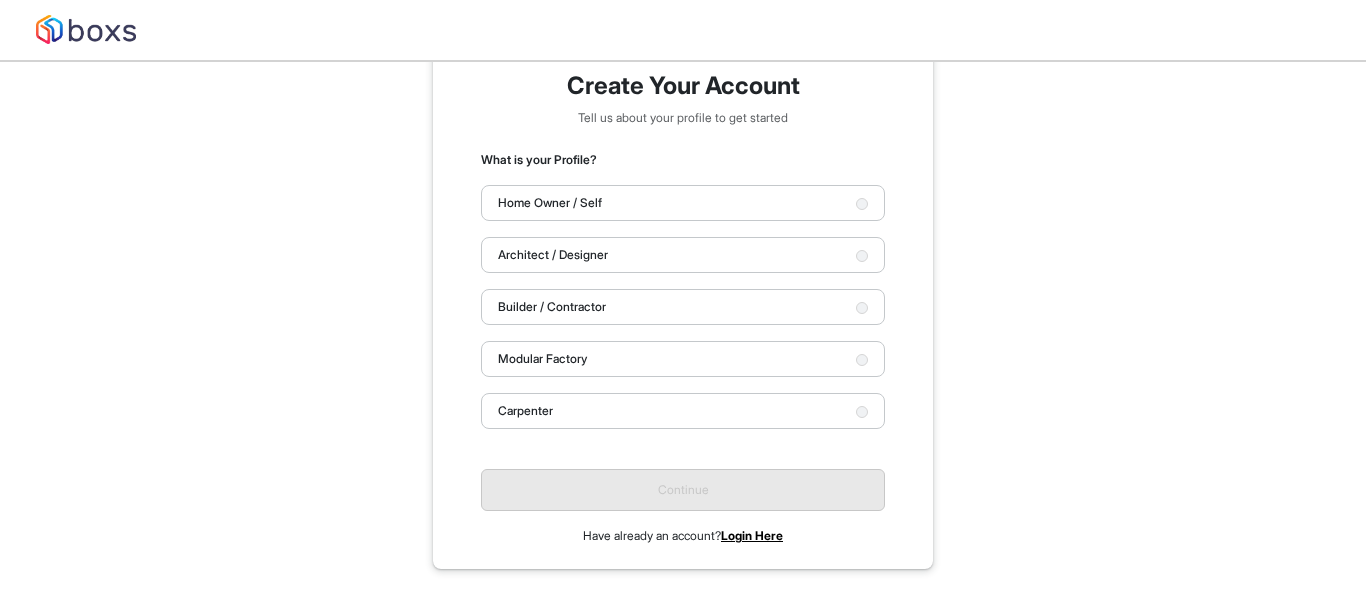 click on "Login Here" at bounding box center [752, 535] 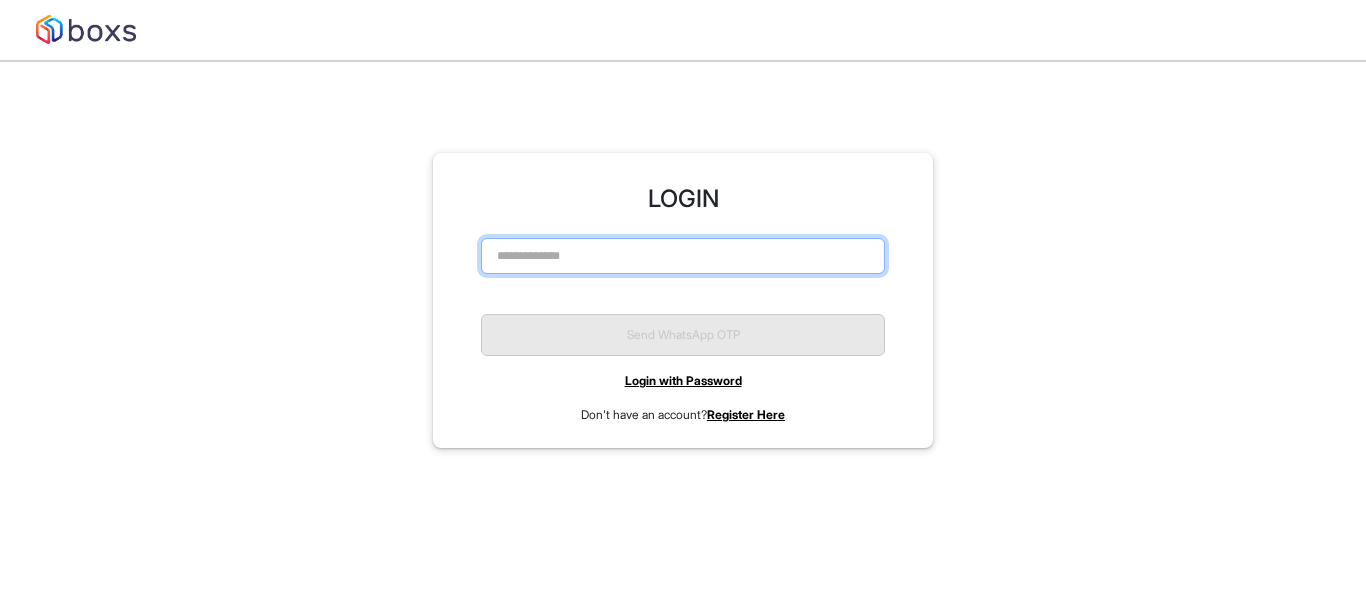 click at bounding box center [683, 256] 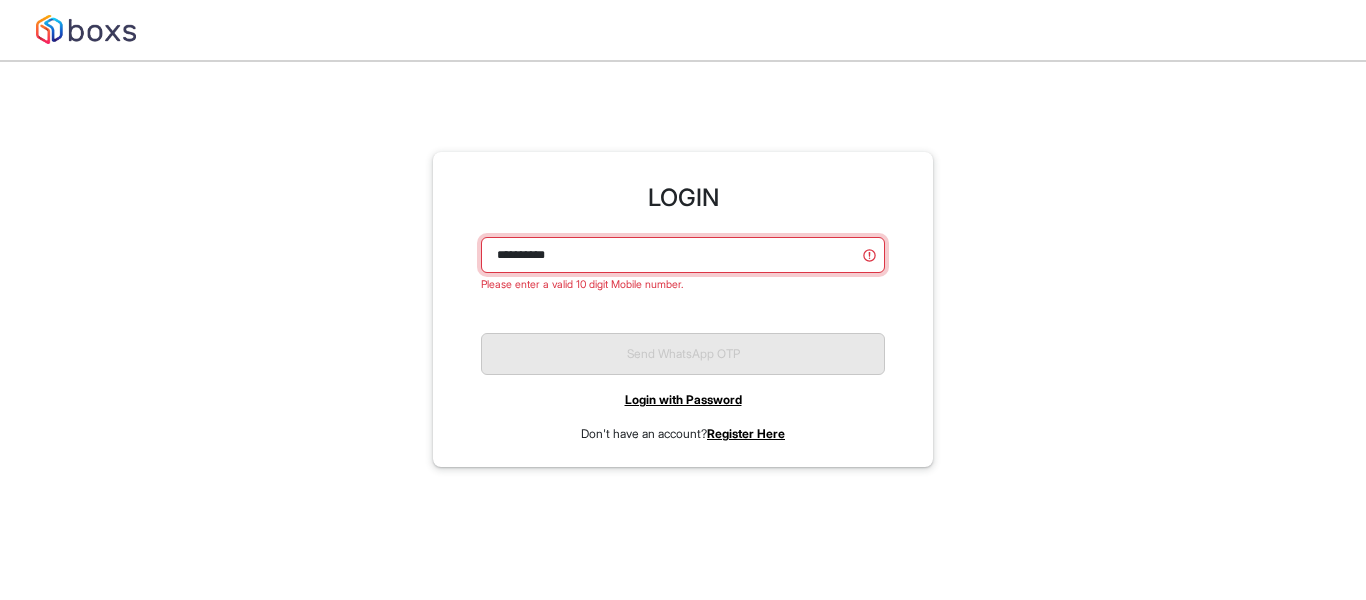 scroll, scrollTop: 62, scrollLeft: 0, axis: vertical 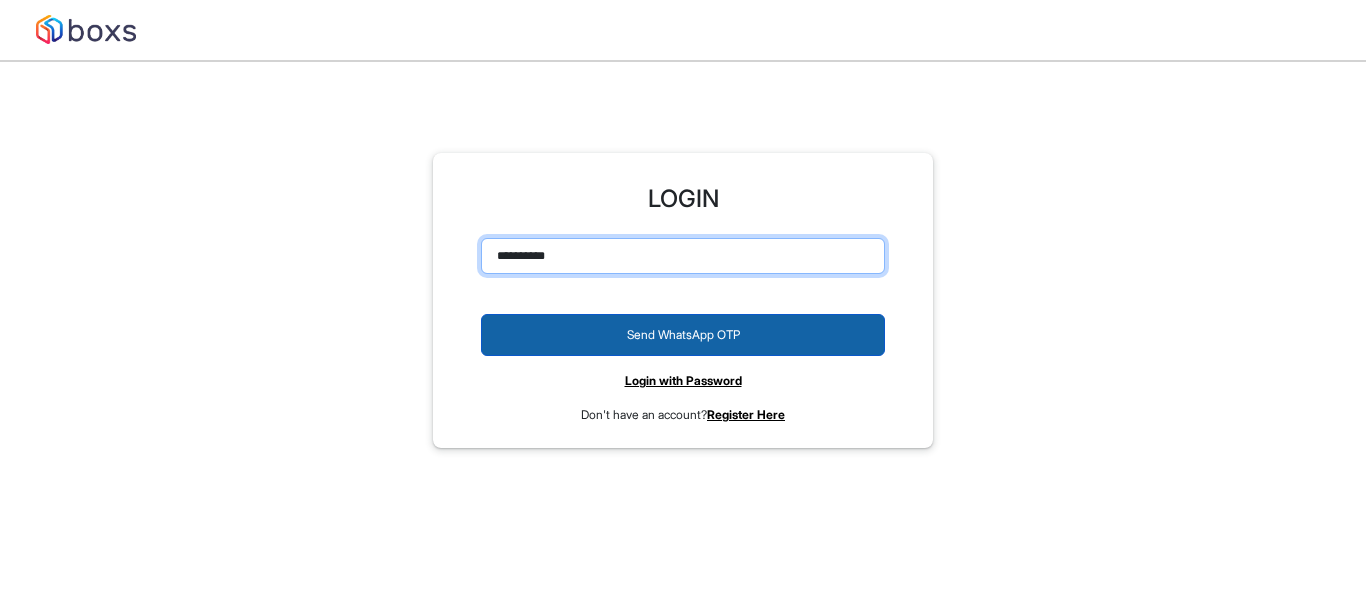 type on "**********" 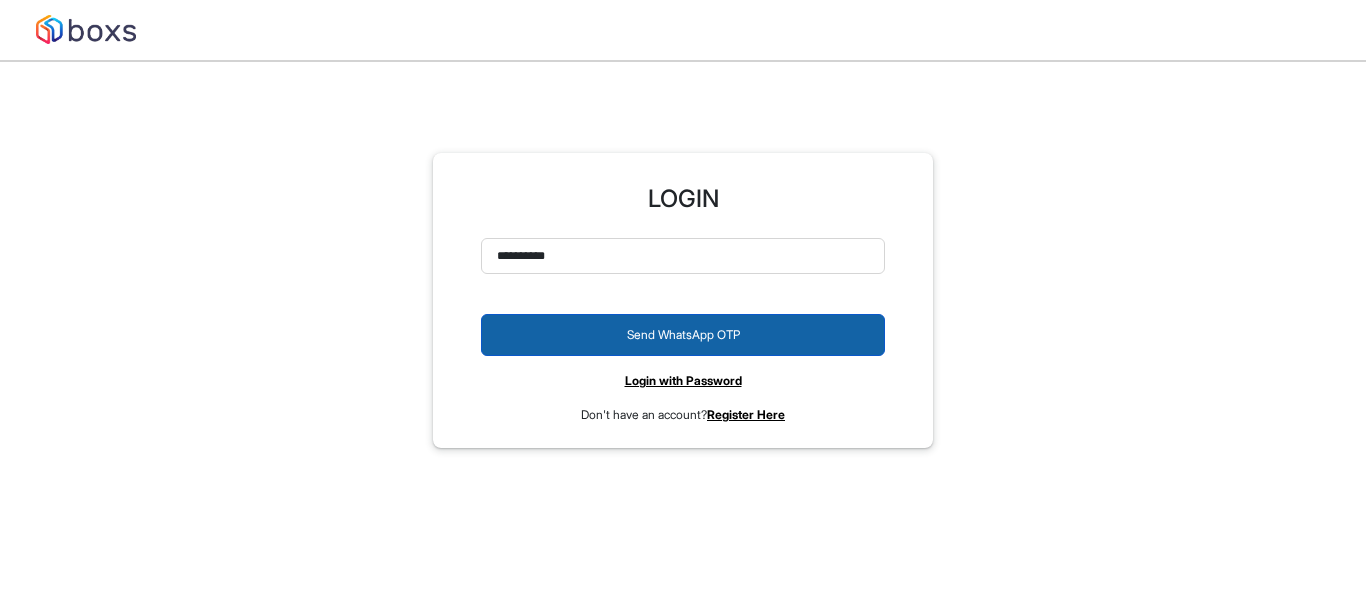 click on "Send WhatsApp OTP" at bounding box center (683, 335) 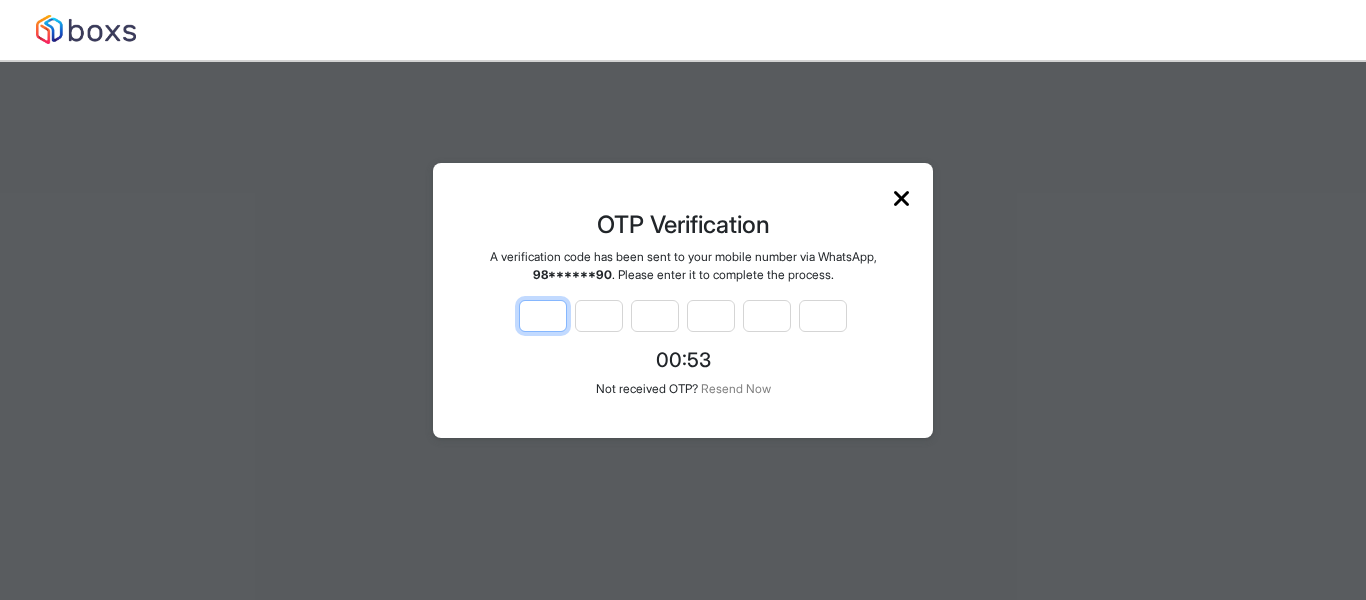 click at bounding box center (543, 316) 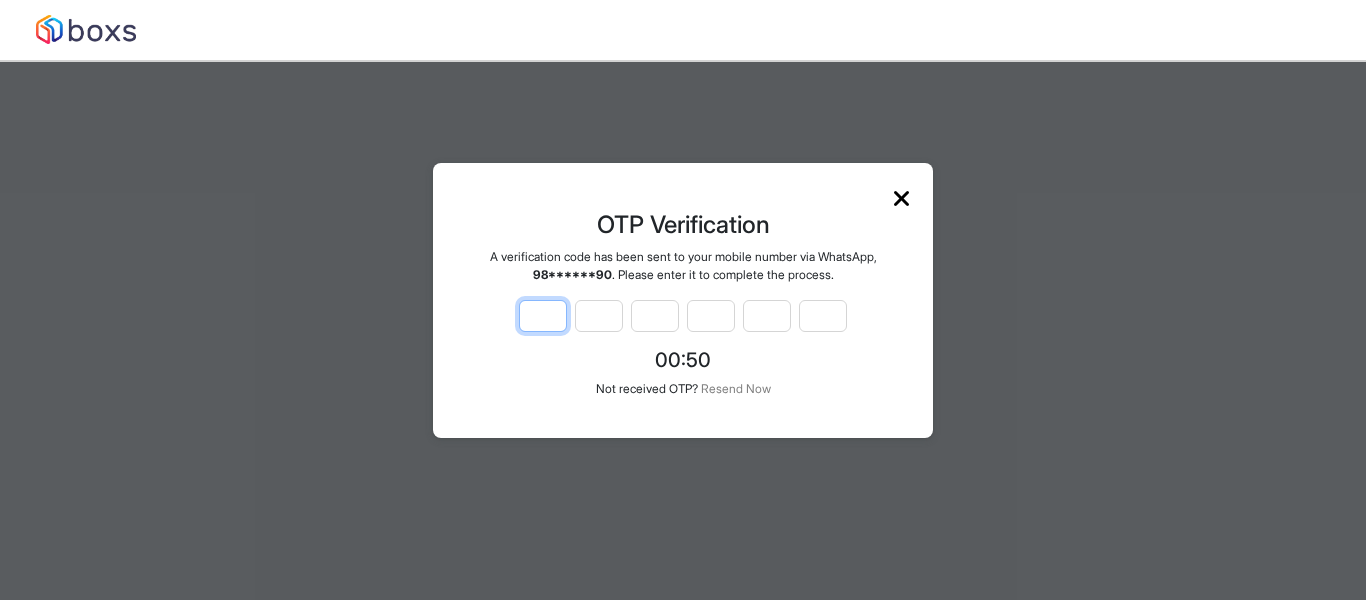 type on "*" 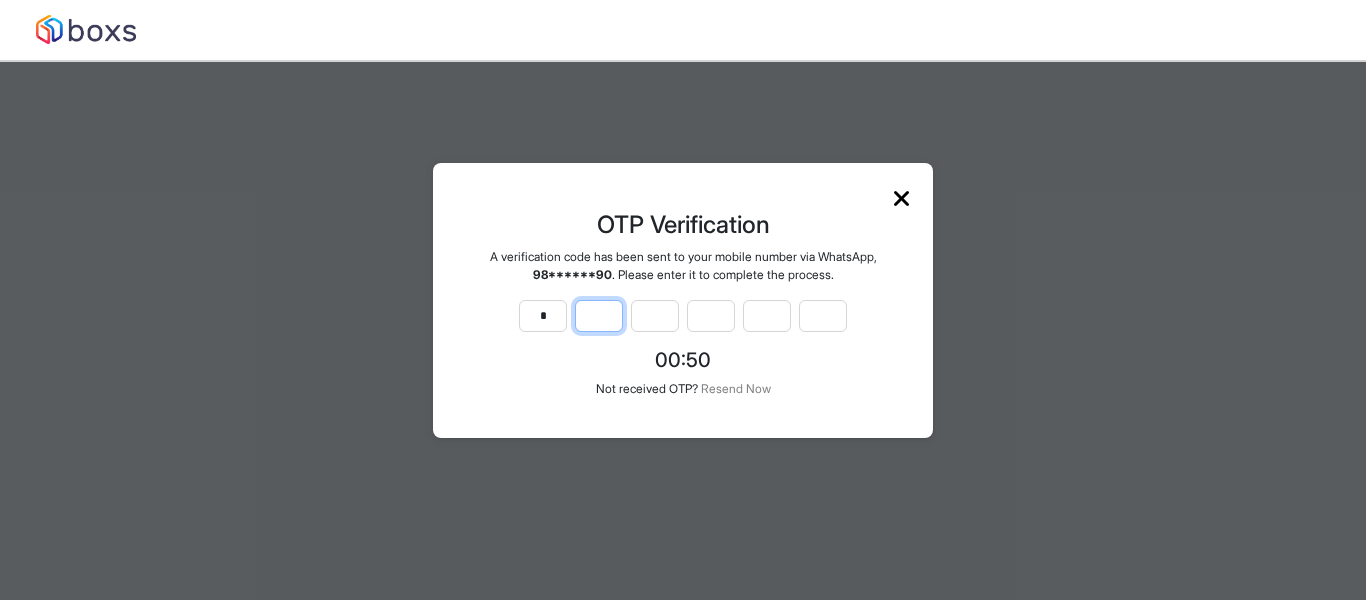 type on "*" 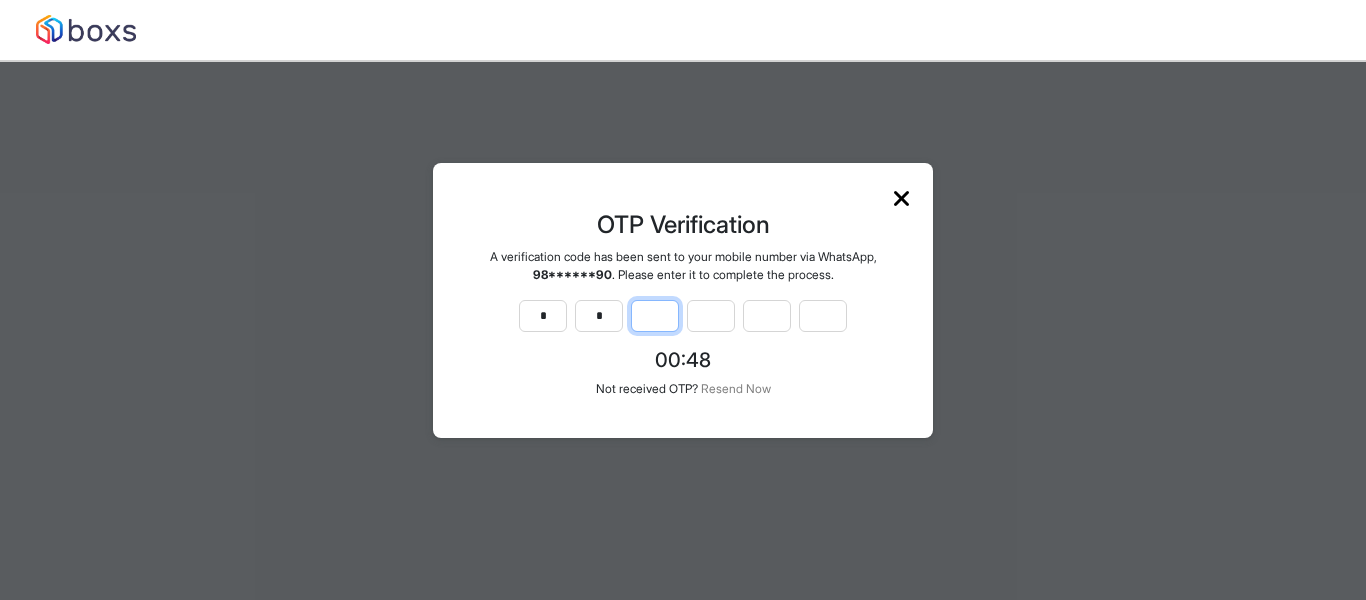 type on "*" 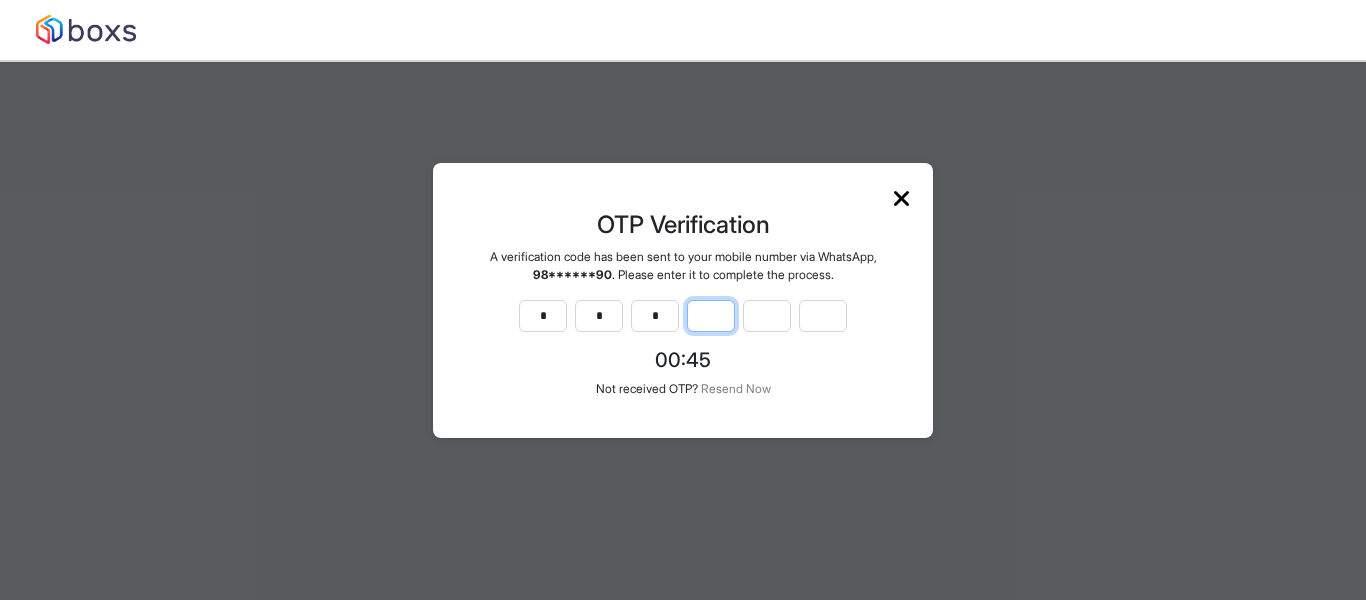 type on "*" 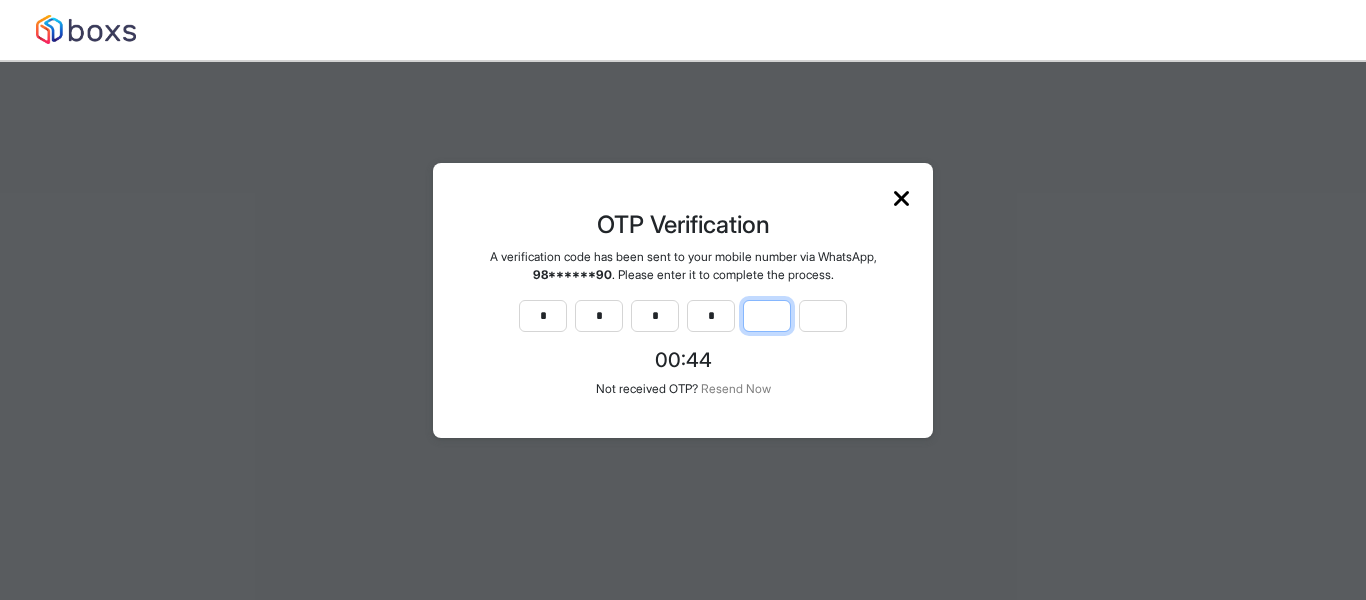 type on "*" 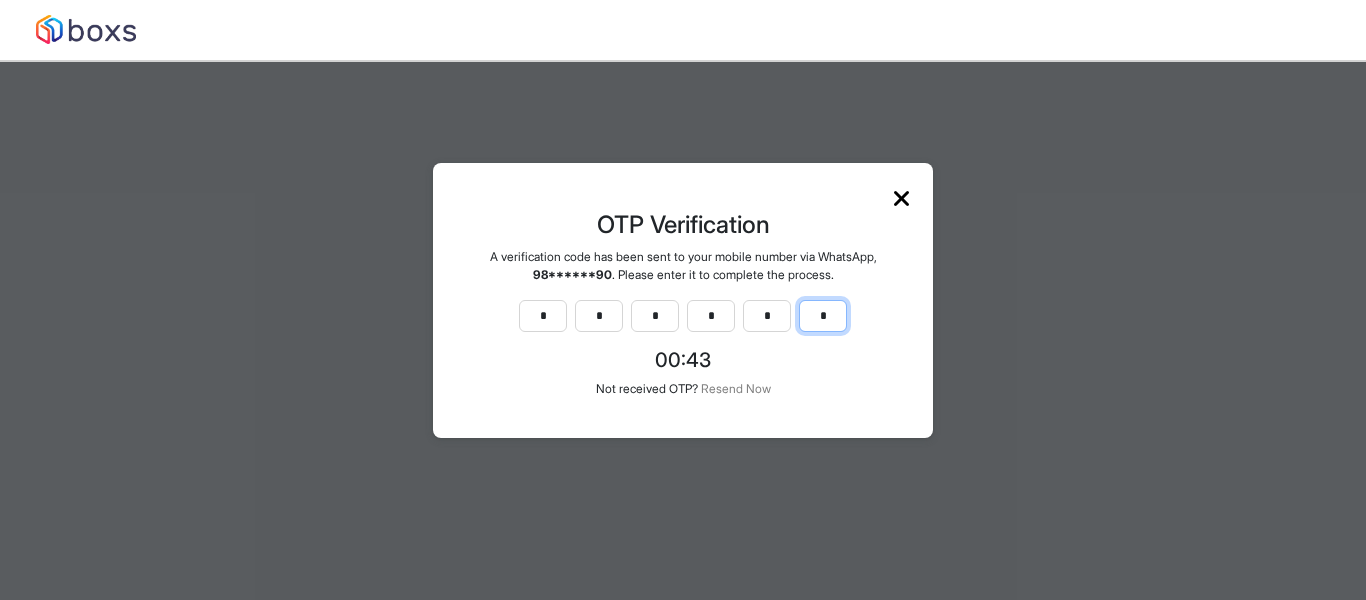 type on "*" 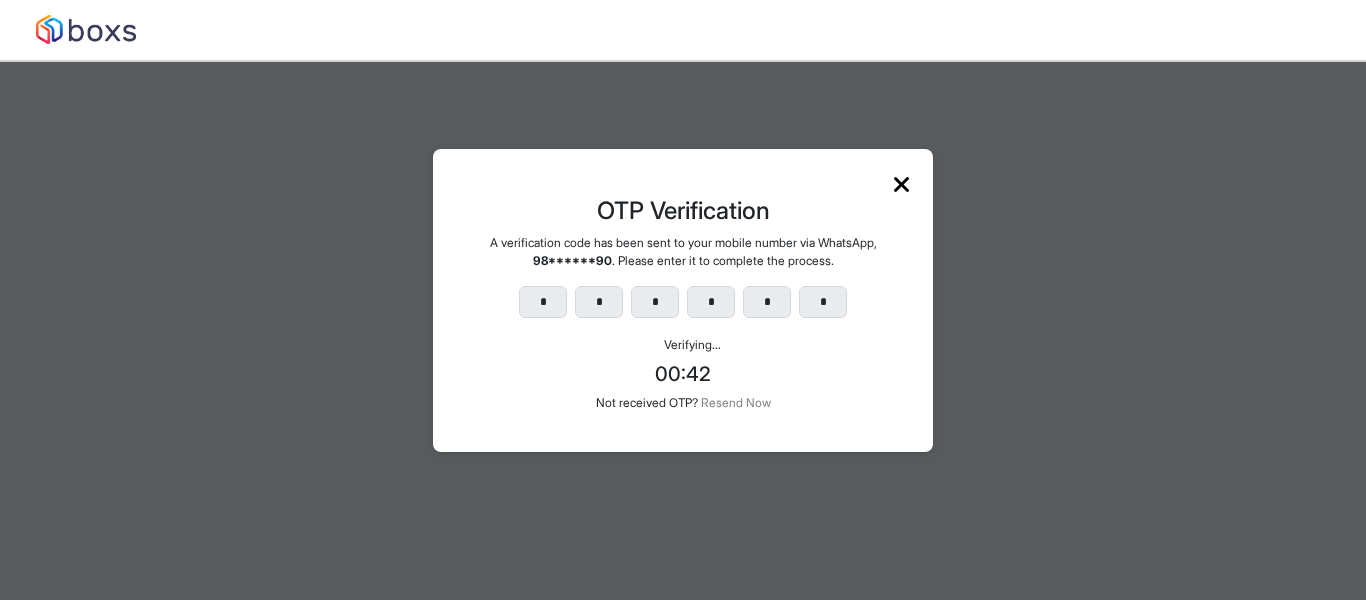 scroll, scrollTop: 0, scrollLeft: 0, axis: both 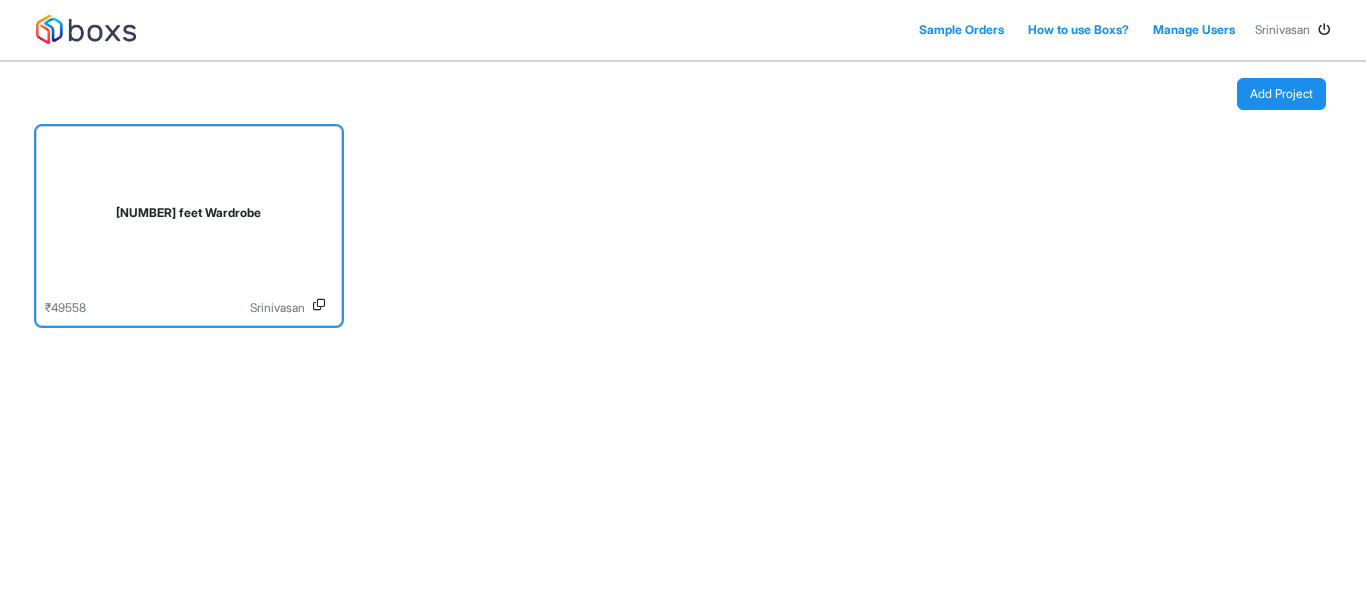 click on "[NUMBER] feet Wardrobe" at bounding box center [189, 217] 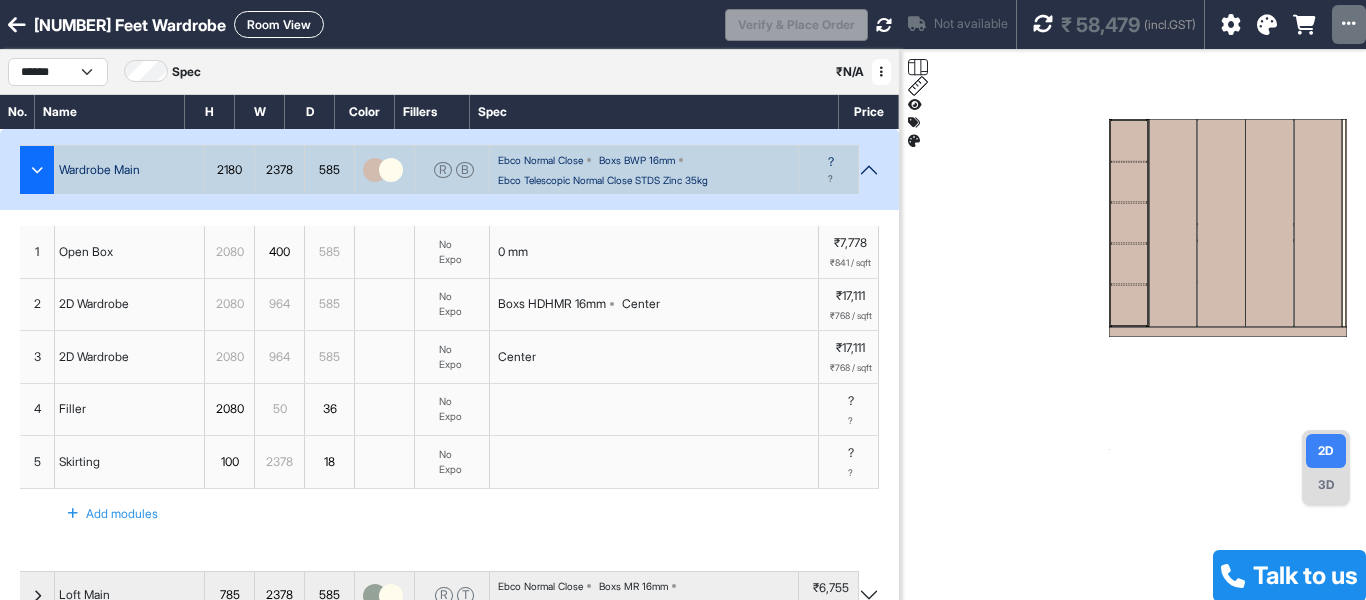 click on "2180" at bounding box center (229, 170) 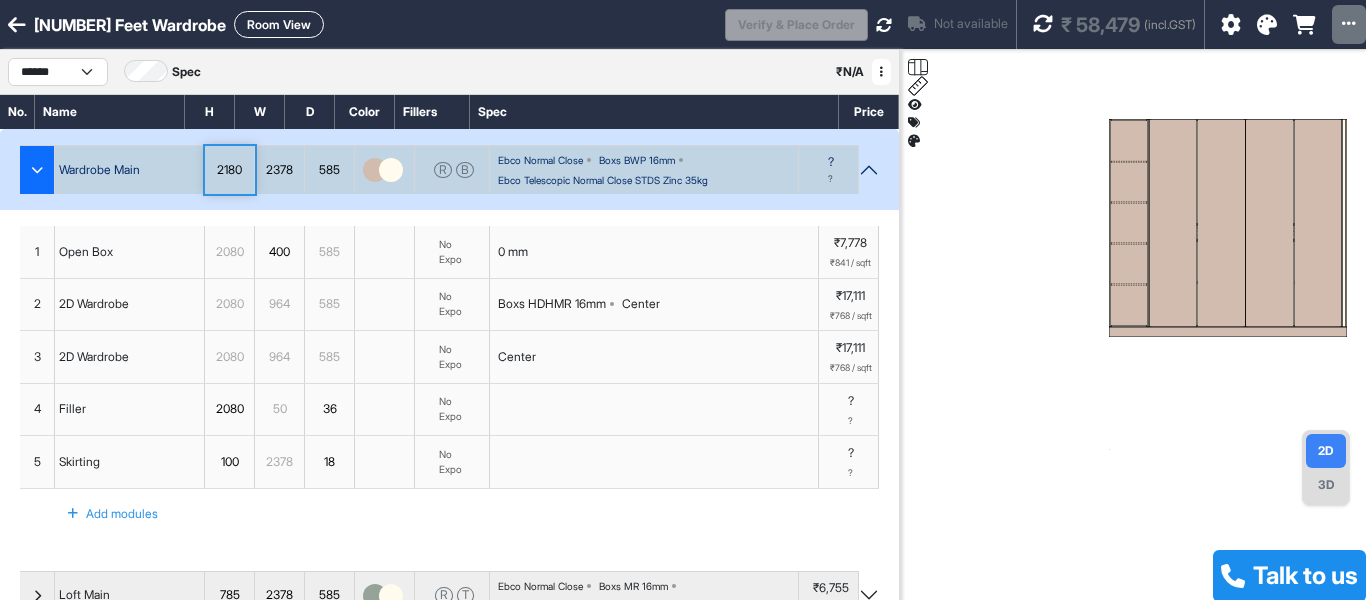click on "2180" at bounding box center (229, 170) 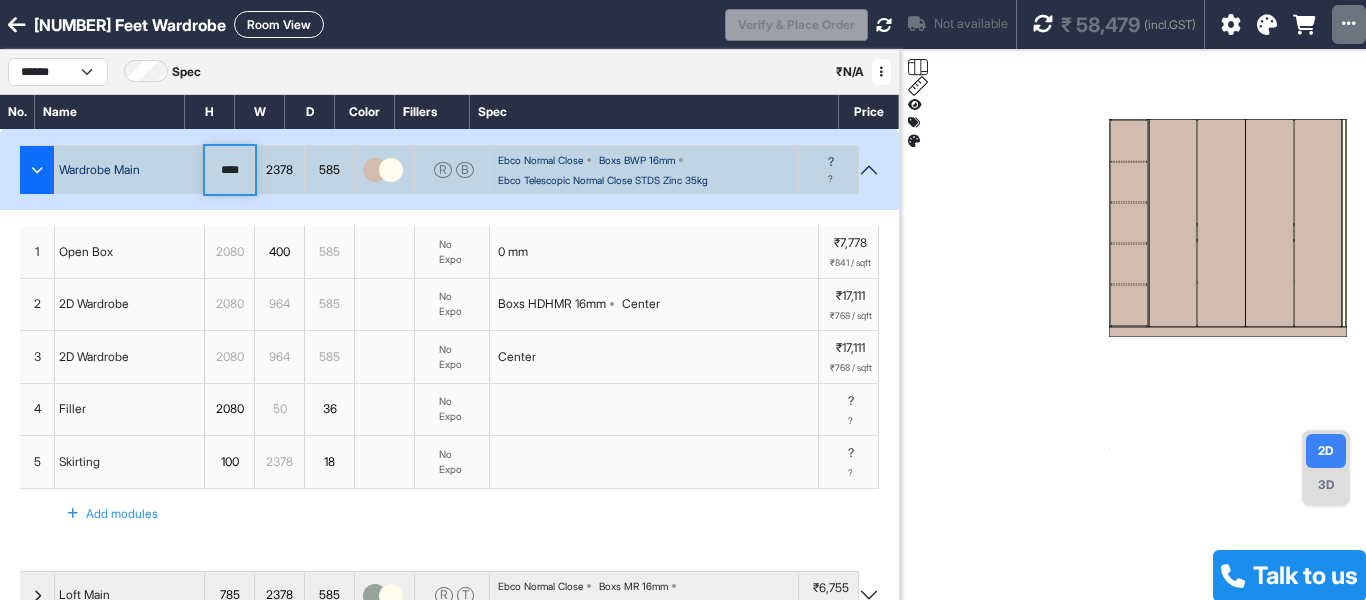 drag, startPoint x: 244, startPoint y: 173, endPoint x: 200, endPoint y: 166, distance: 44.553337 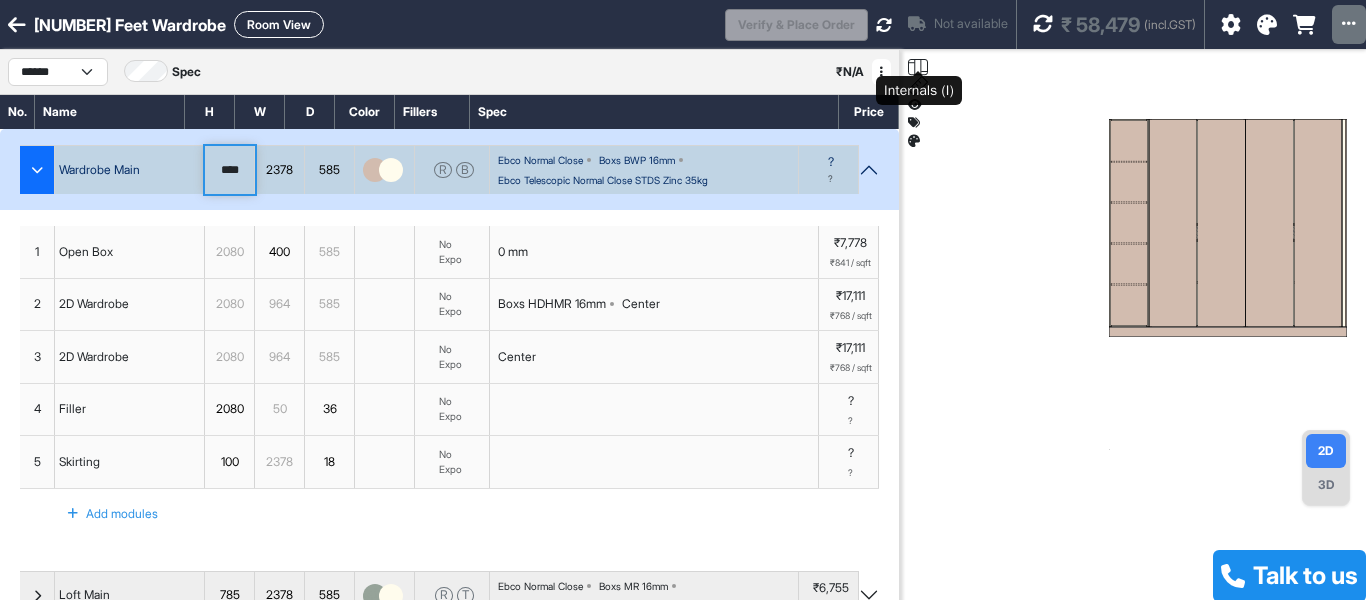 click at bounding box center (915, 67) 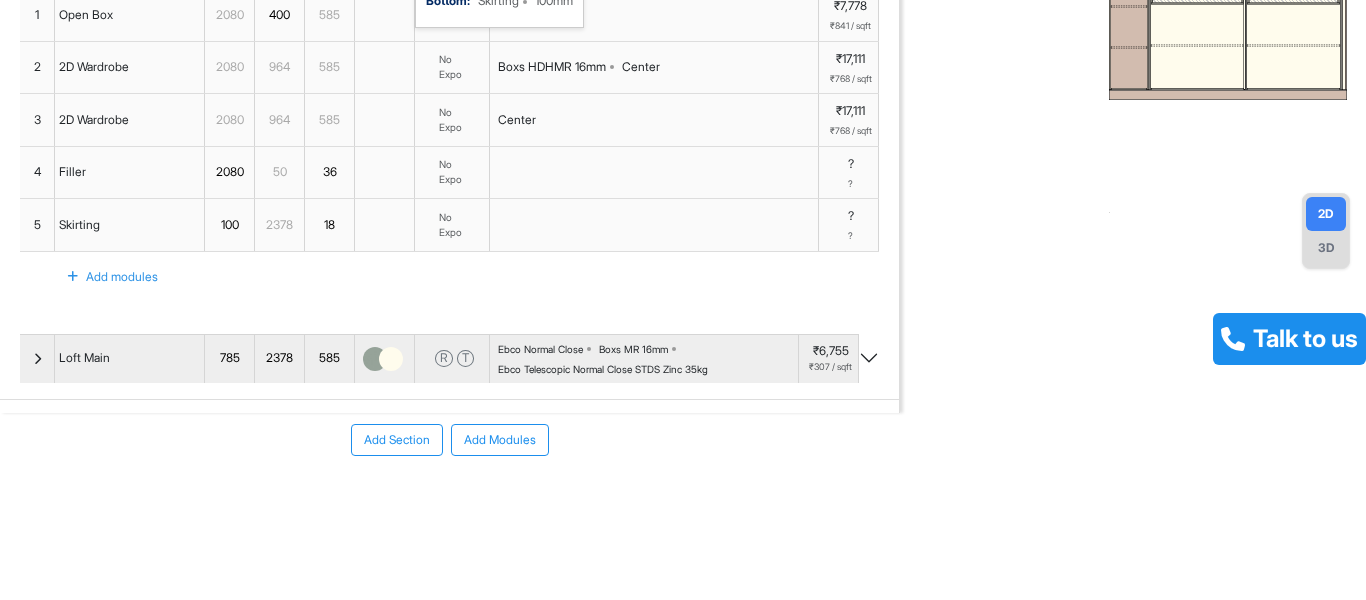 scroll, scrollTop: 271, scrollLeft: 0, axis: vertical 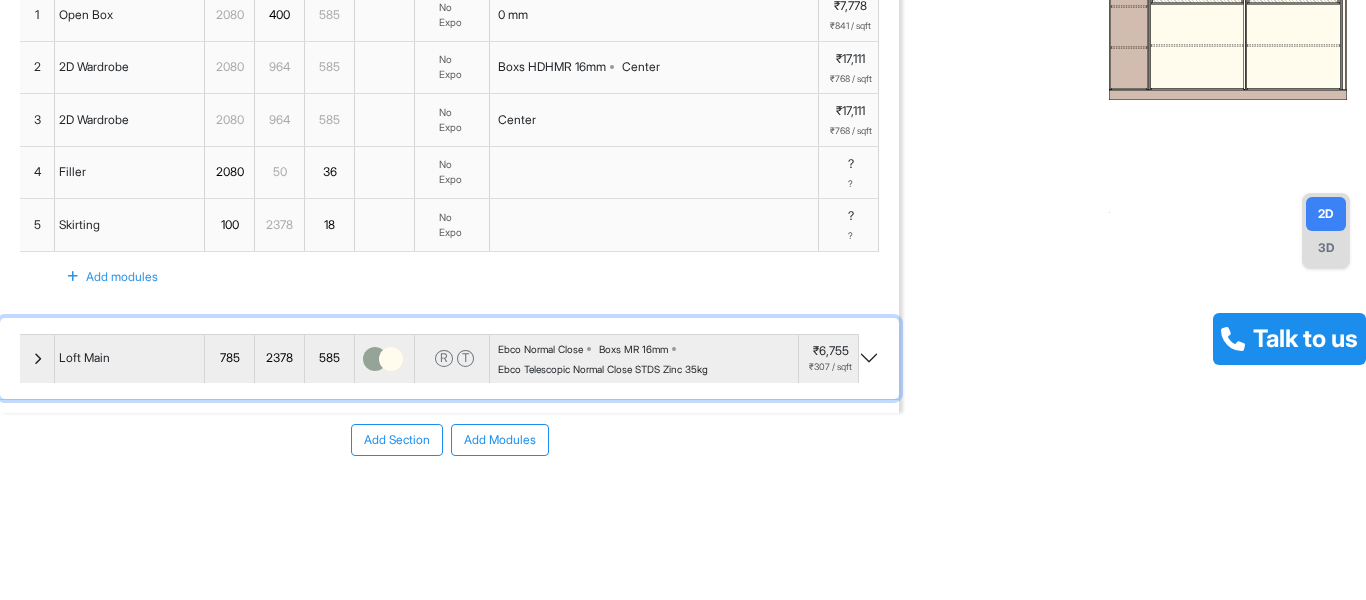 click at bounding box center [37, 359] 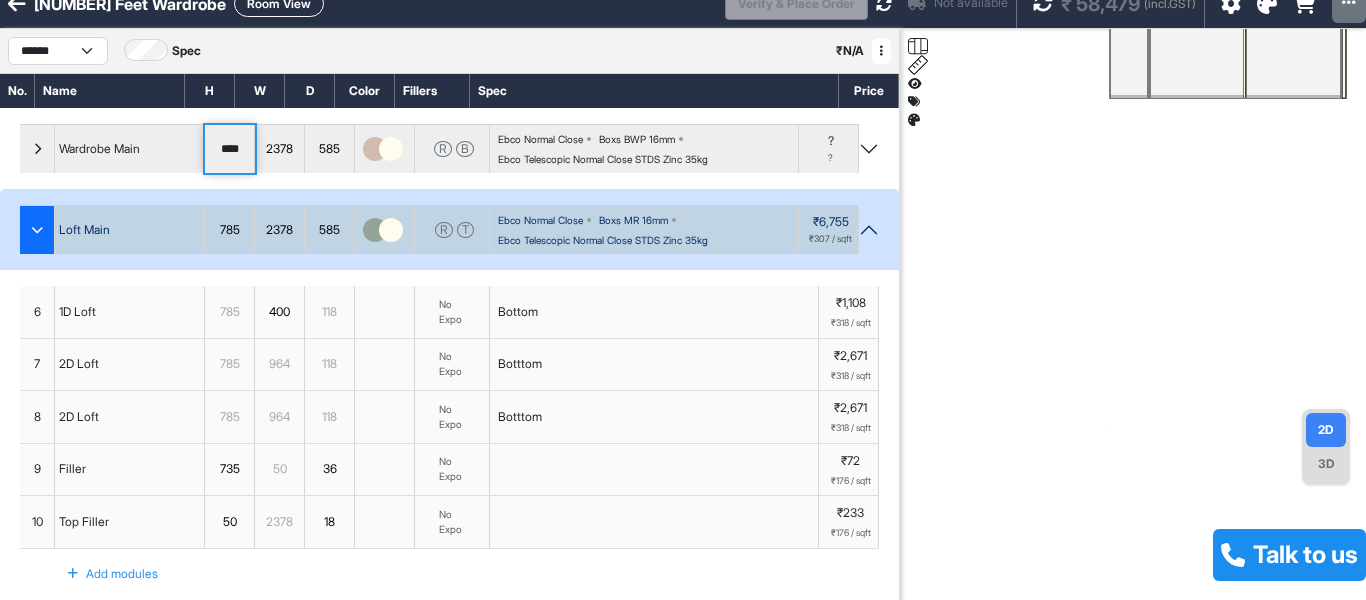 scroll, scrollTop: 0, scrollLeft: 0, axis: both 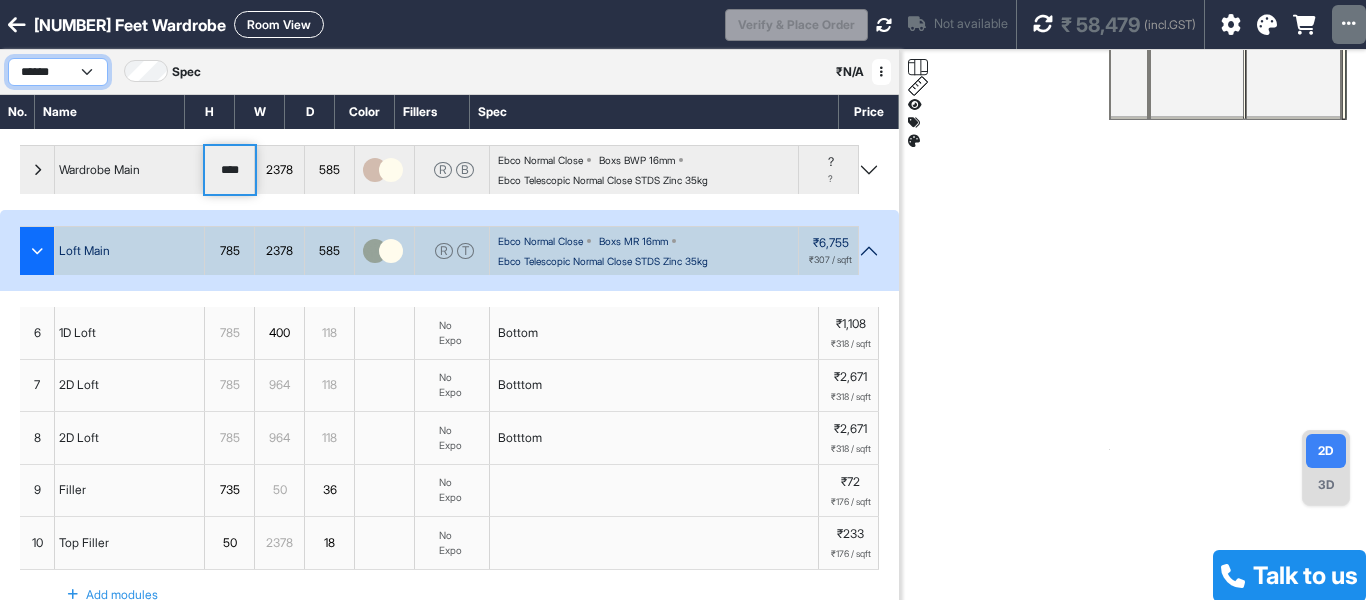 click on "******" at bounding box center (58, 72) 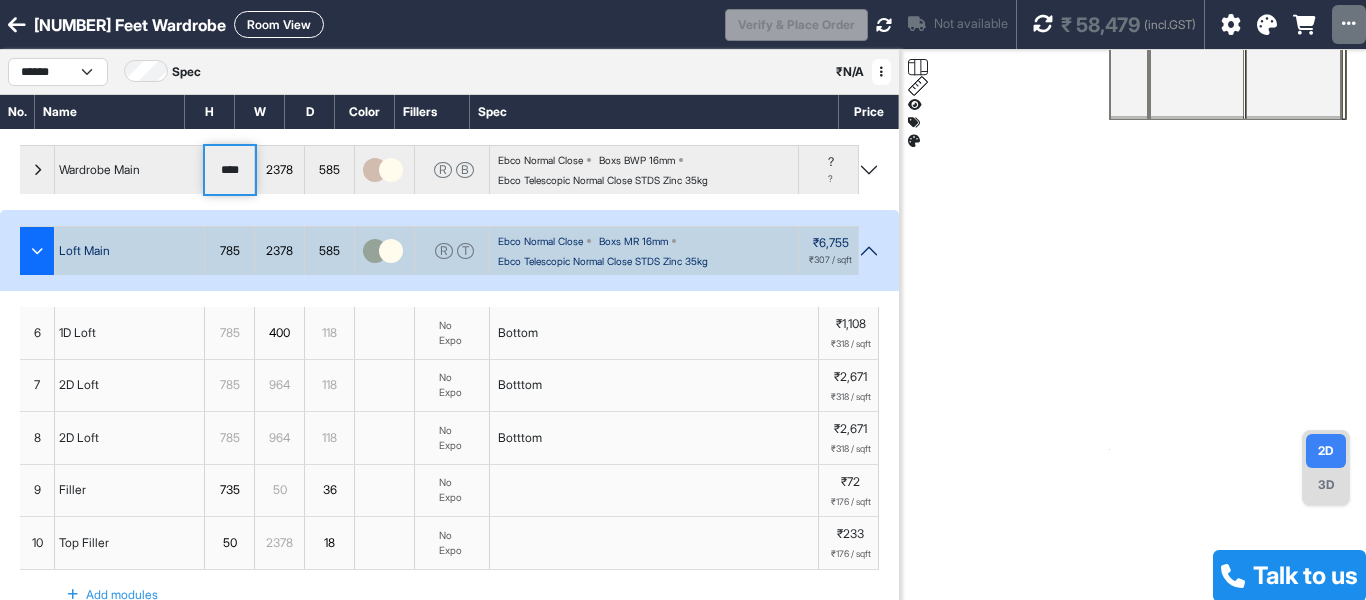 click at bounding box center (881, 72) 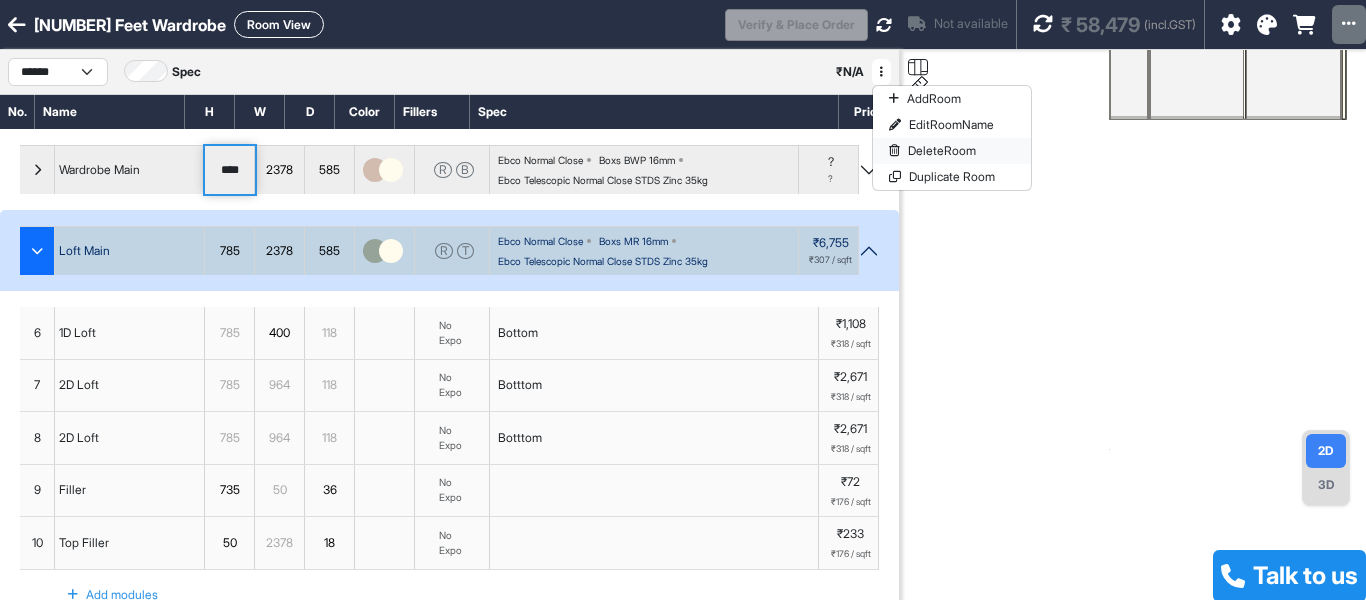 click on "Delete  Room" at bounding box center (952, 151) 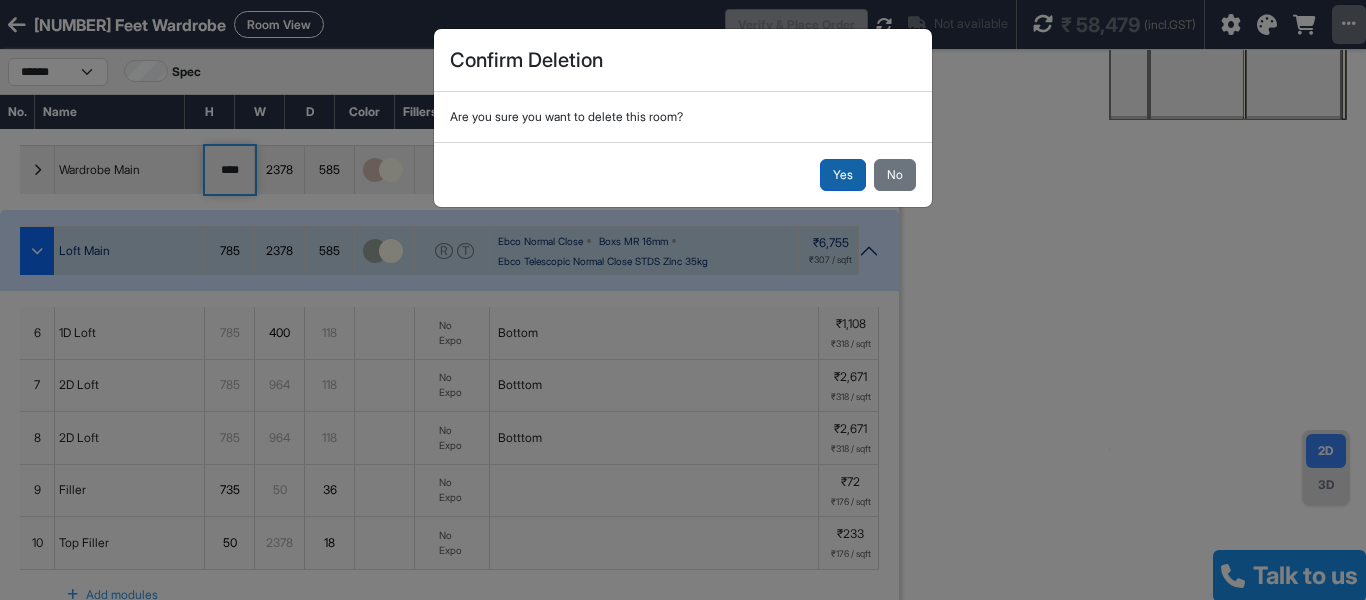 click on "Yes" at bounding box center [843, 175] 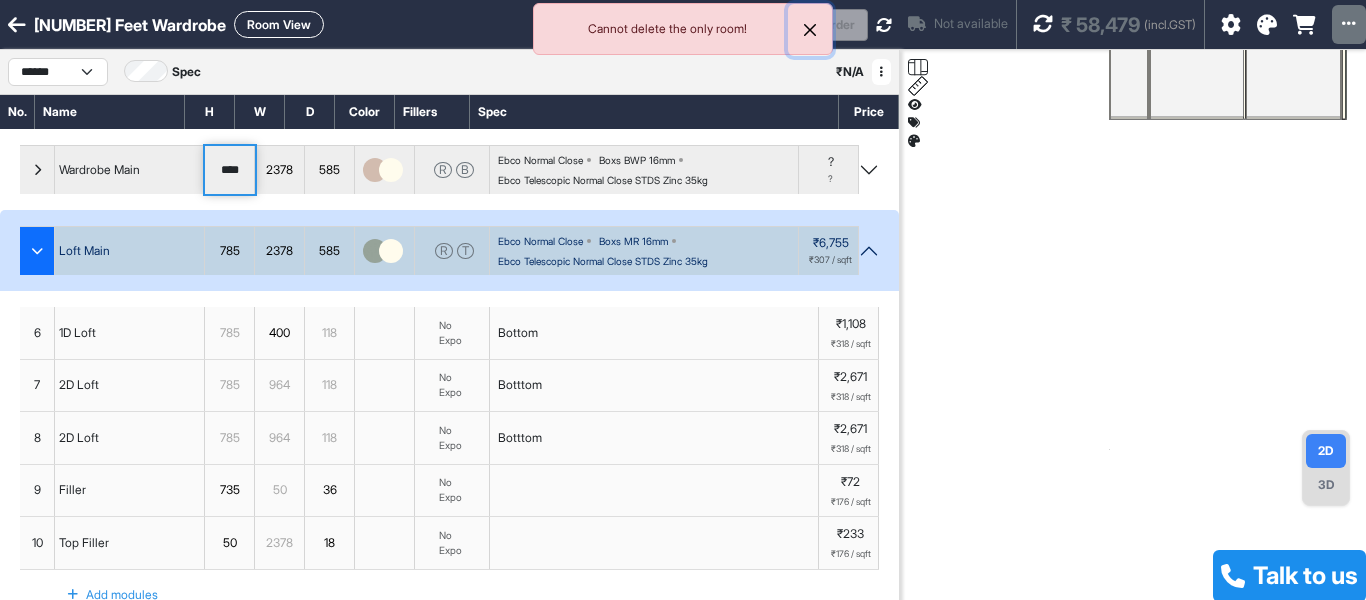 click at bounding box center (810, 30) 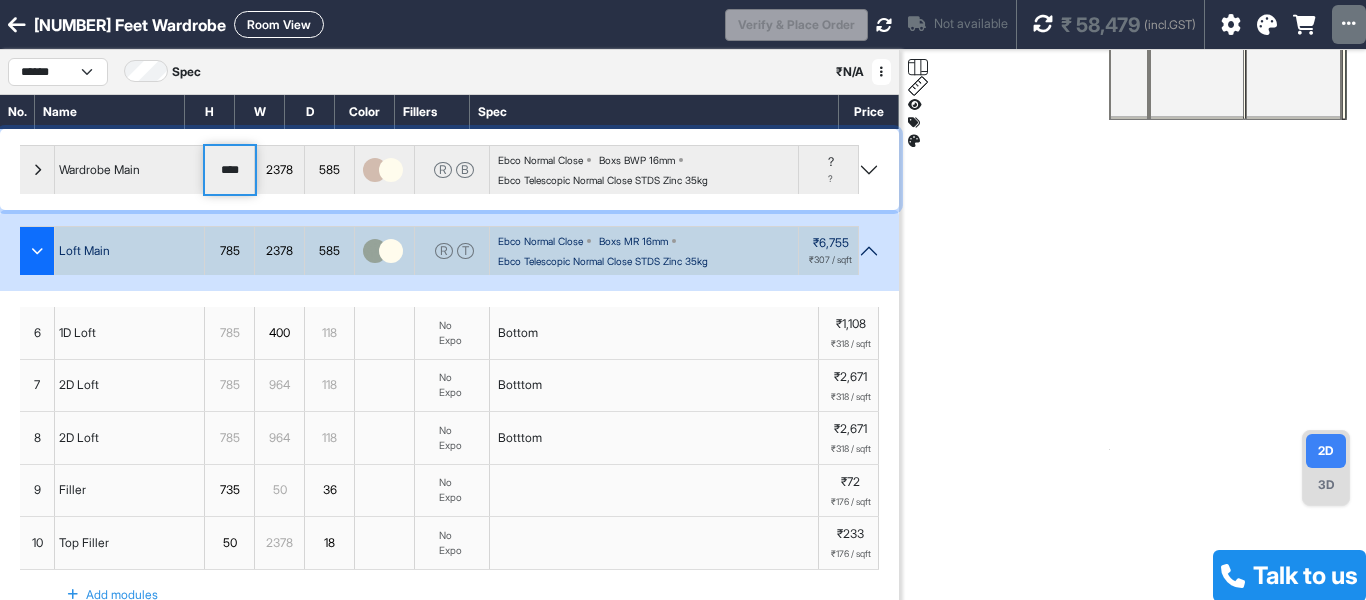 click on "Wardrobe Main **** 2378 585 R B Ebco Normal Close Boxs BWP 16mm Ebco Telescopic Normal Close STDS Zinc 35kg ? ?" at bounding box center (449, 169) 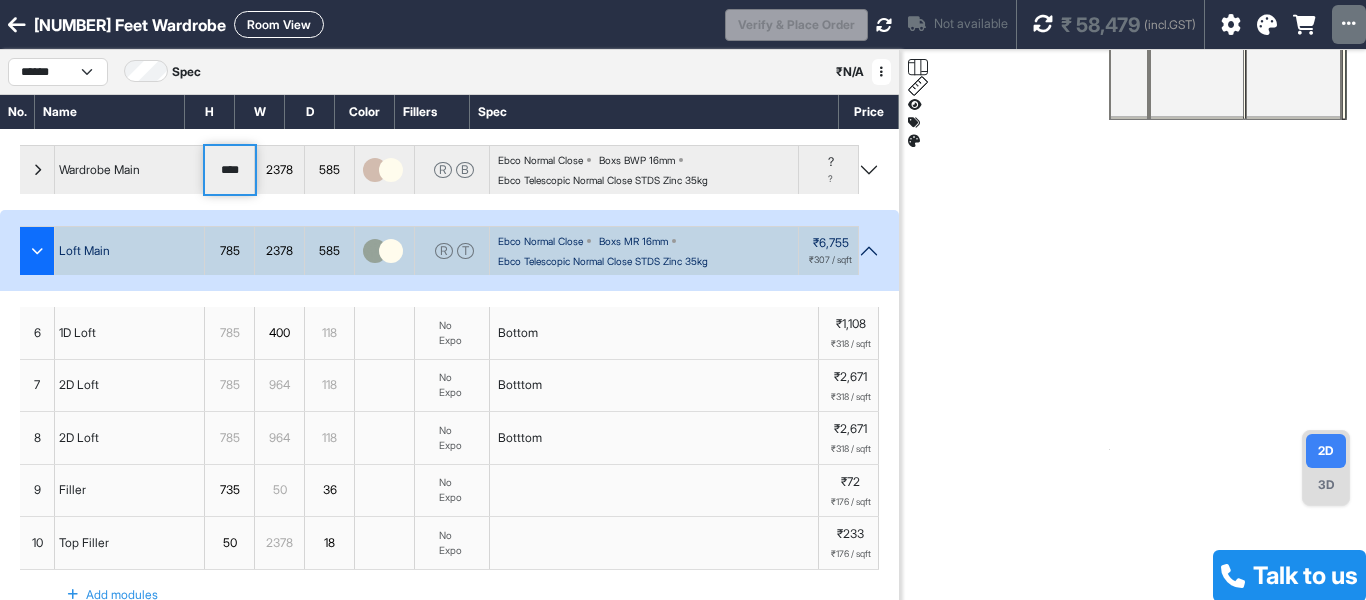 click on "785" at bounding box center (229, 251) 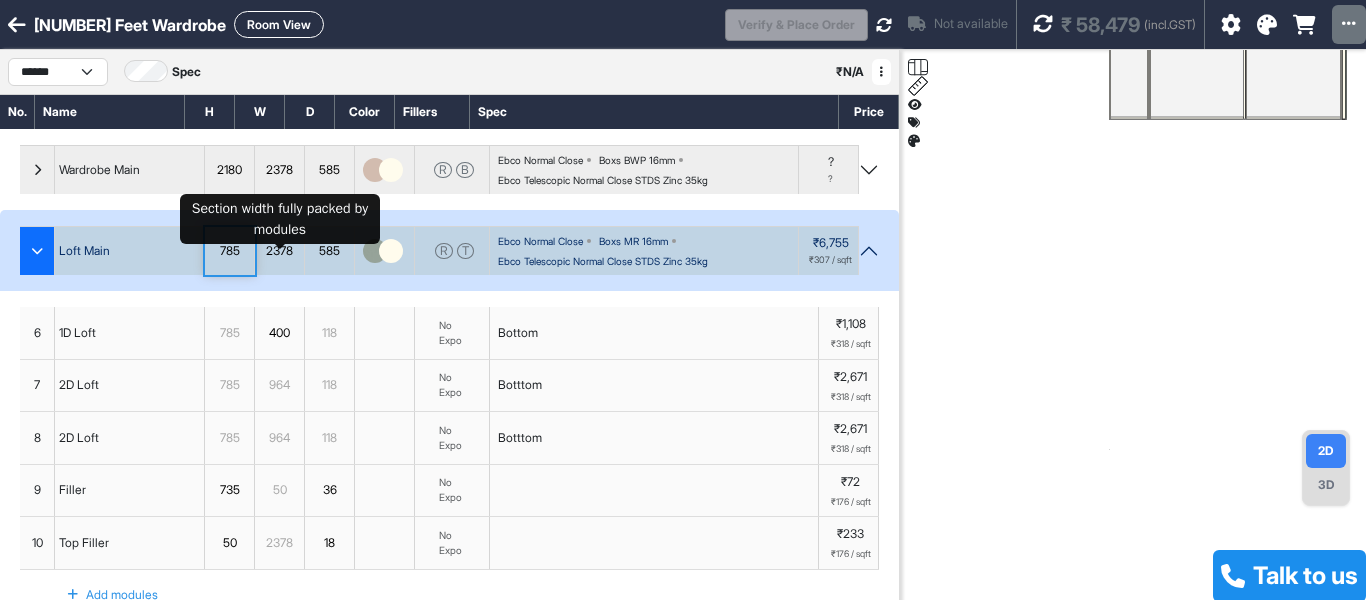 click on "2378" at bounding box center (279, 251) 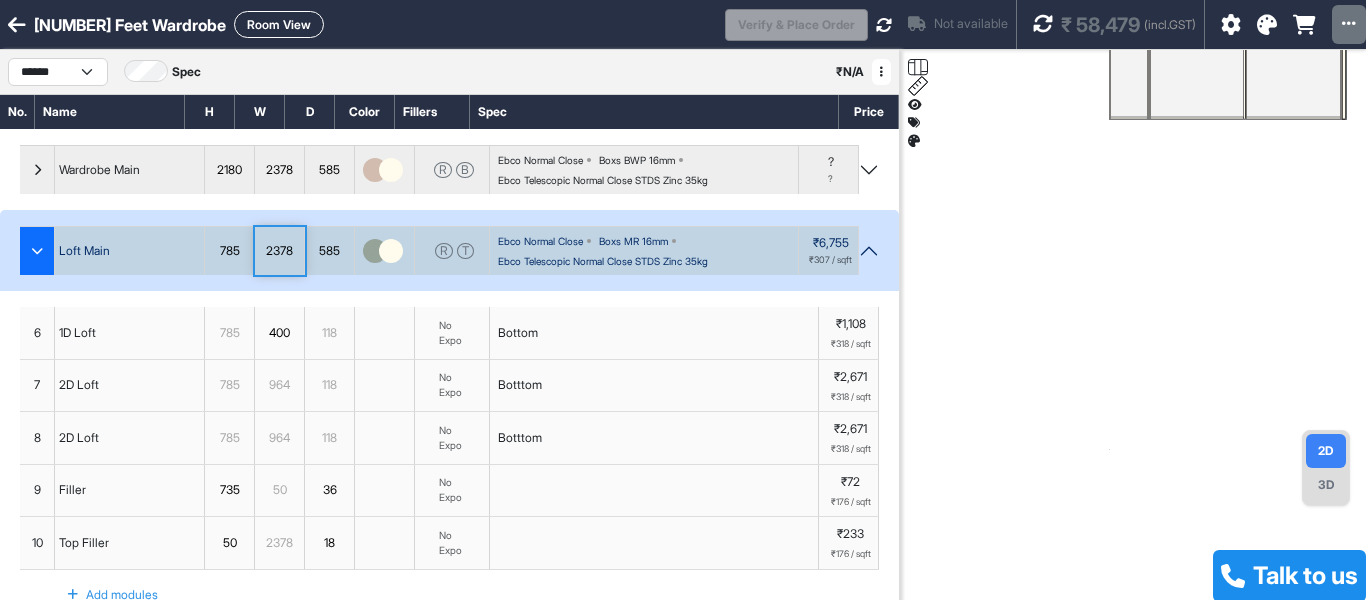 click on "585" at bounding box center [329, 251] 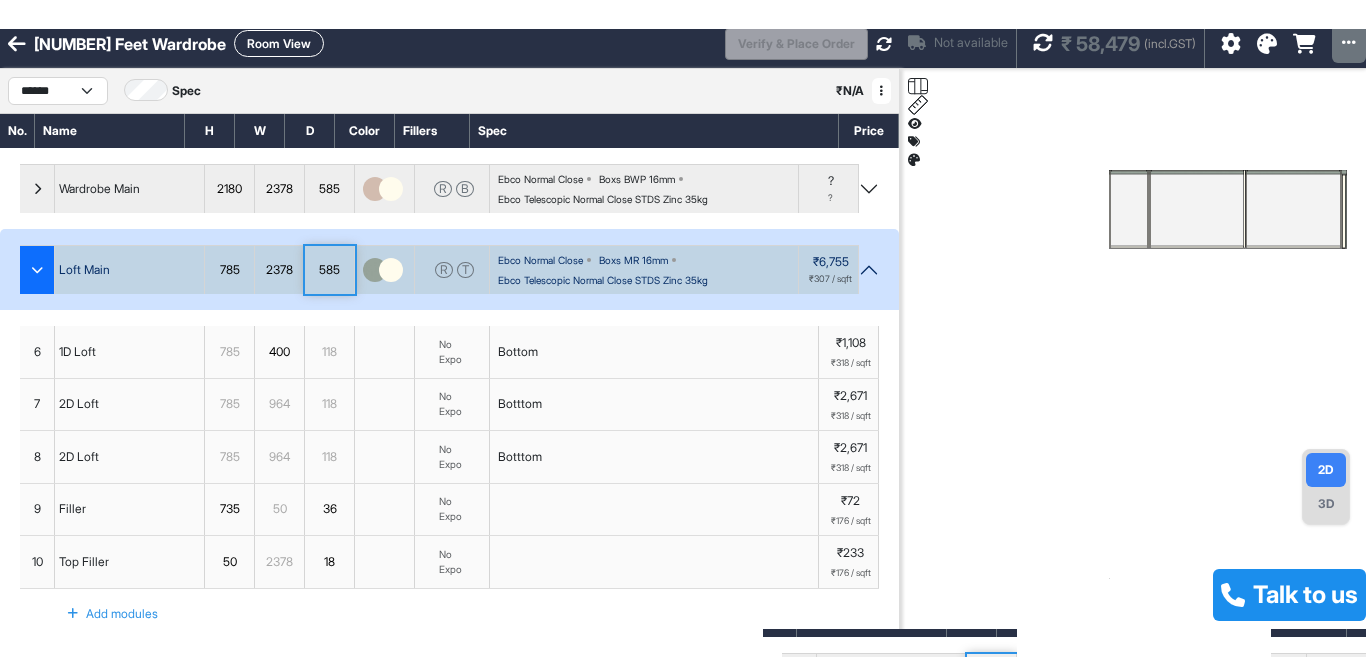 scroll, scrollTop: 0, scrollLeft: 0, axis: both 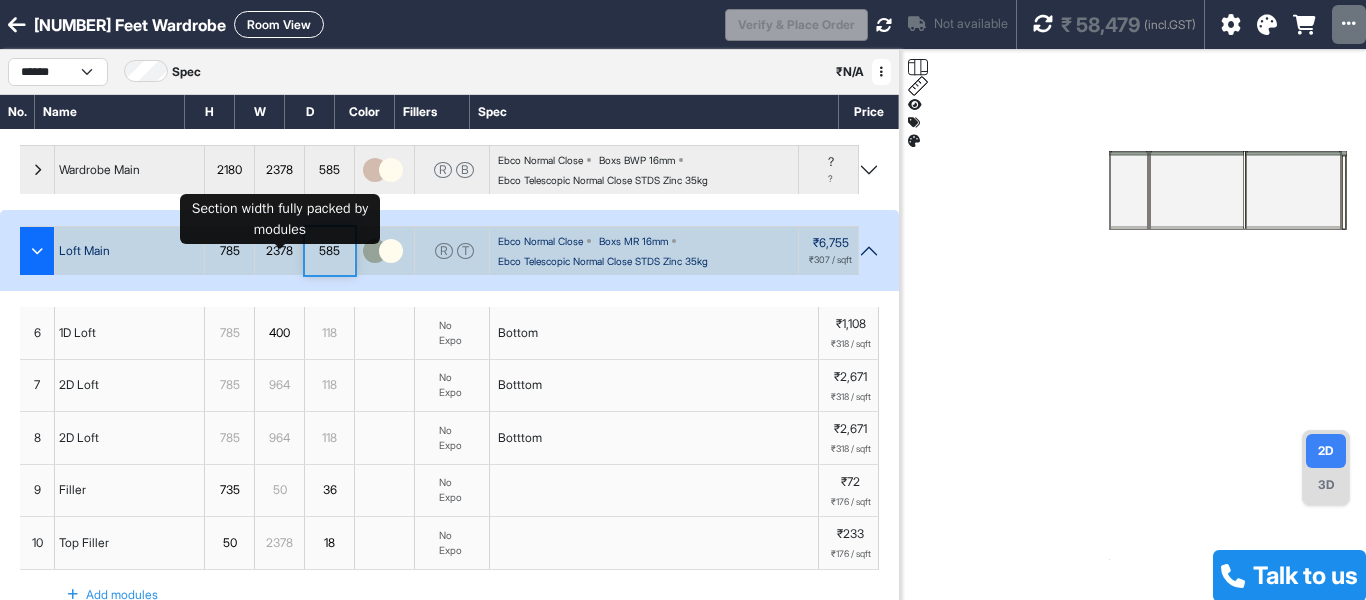 click on "2378" at bounding box center (279, 251) 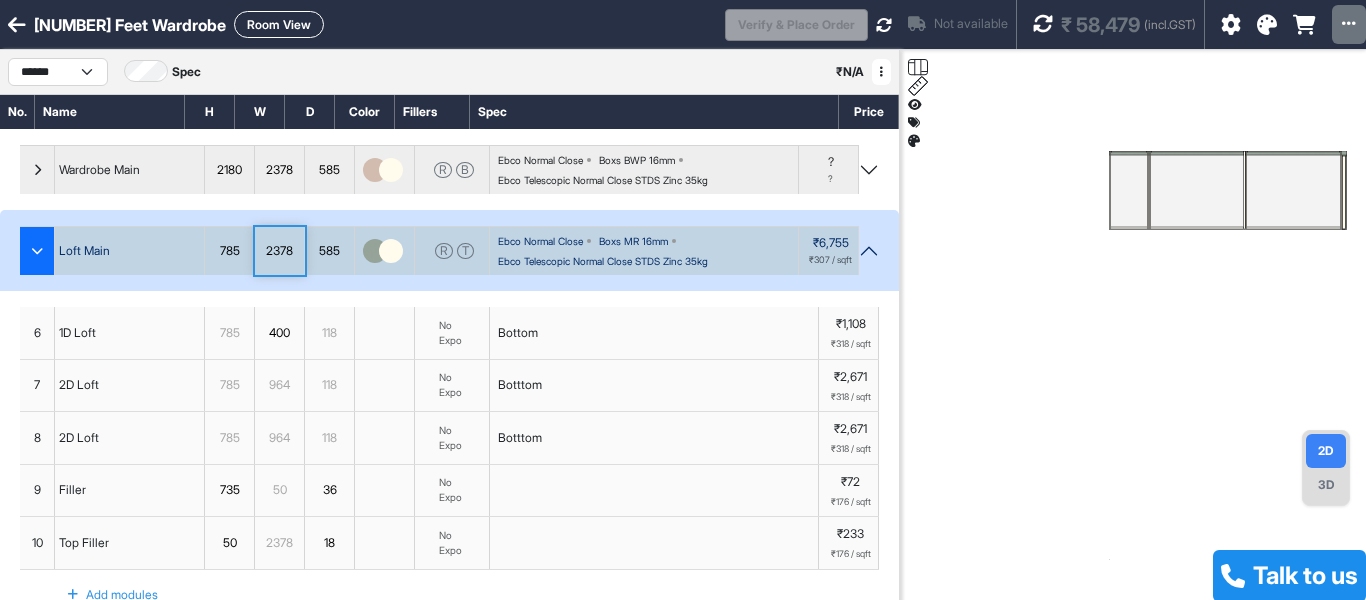 click on "785" at bounding box center [229, 251] 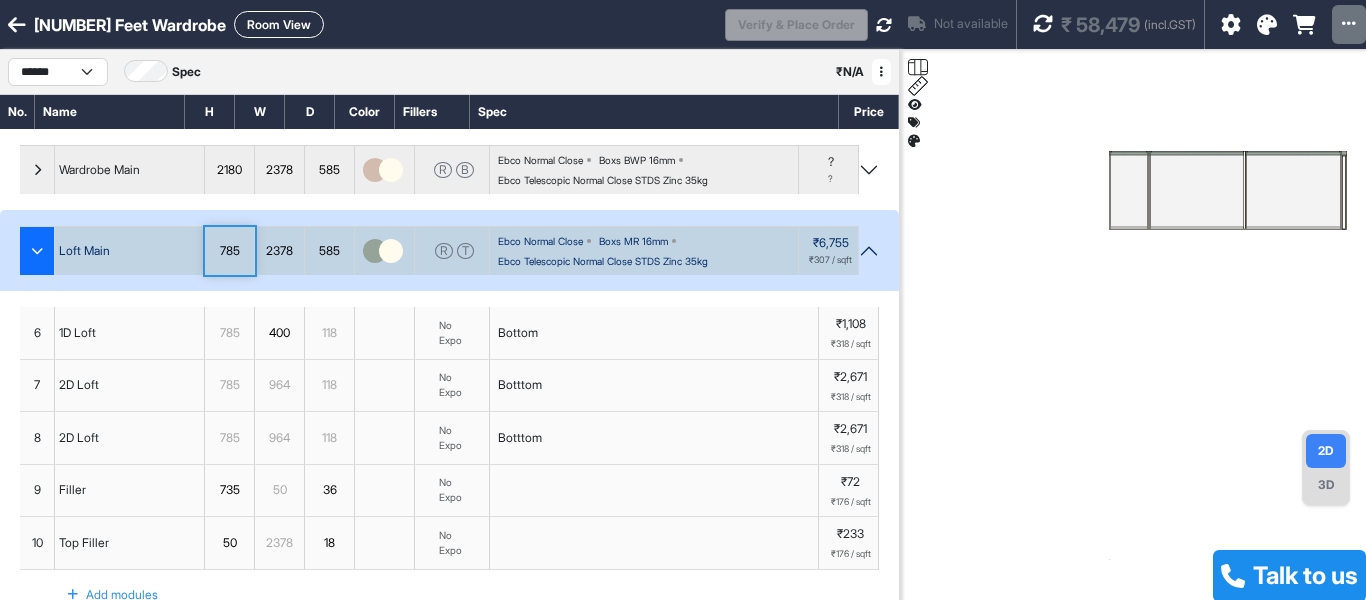 click on "585" at bounding box center (329, 251) 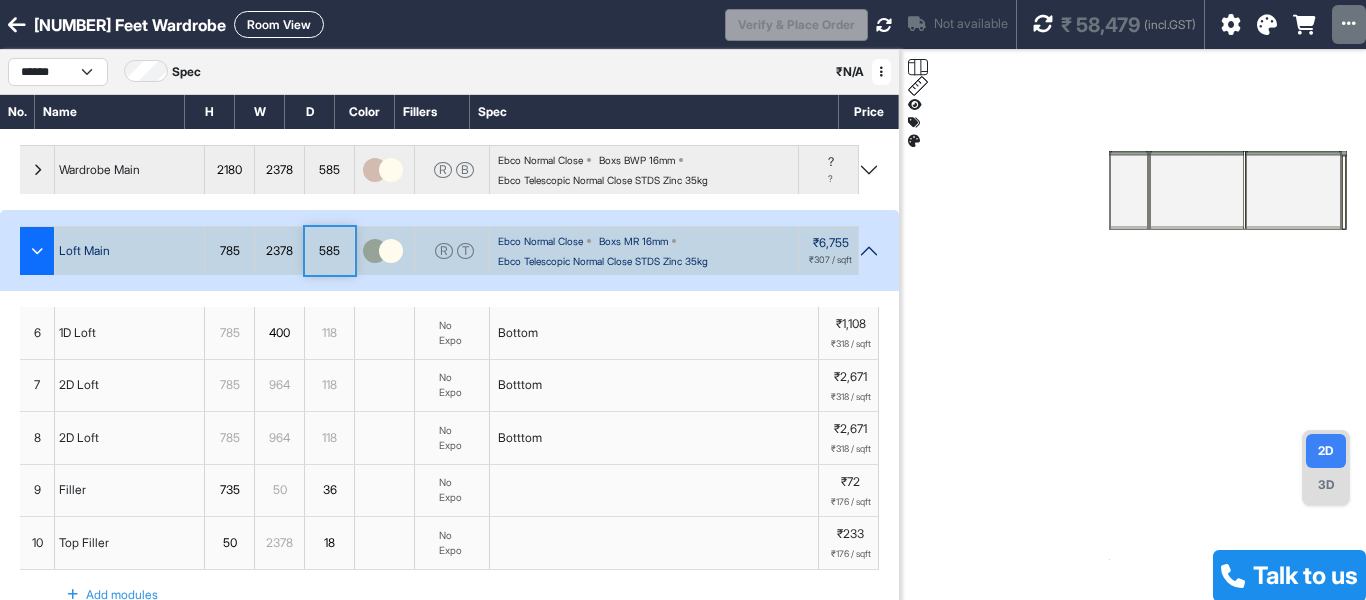 click at bounding box center (375, 251) 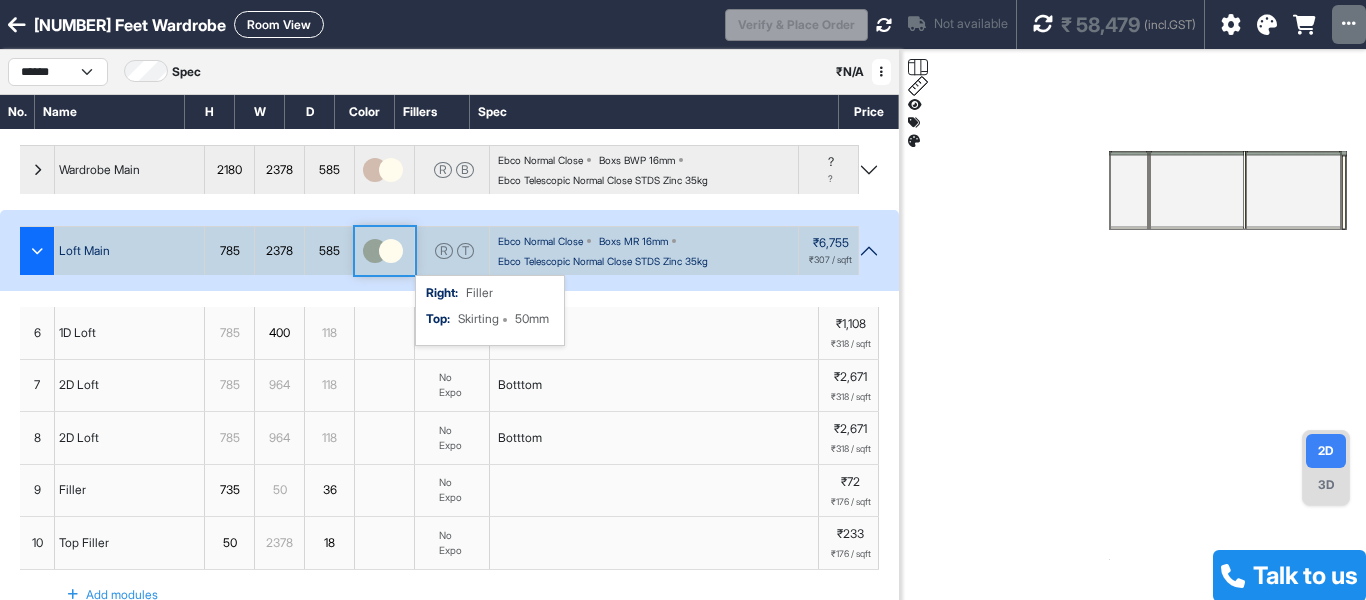 click on "R" at bounding box center [444, 251] 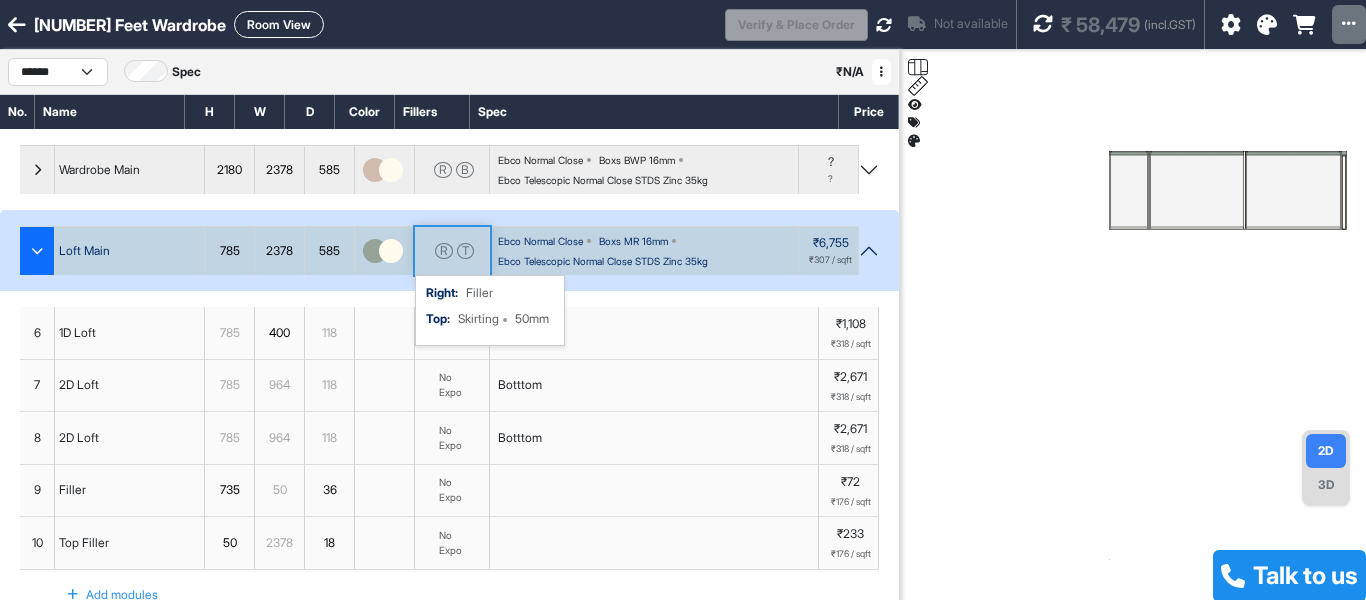 click on "T" at bounding box center [465, 251] 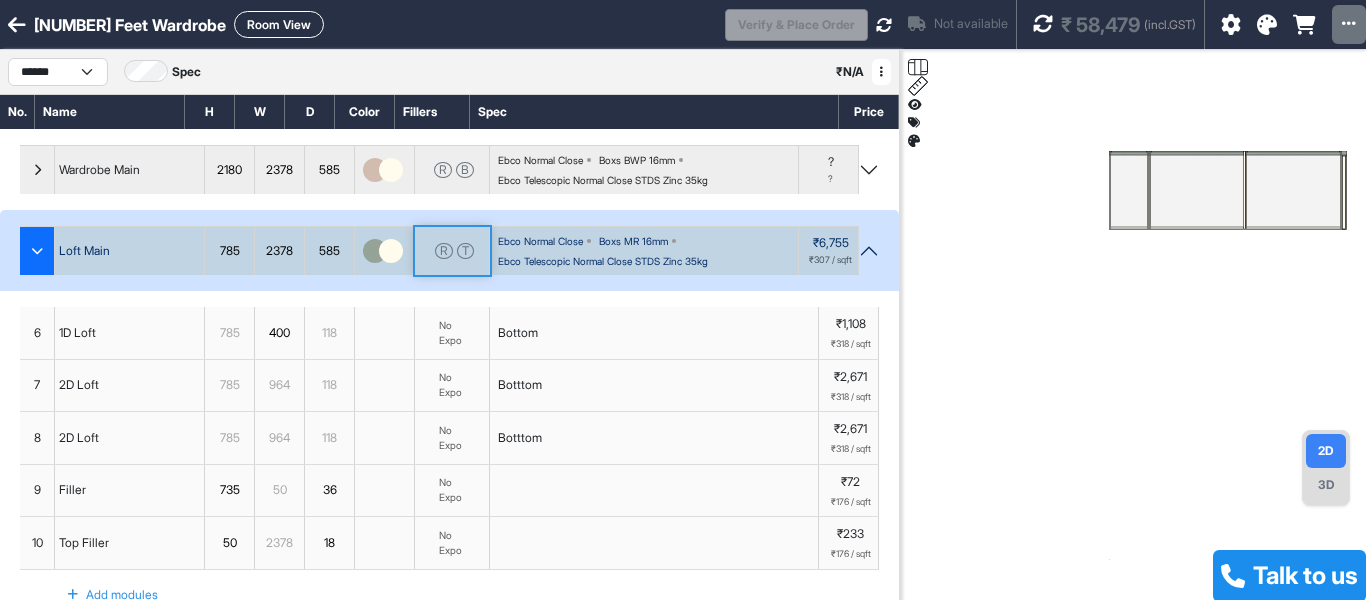 click on "Loft Main [NUMBER] [NUMBER] [NUMBER] R T Ebco Normal Close Boxs MR 16mm Ebco Telescopic Normal Close STDS Zinc 35kg ₹[PRICE] ₹[PRICE] / sqft" at bounding box center [449, 169] 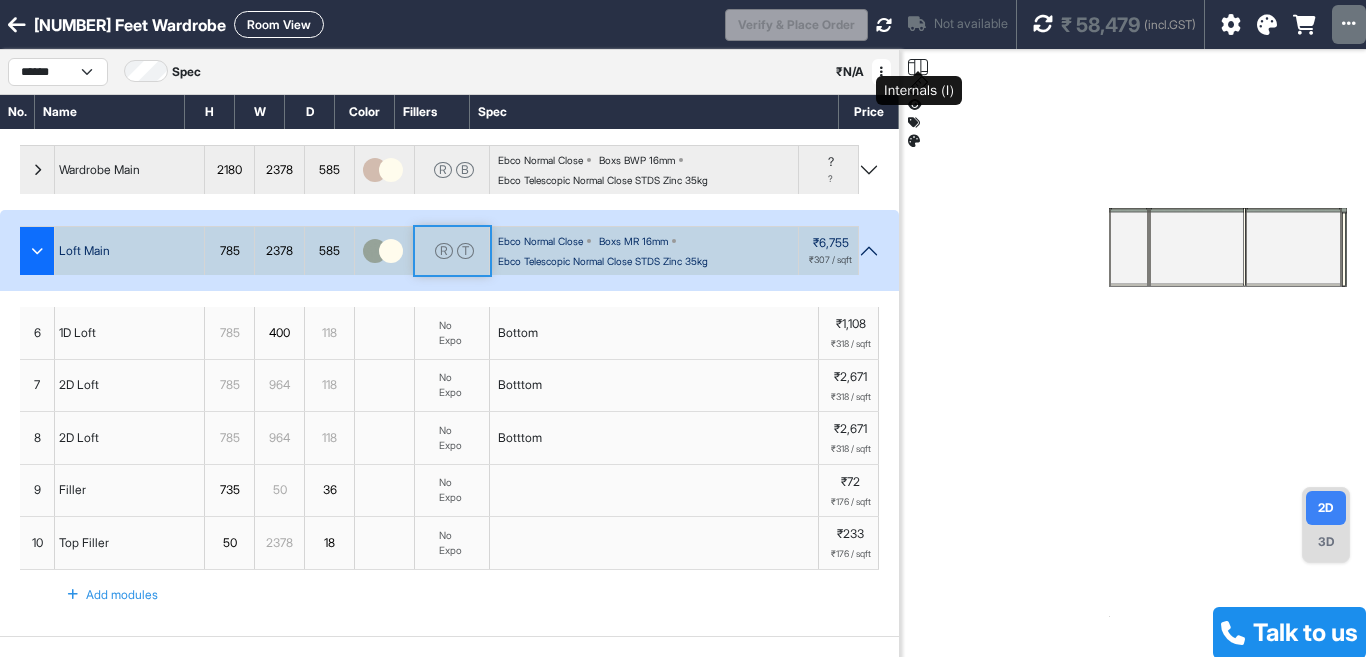 click at bounding box center [921, 67] 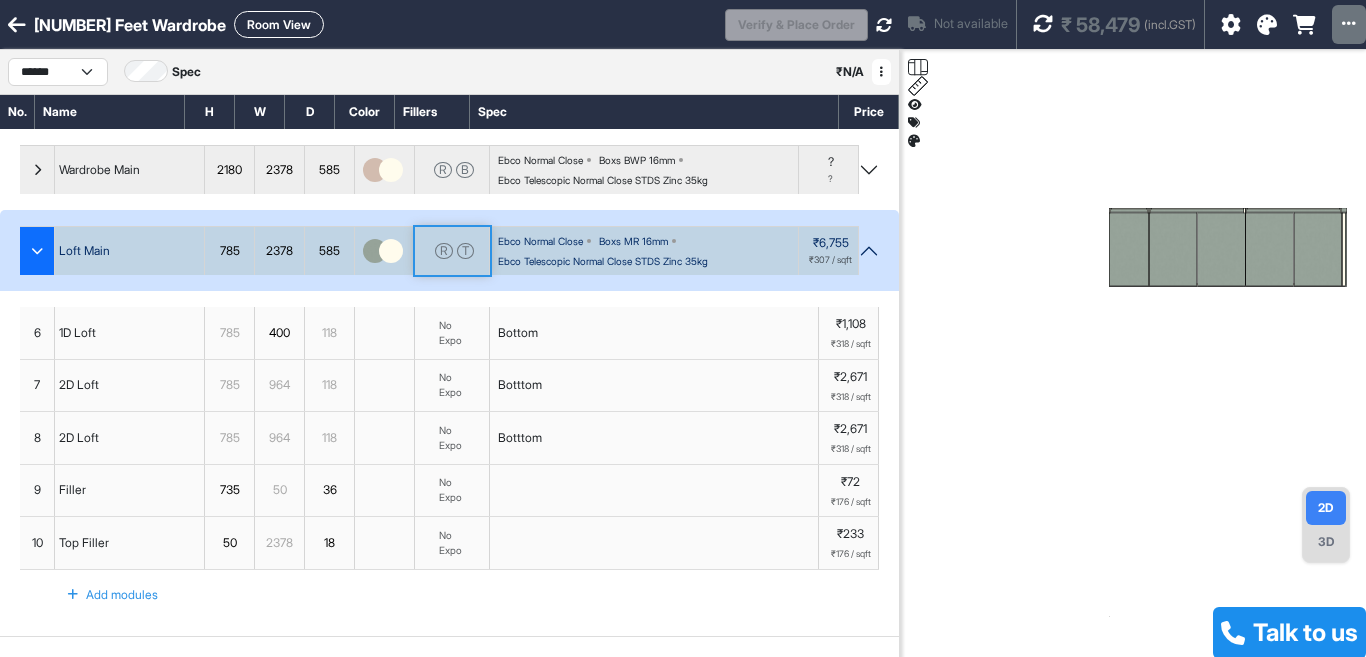 click at bounding box center (1173, 250) 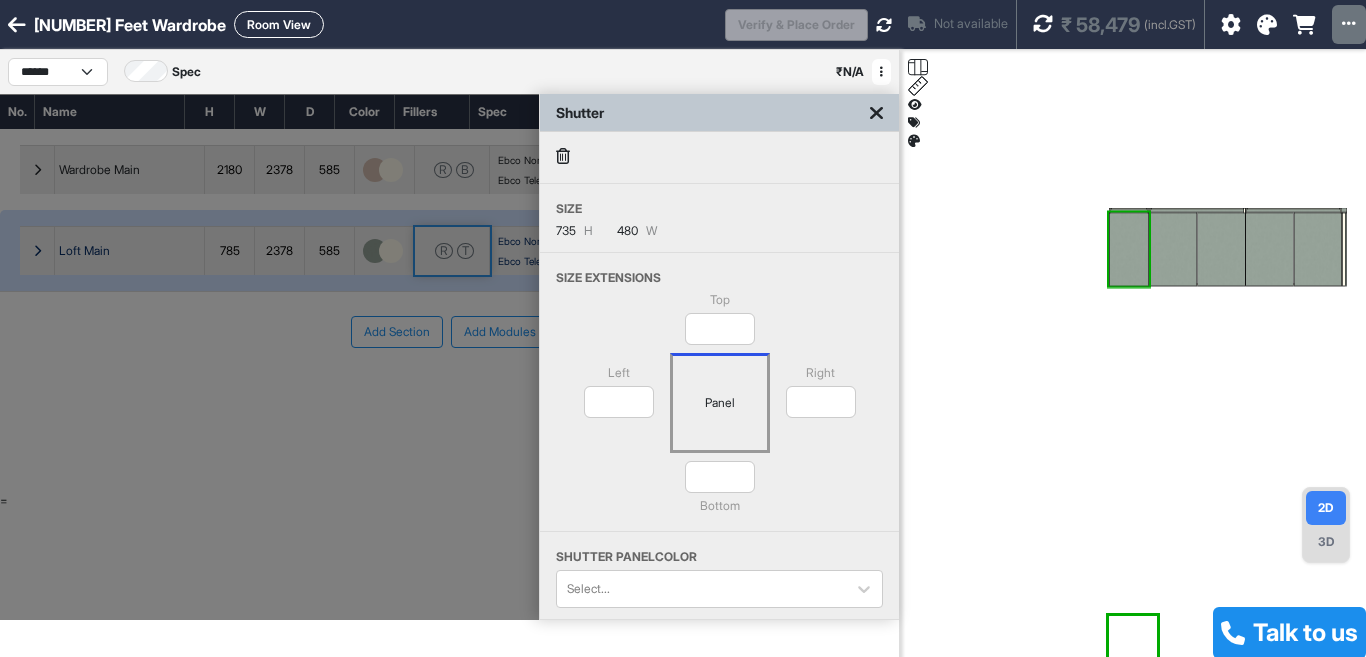 click on "735" at bounding box center (566, 231) 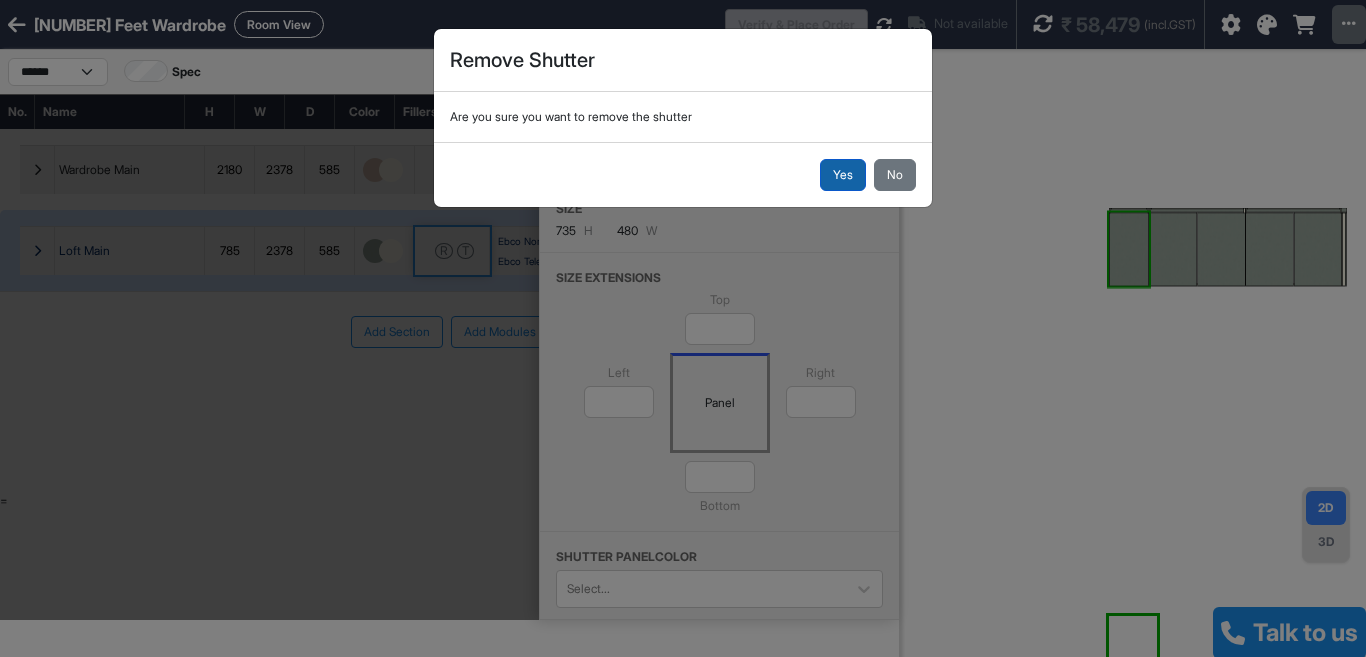 click on "Yes" at bounding box center [843, 175] 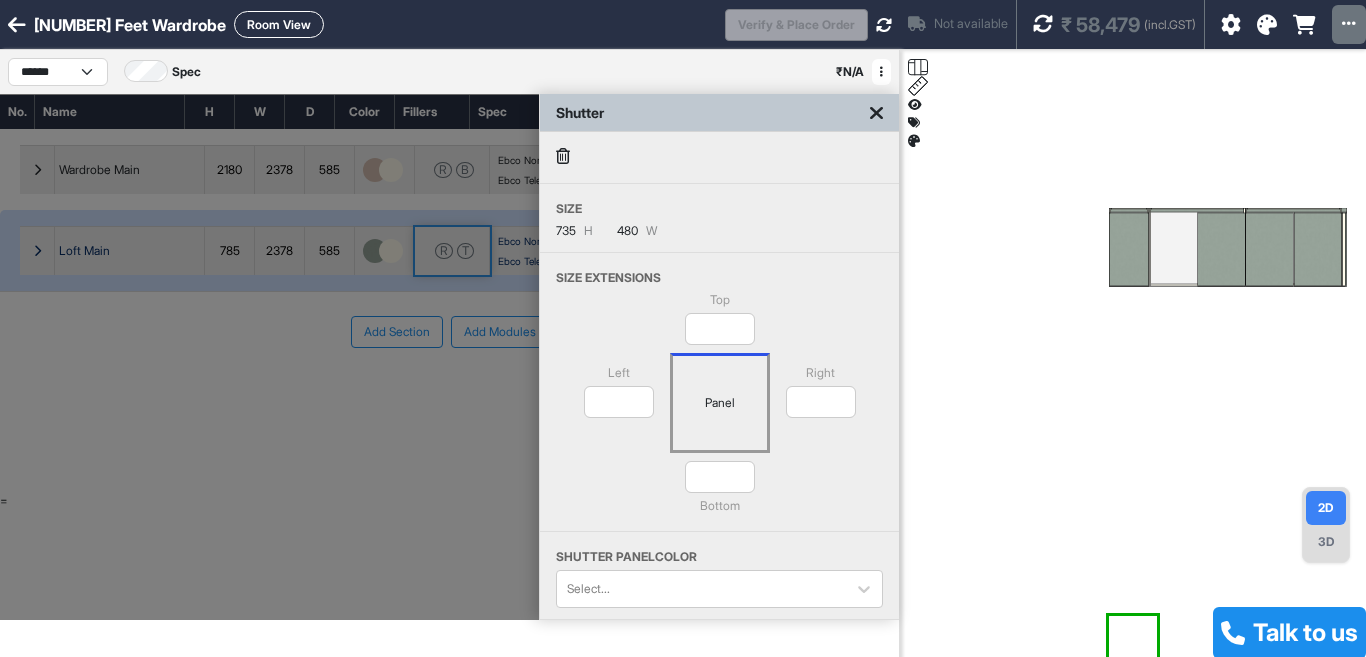 click at bounding box center [1197, 246] 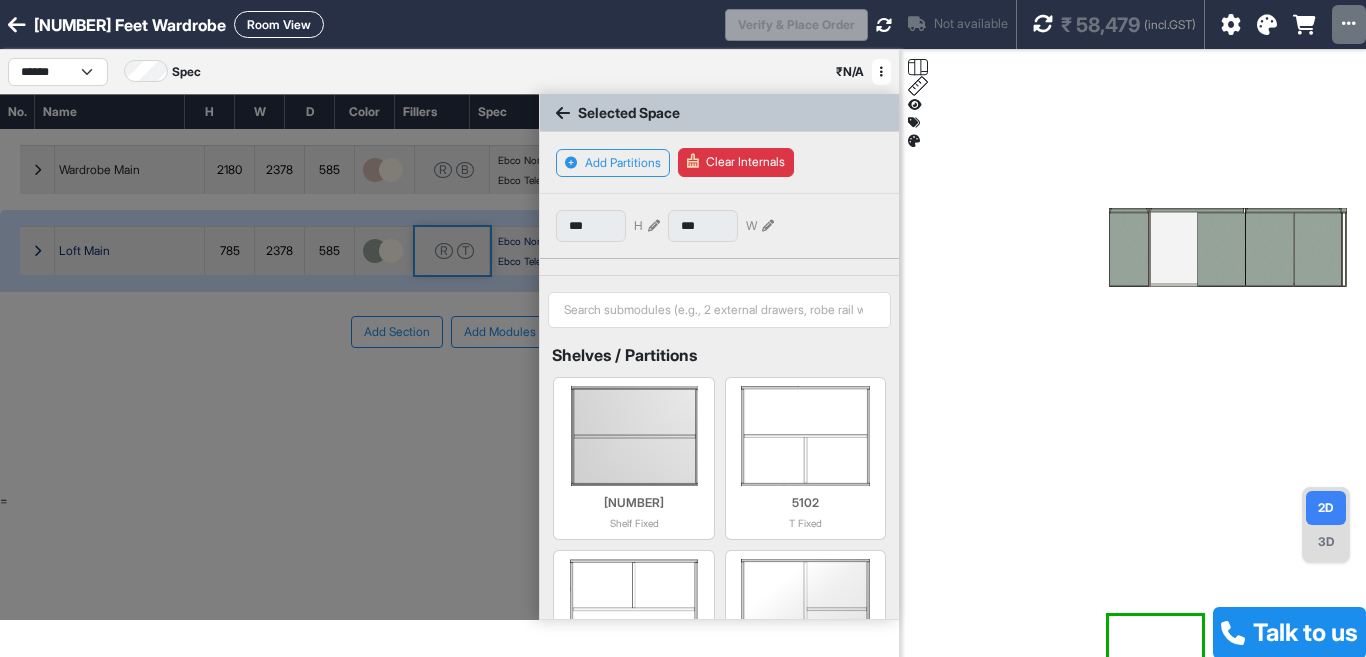 click at bounding box center [1270, 250] 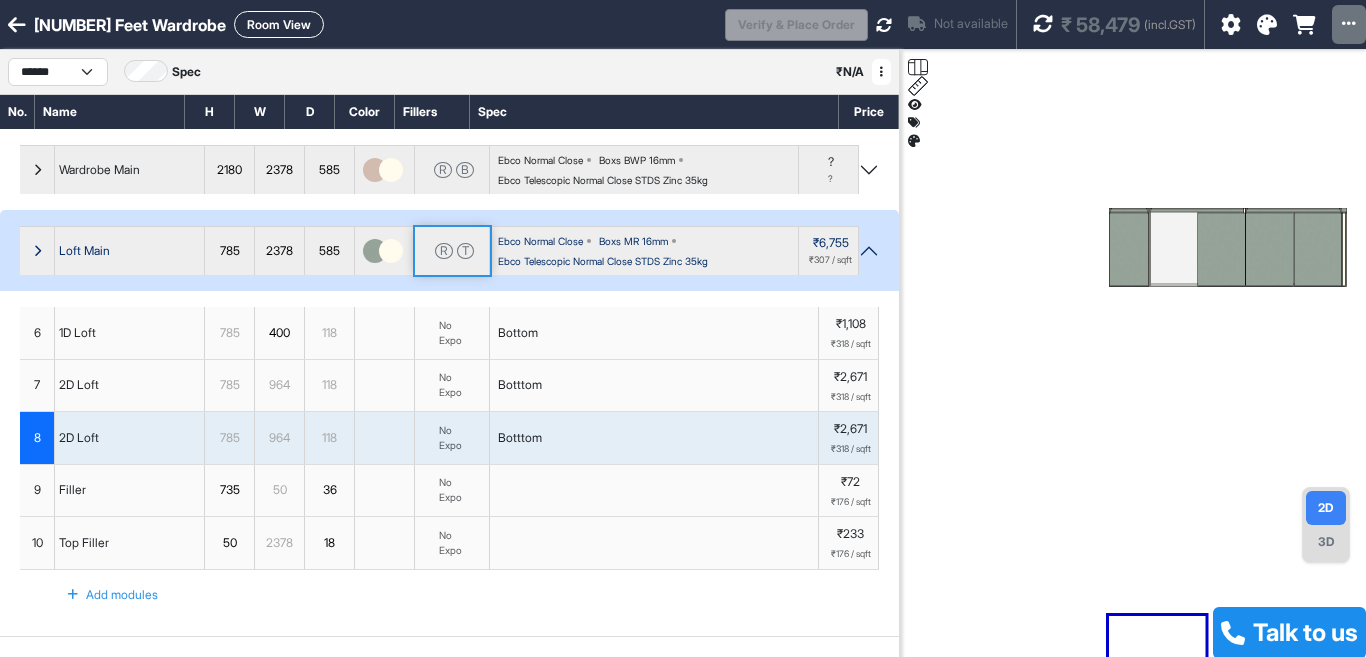 click at bounding box center [1221, 250] 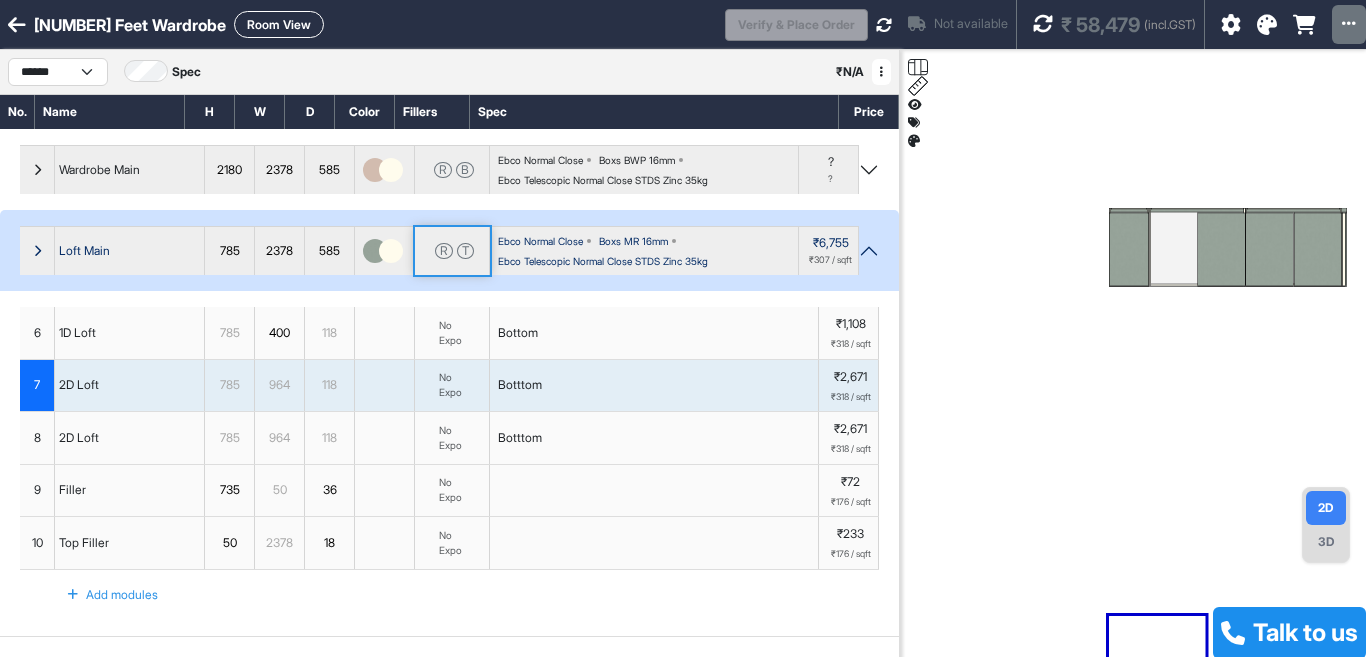 click at bounding box center [1221, 250] 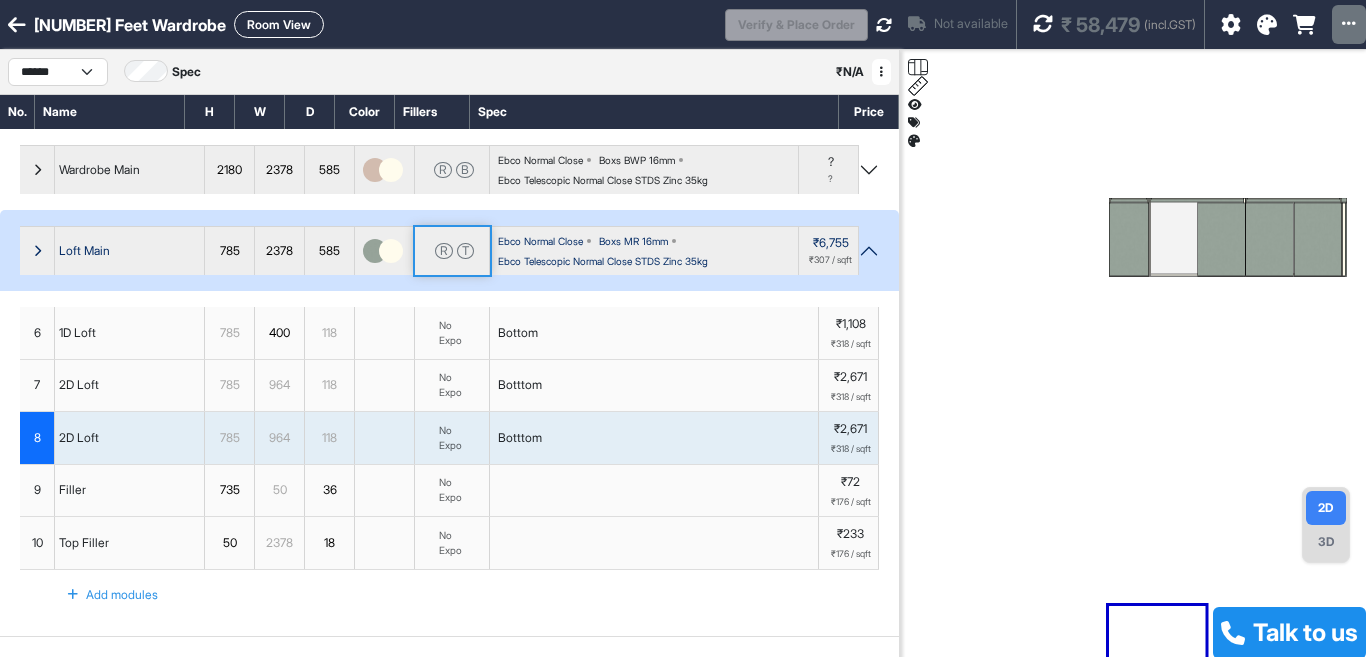 click on "785" at bounding box center [229, 251] 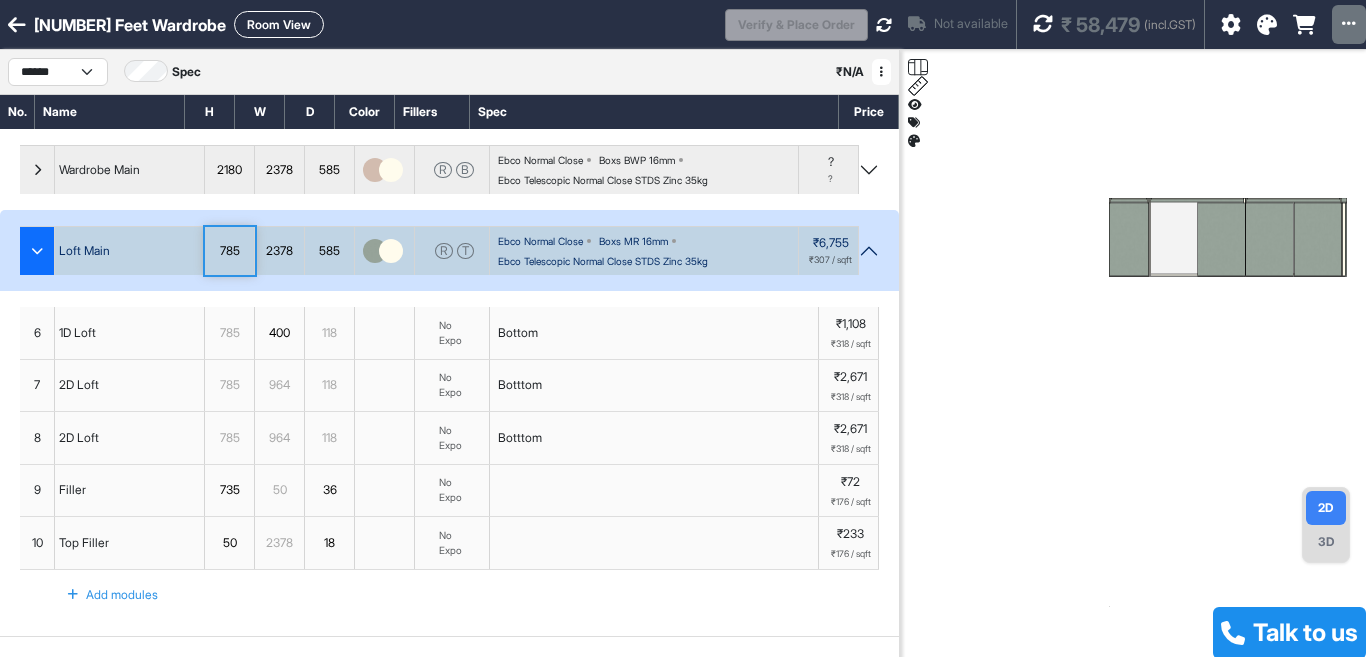 click on "585" at bounding box center [329, 251] 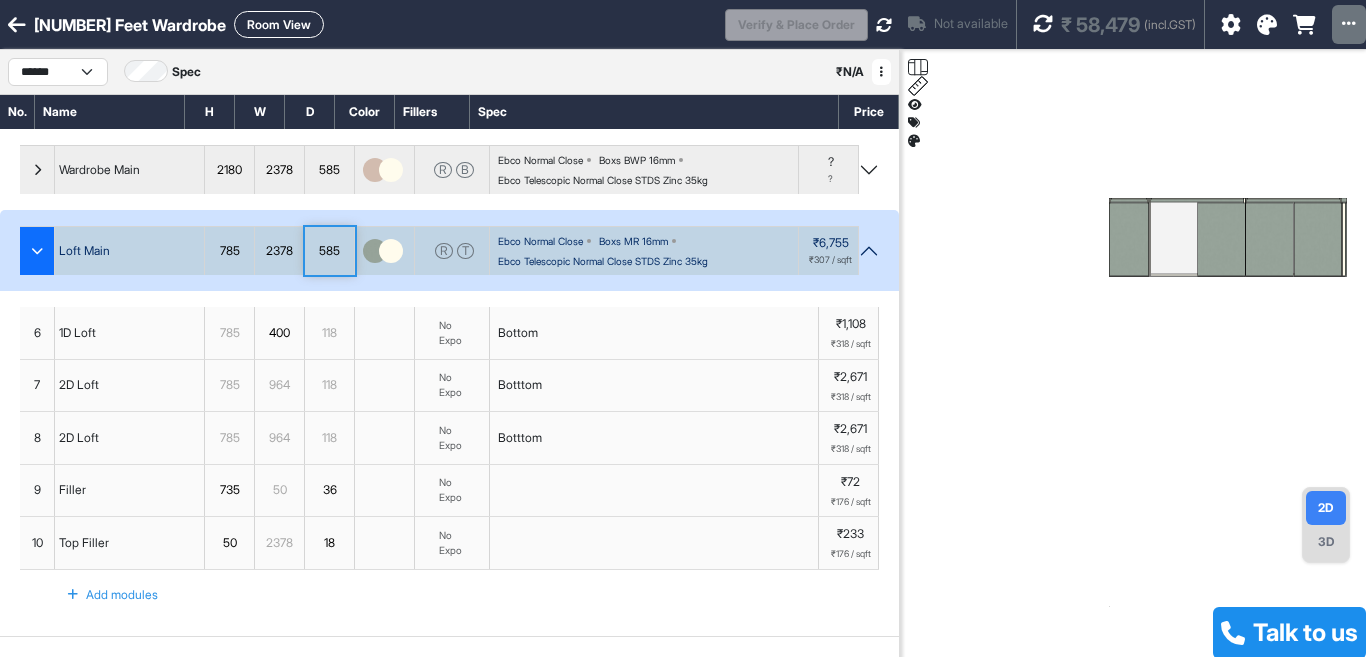 click on "785" at bounding box center (229, 251) 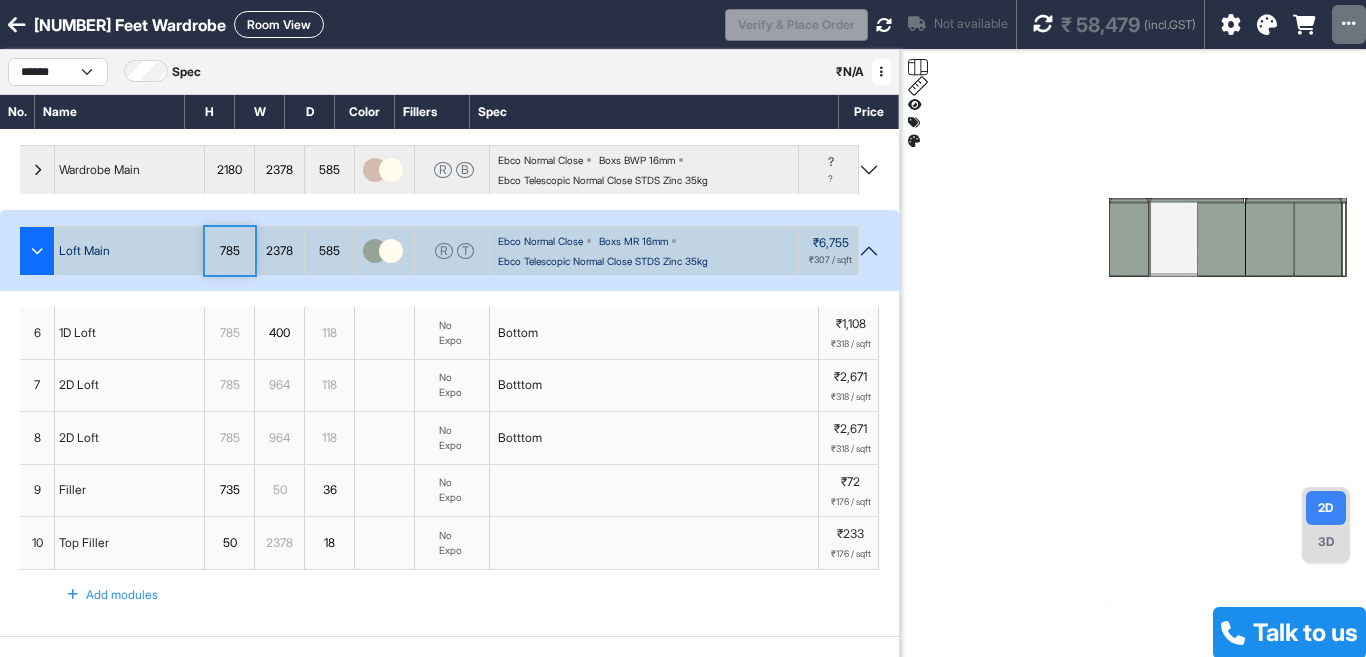 click on "785" at bounding box center (229, 251) 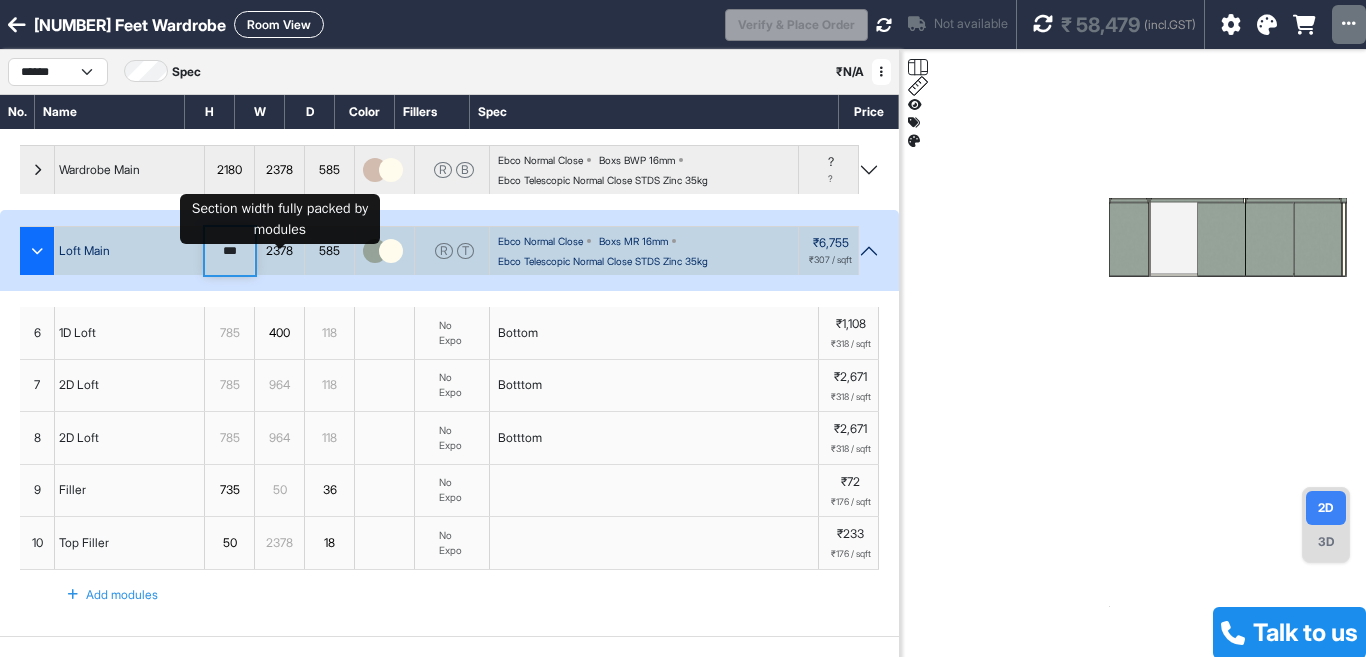 type on "***" 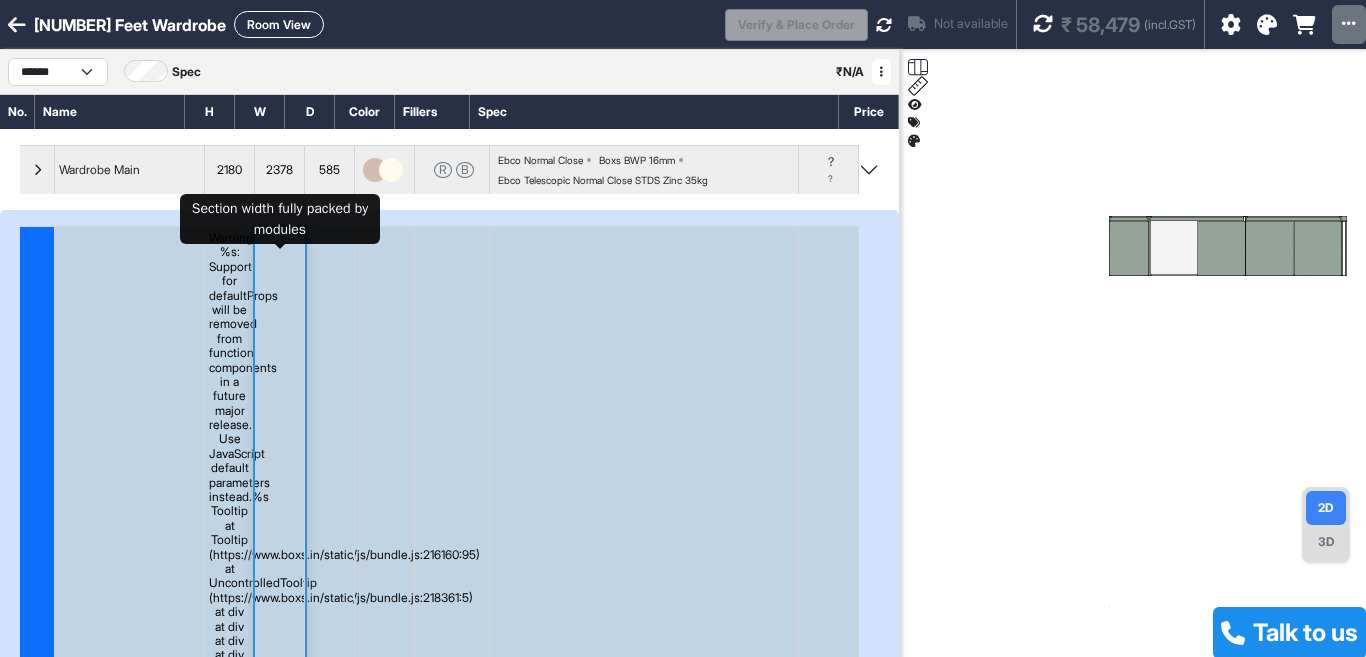 drag, startPoint x: 294, startPoint y: 255, endPoint x: 265, endPoint y: 257, distance: 29.068884 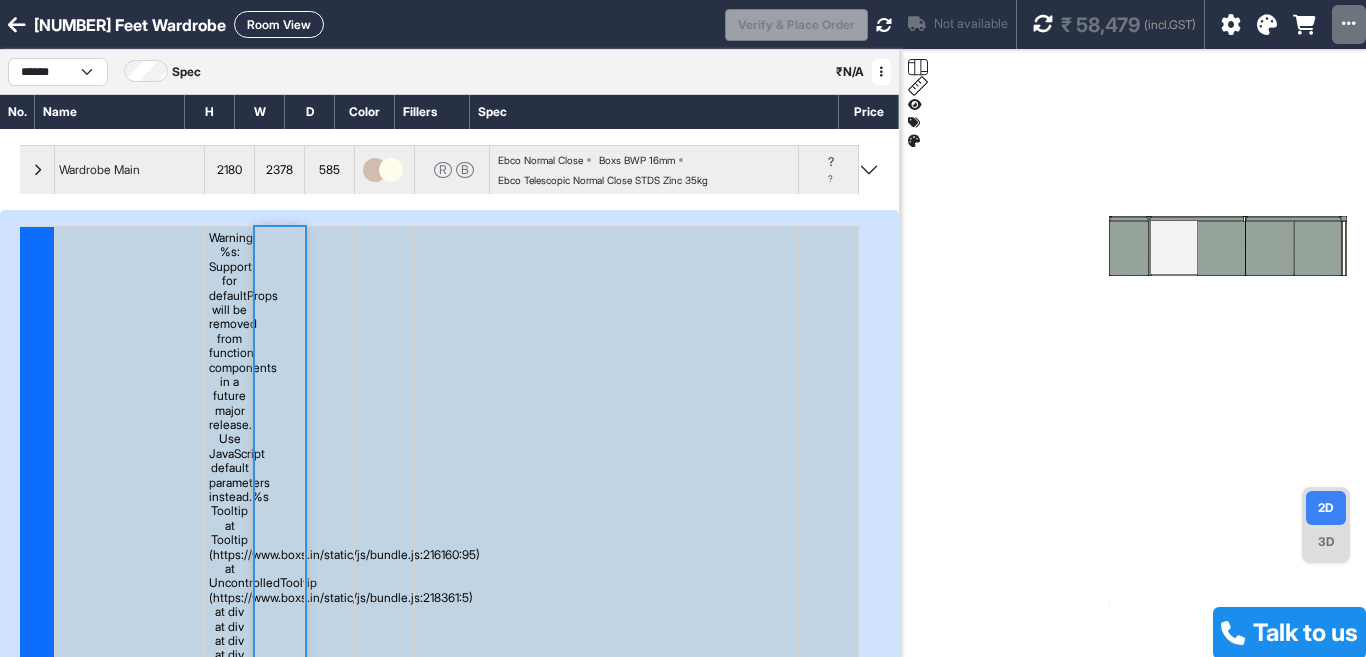 click on "Warning: %s: Support for defaultProps will be removed from function components in a future major release. Use JavaScript default parameters instead.%s Tooltip
at Tooltip (https://www.boxs.in/static/js/bundle.js:216160:95)
at UncontrolledTooltip (https://www.boxs.in/static/js/bundle.js:218361:5)
at div
at div
at div
at div
at div
at div
at nav
at Navbar (https://www.boxs.in/static/js/bundle.js:212344:29)
at O (https://www.boxs.in/static/js/bundle.js:231893:6)
at Header (https://www.boxs.in/static/js/bundle.js:8530:78)
at Projects (https://www.boxs.in/static/js/bundle.js:56062:82)
at RenderedRoute (https://www.boxs.in/static/js/bundle.js:192153:5)
at Outlet (https://www.boxs.in/static/js/bundle.js:192800:26)
at div
at Layout
at div
at App (https://www.boxs.in/static/js/bundle.js:1568:81)
at RenderedRoute (https://www.boxs.in/static/js/bundle.js:192153:5)
at RenderErrorBoundary (https://www.boxs.in/static/js/bundle.js:192100:..." at bounding box center [229, 677] 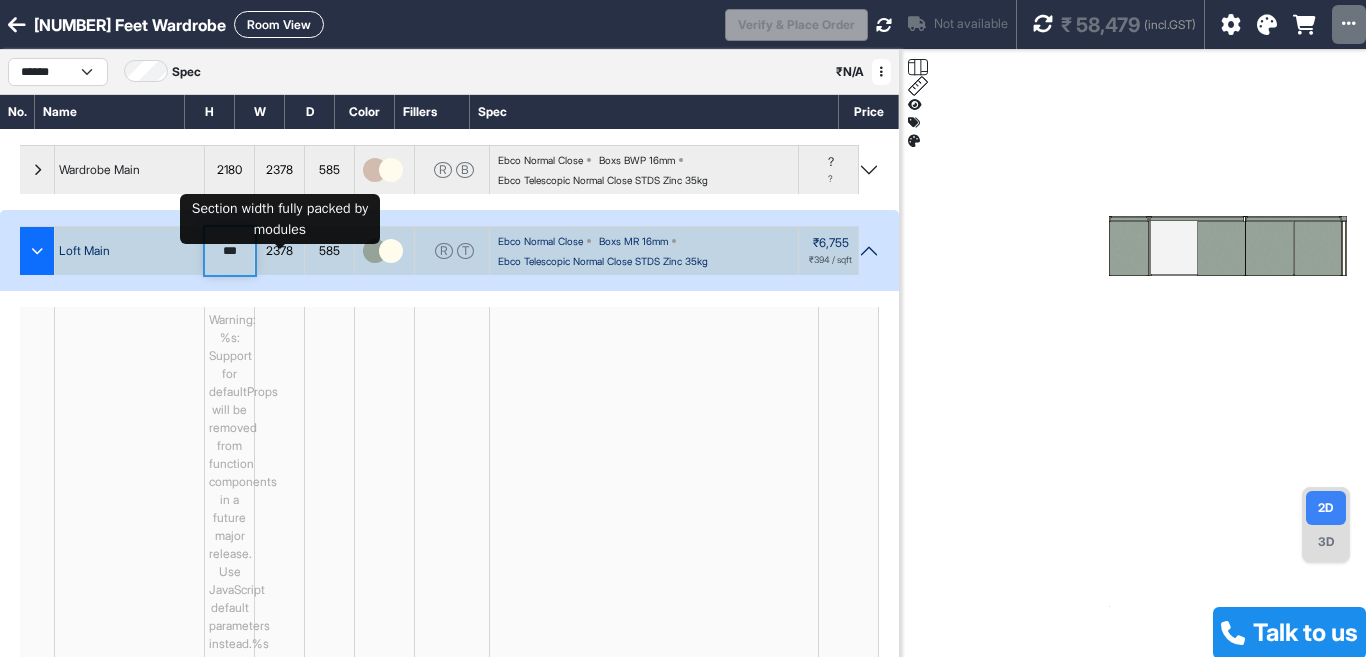 type on "***" 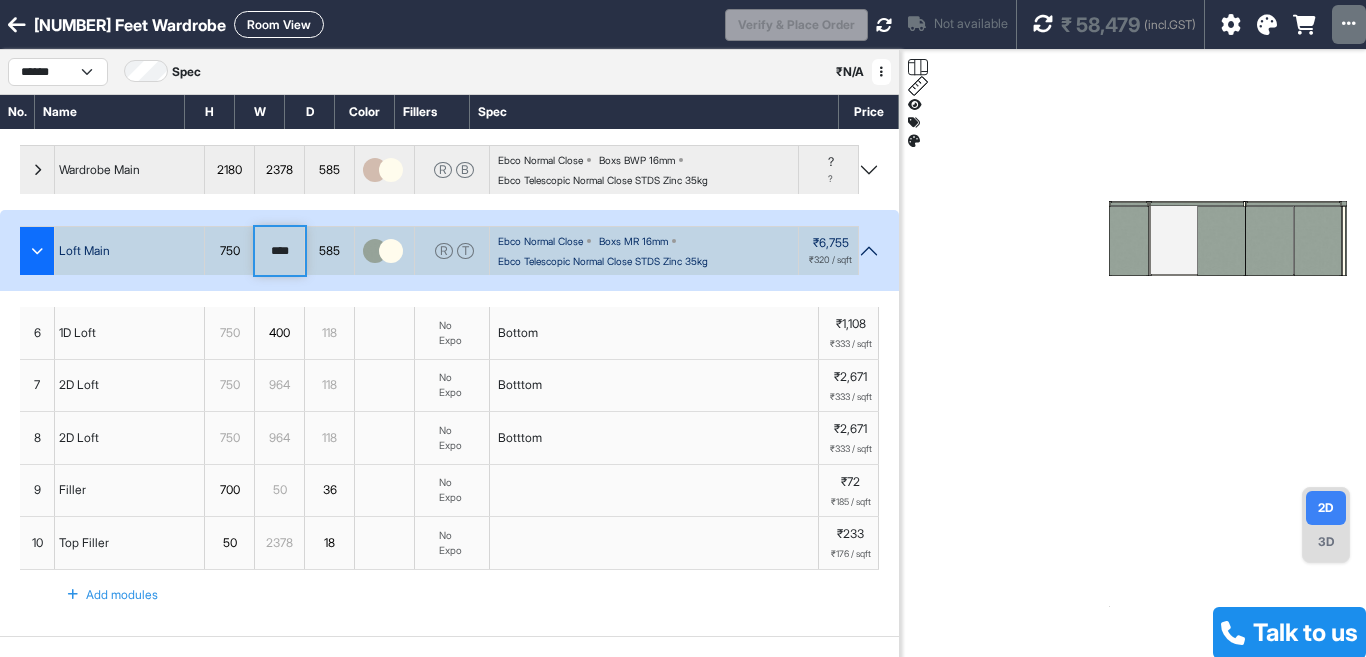type on "****" 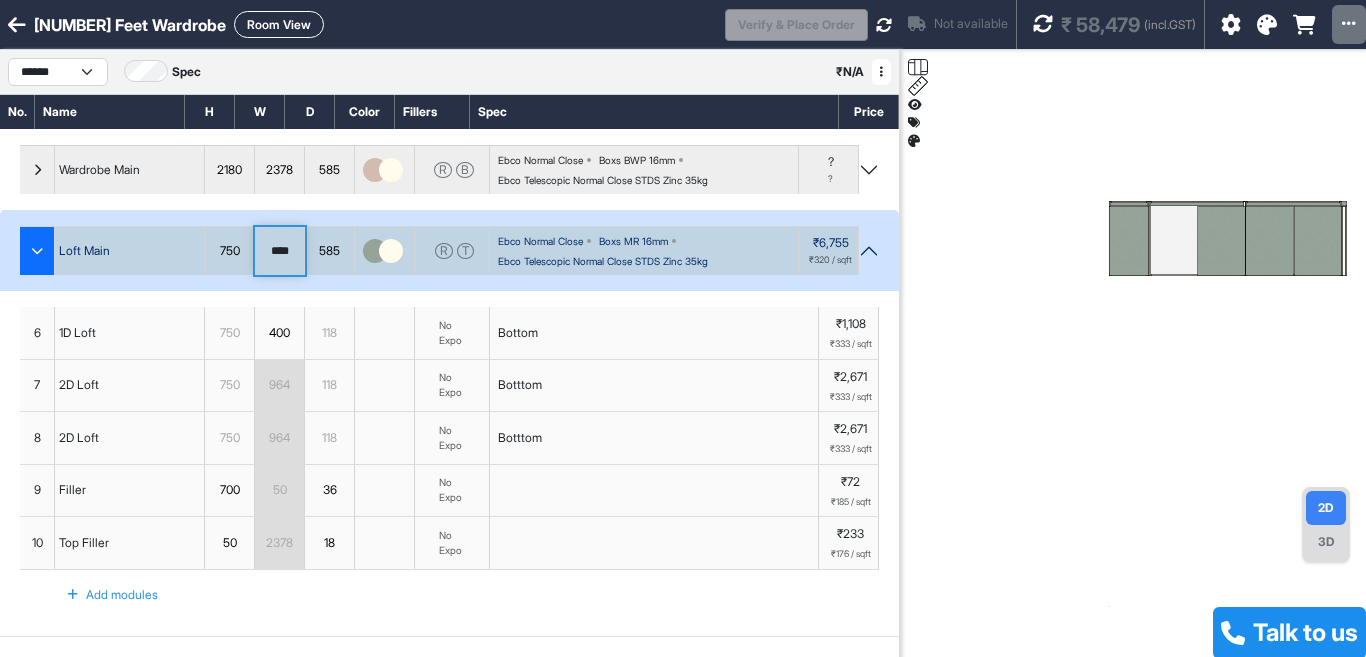 click on "Ebco Normal Close Boxs MR 16mm Ebco Telescopic Normal Close STDS Zinc 35kg" at bounding box center (648, 251) 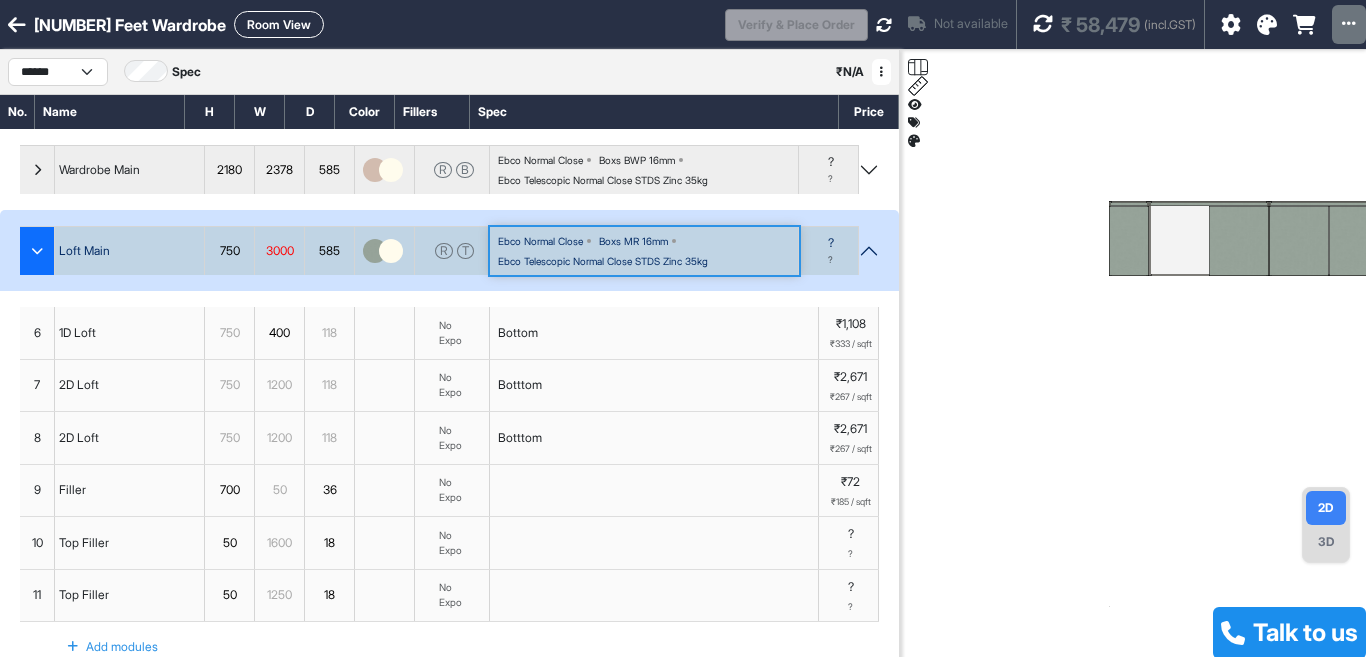 click on "3000" at bounding box center [279, 251] 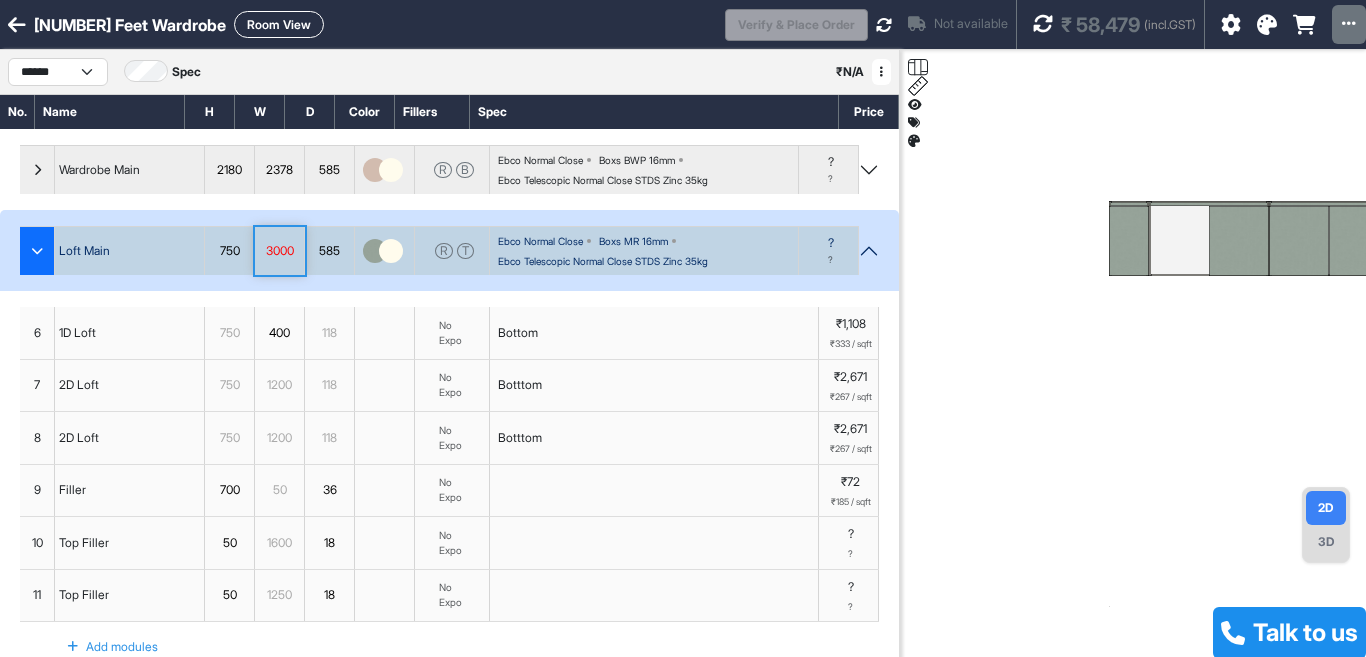 click on "585" at bounding box center (329, 251) 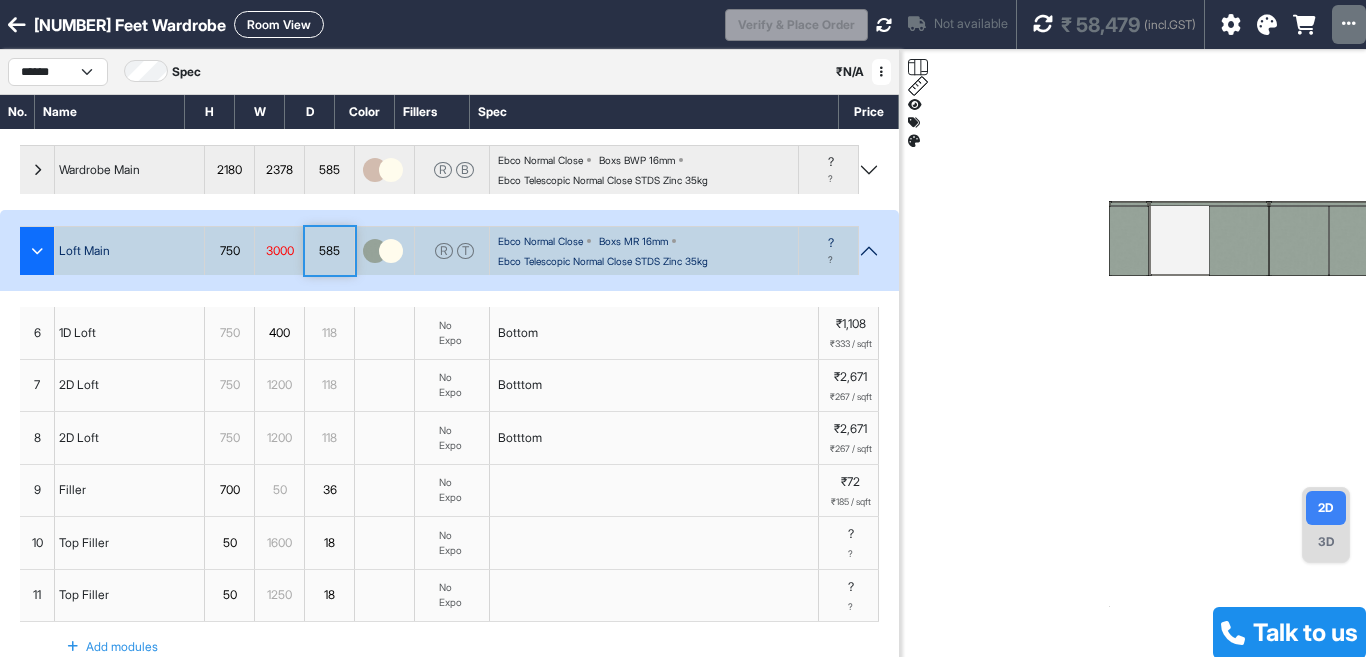 click at bounding box center (375, 251) 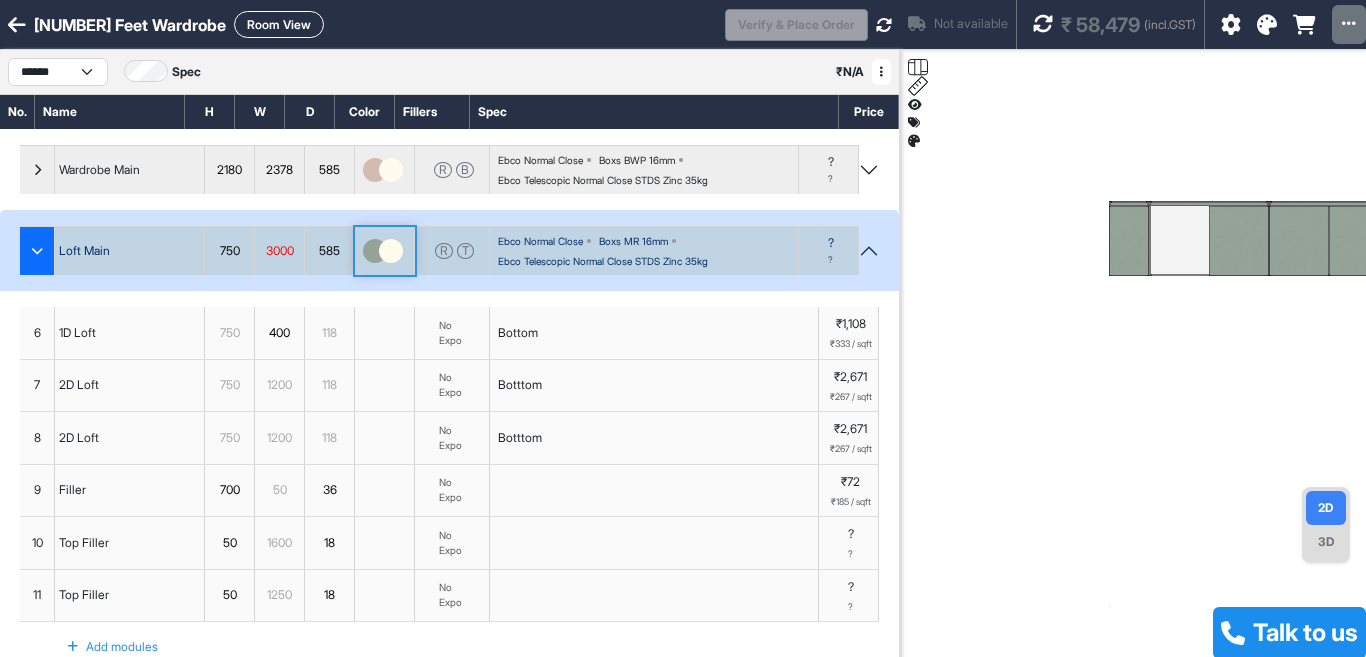 click at bounding box center (1137, 378) 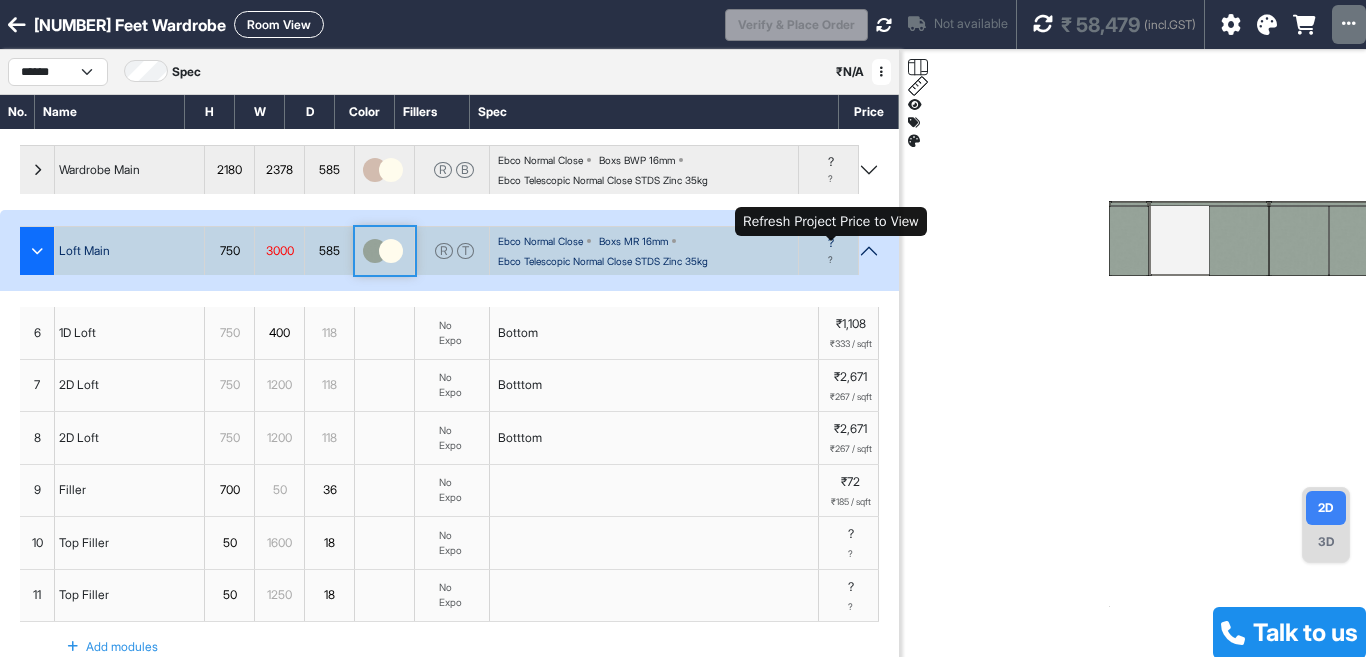 click on "?" at bounding box center [831, 243] 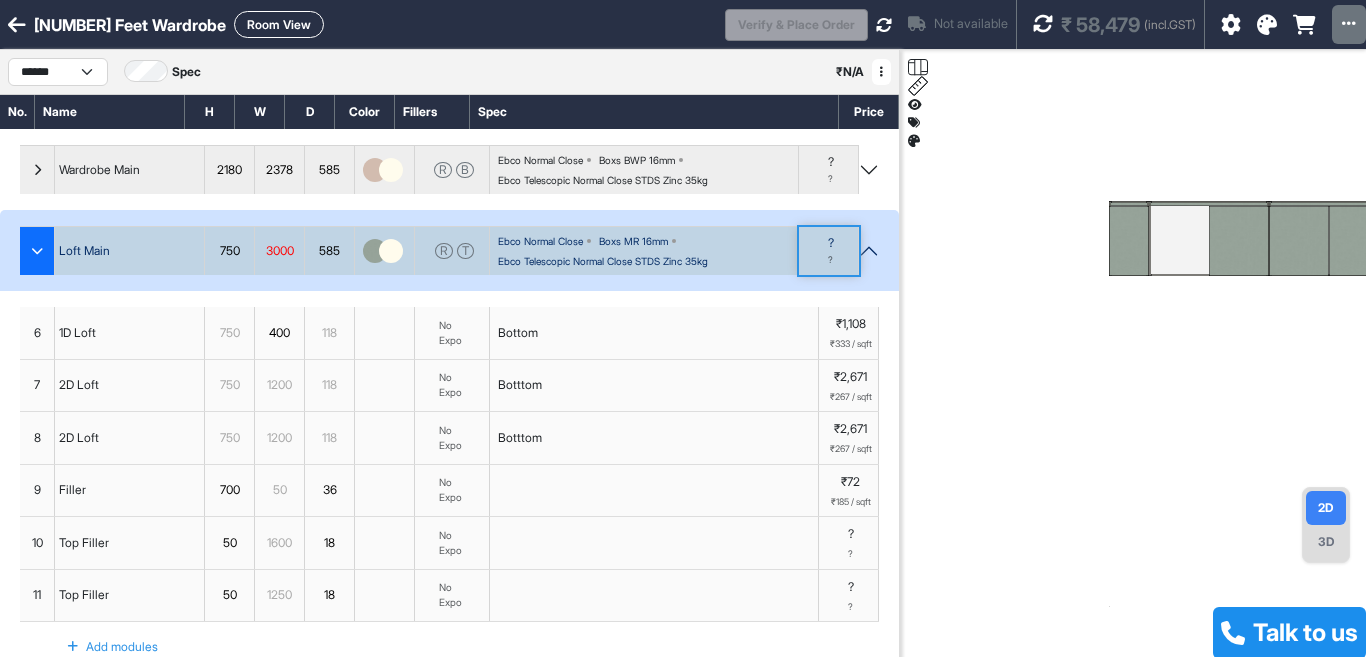 click at bounding box center [1137, 378] 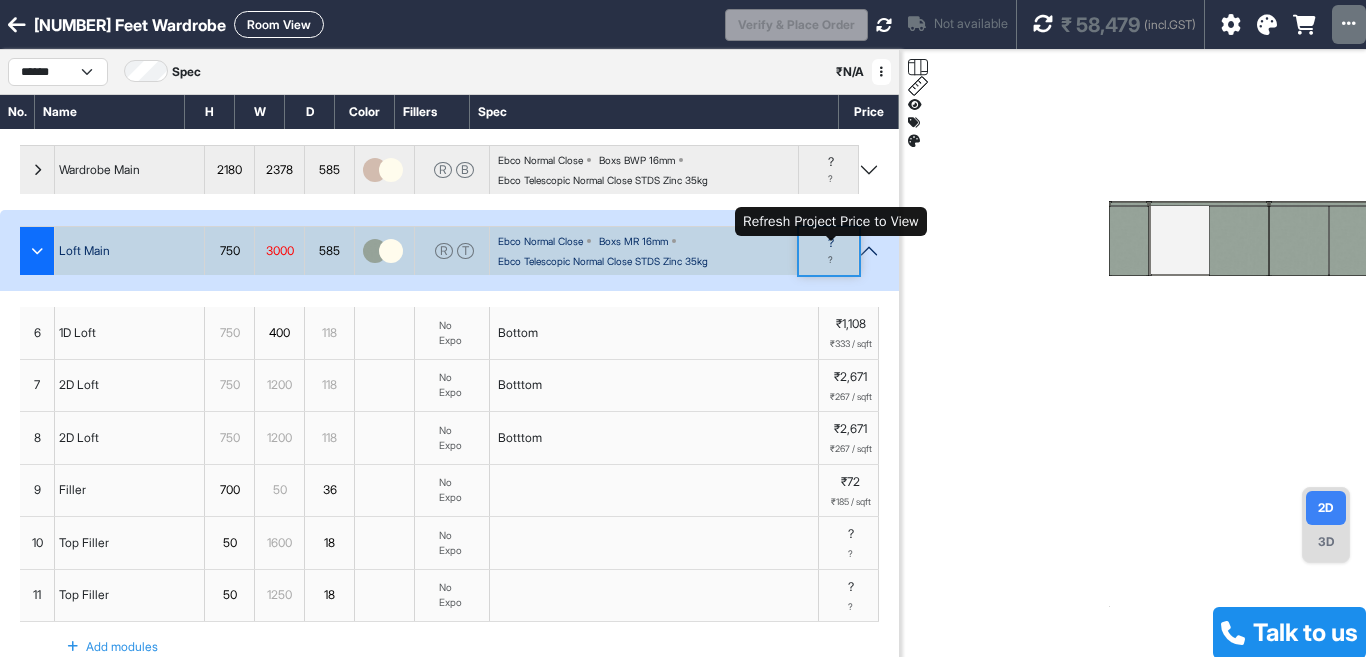 click on "?" at bounding box center [831, 243] 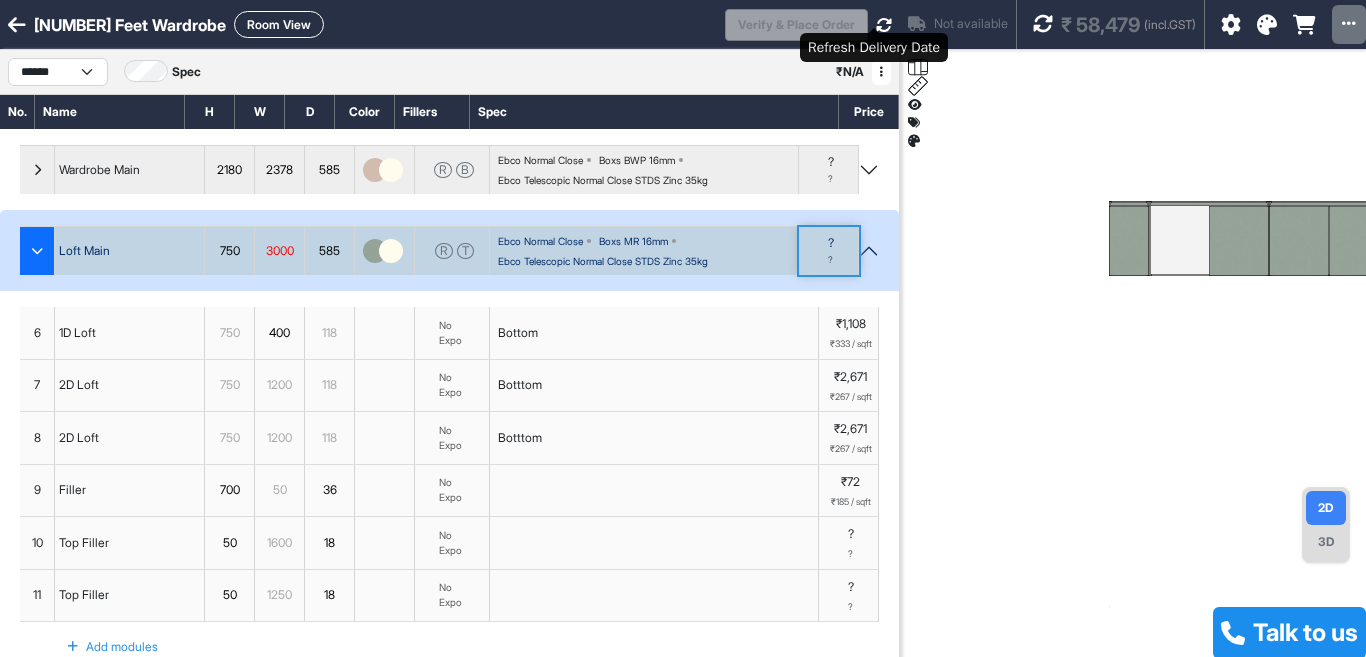 click at bounding box center [884, 25] 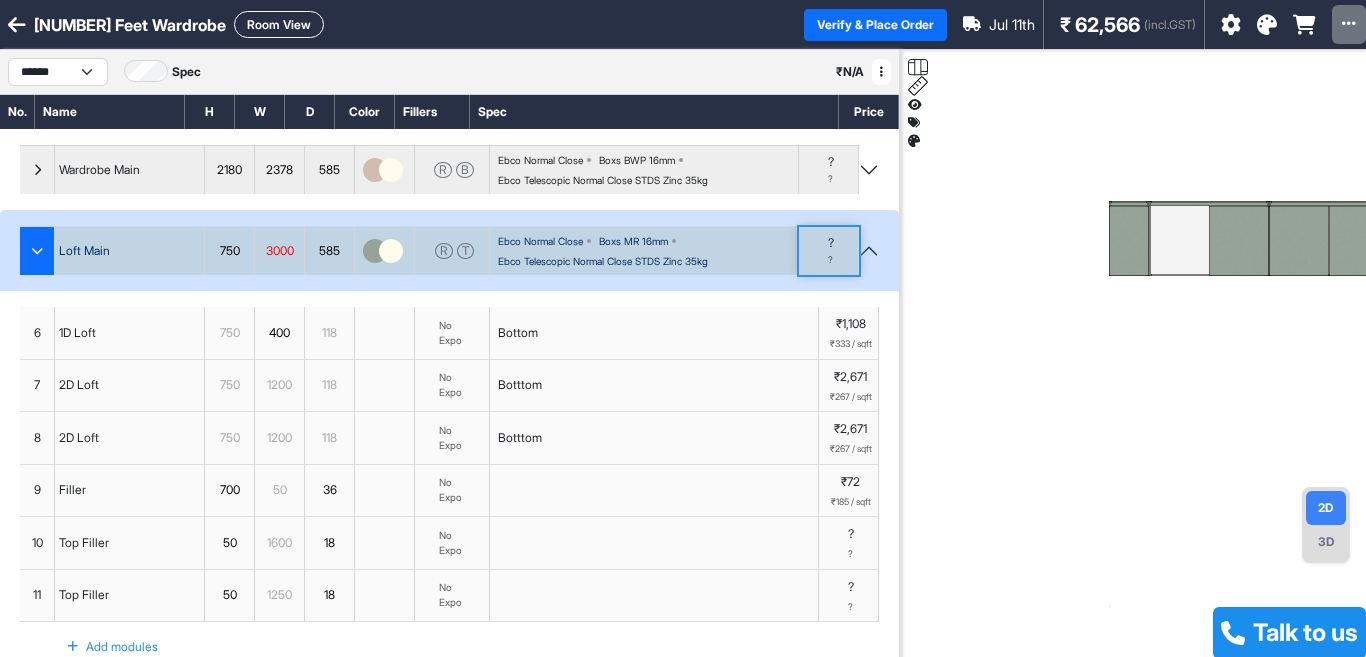 click at bounding box center (1137, 378) 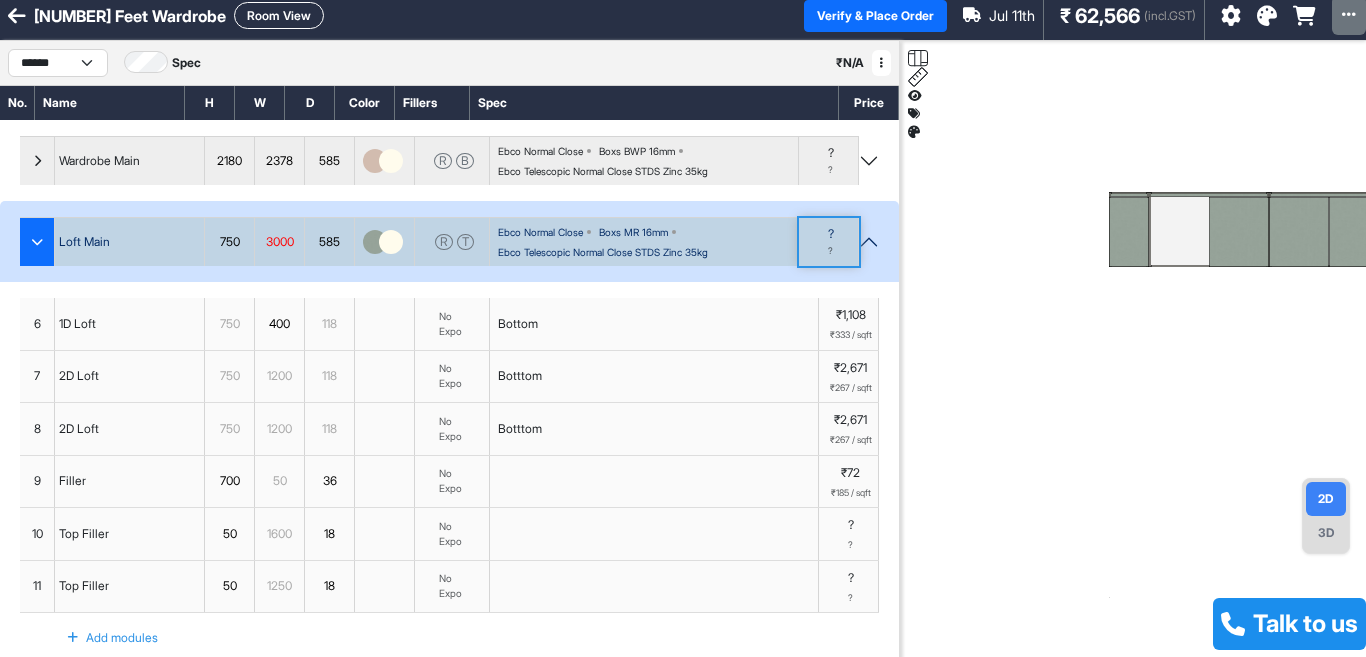 scroll, scrollTop: 0, scrollLeft: 0, axis: both 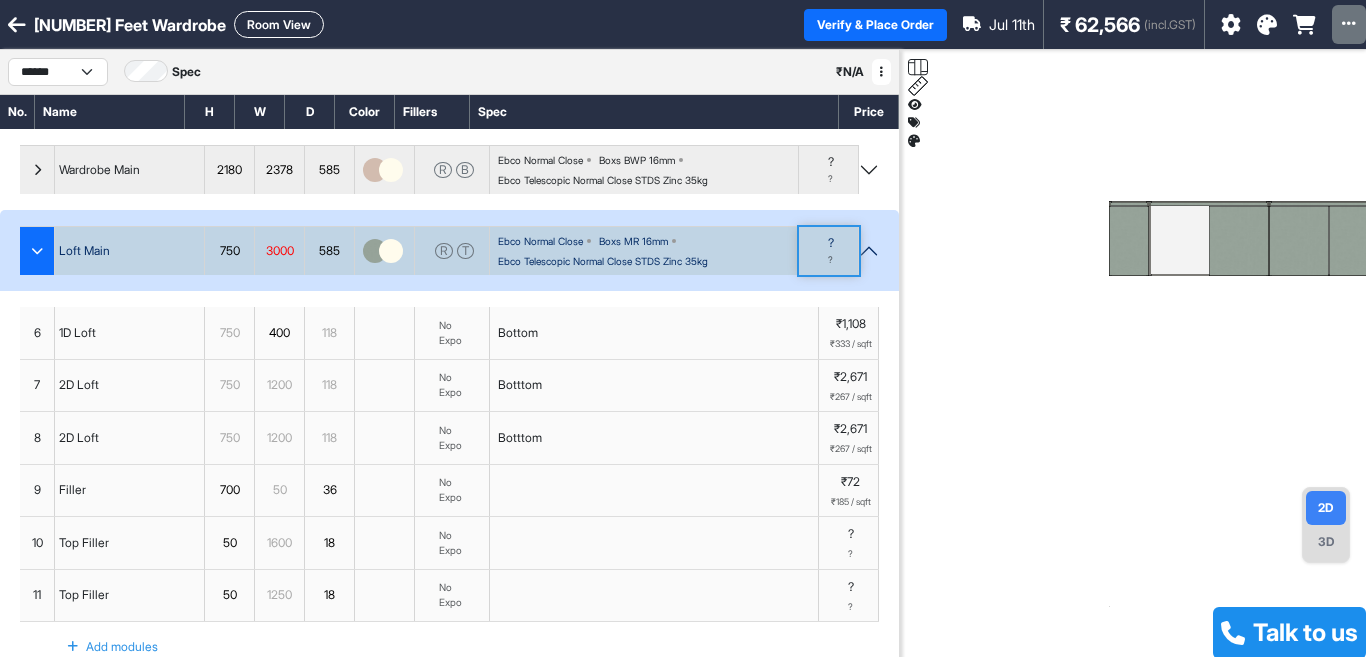 click on "Spec" at bounding box center [654, 112] 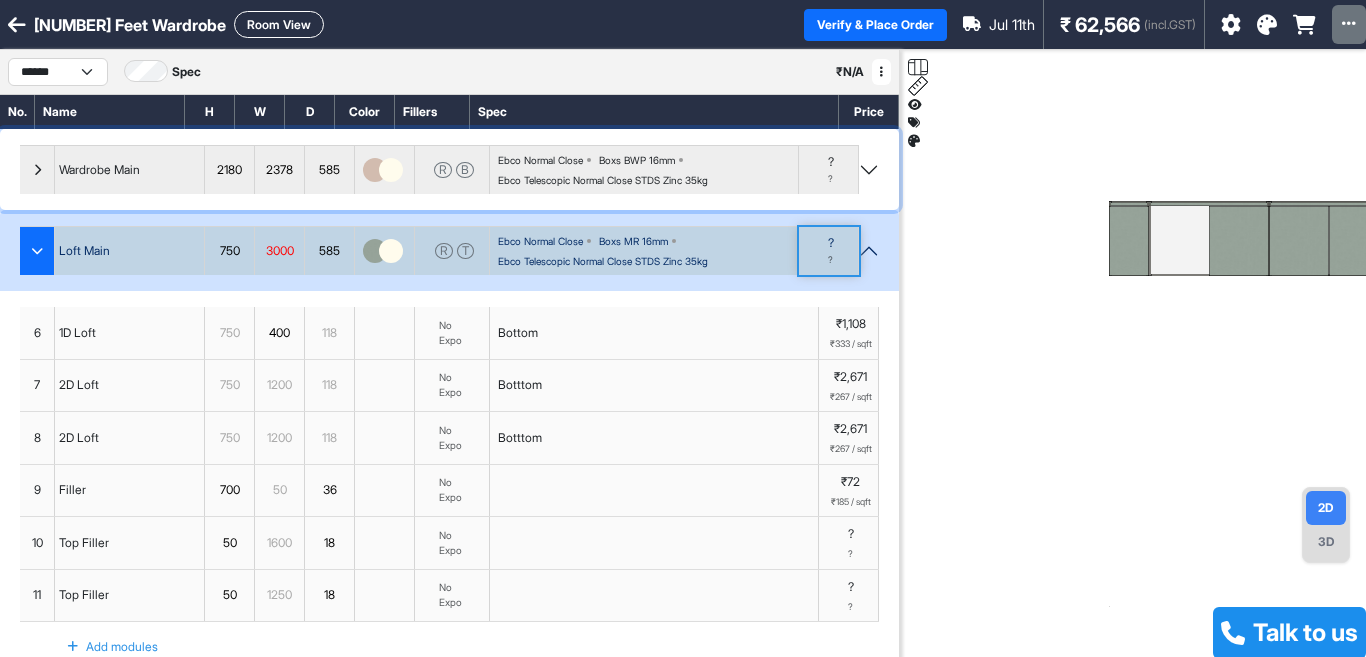 click on "Wardrobe Main 2180 2378 585 R B Ebco Normal Close Boxs BWP 16mm Ebco Telescopic Normal Close STDS Zinc 35kg ? ?" at bounding box center (449, 169) 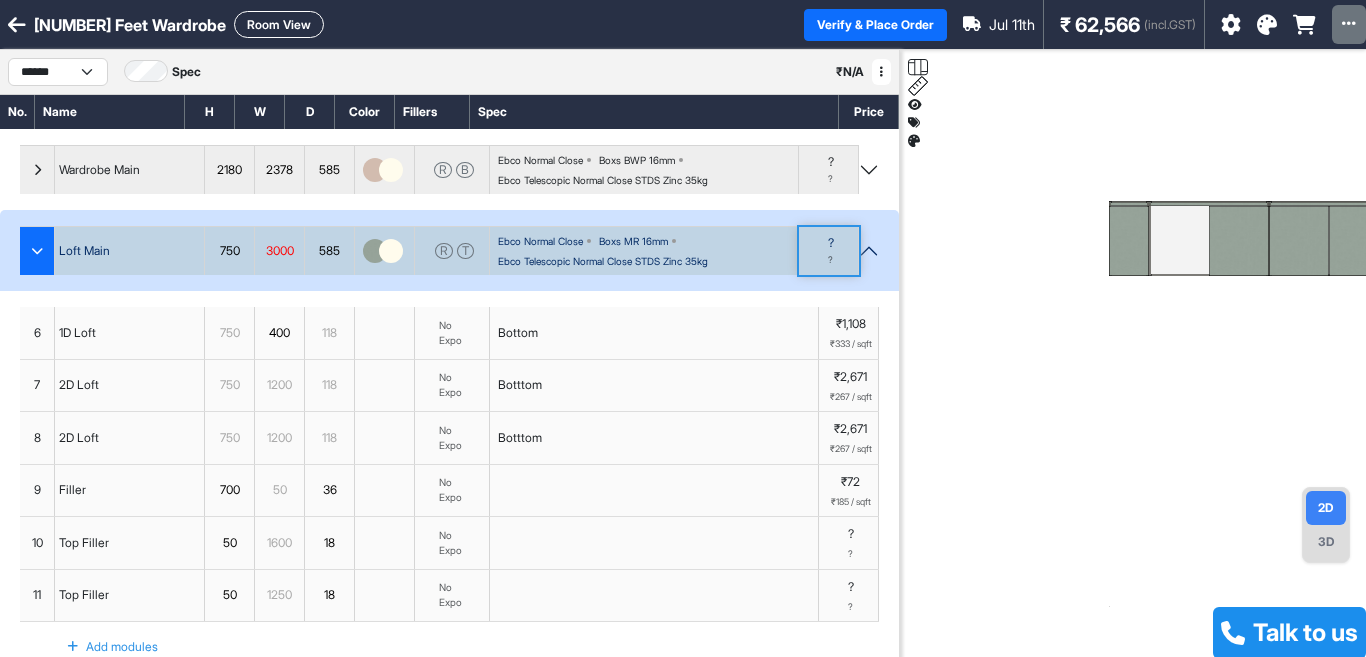 click on "₹   62,566" at bounding box center (1100, 25) 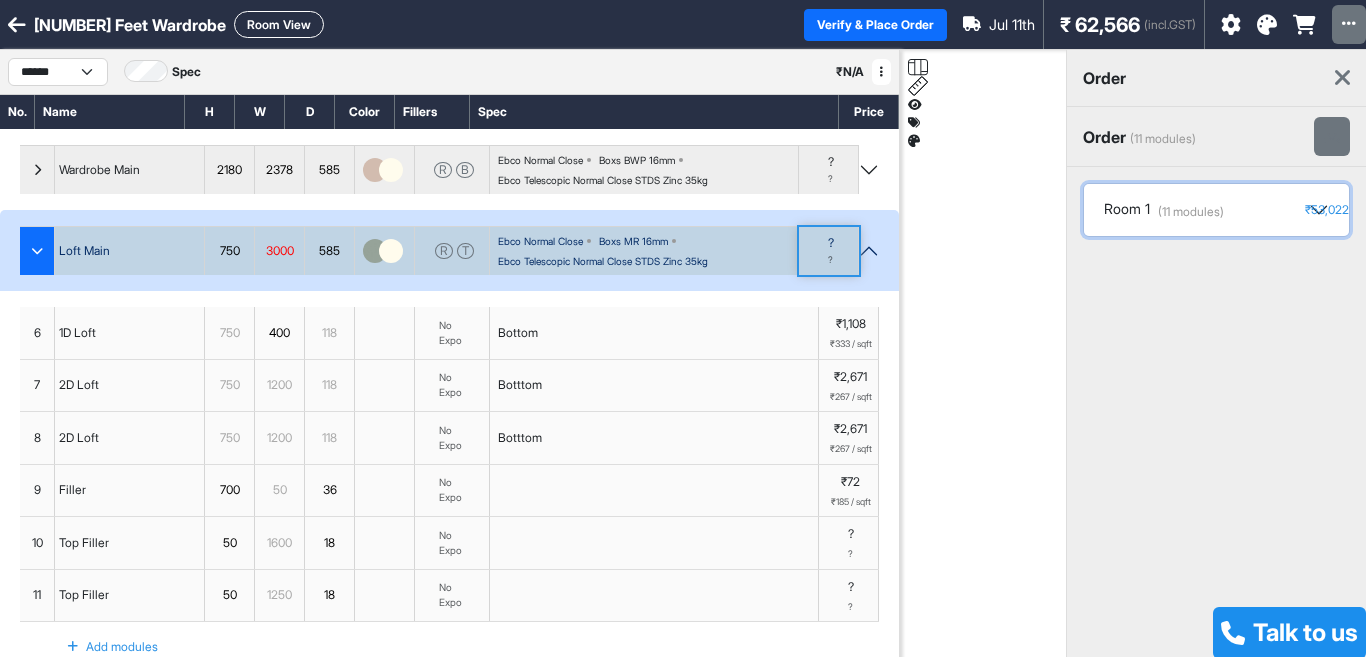 click on "Room 1" at bounding box center [1127, 210] 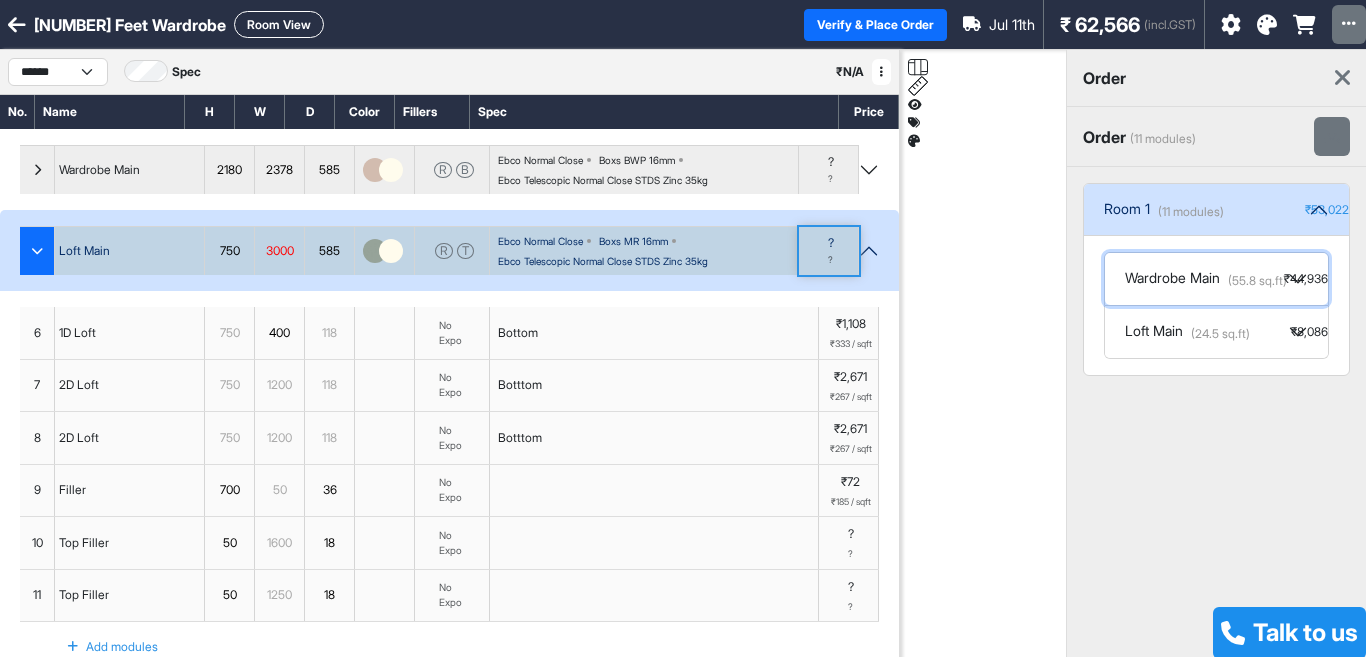 click on "Wardrobe Main" at bounding box center (1172, 279) 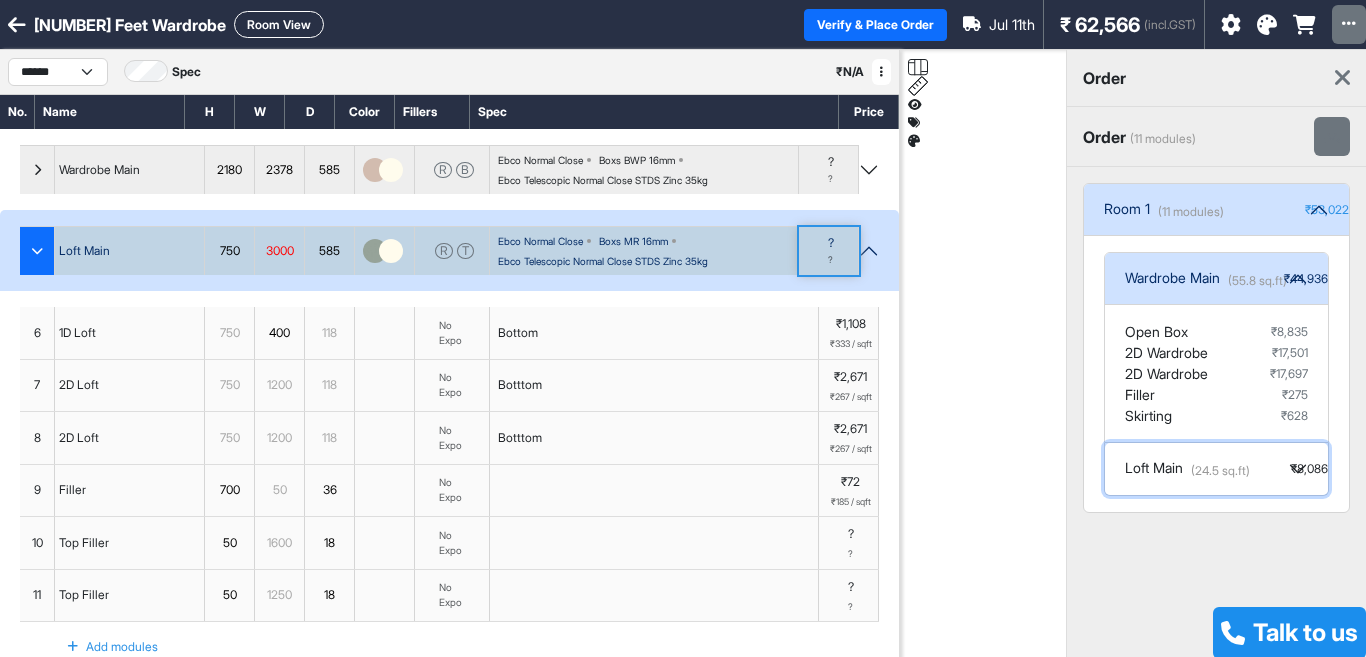 click on "₹8,086" at bounding box center (1309, 469) 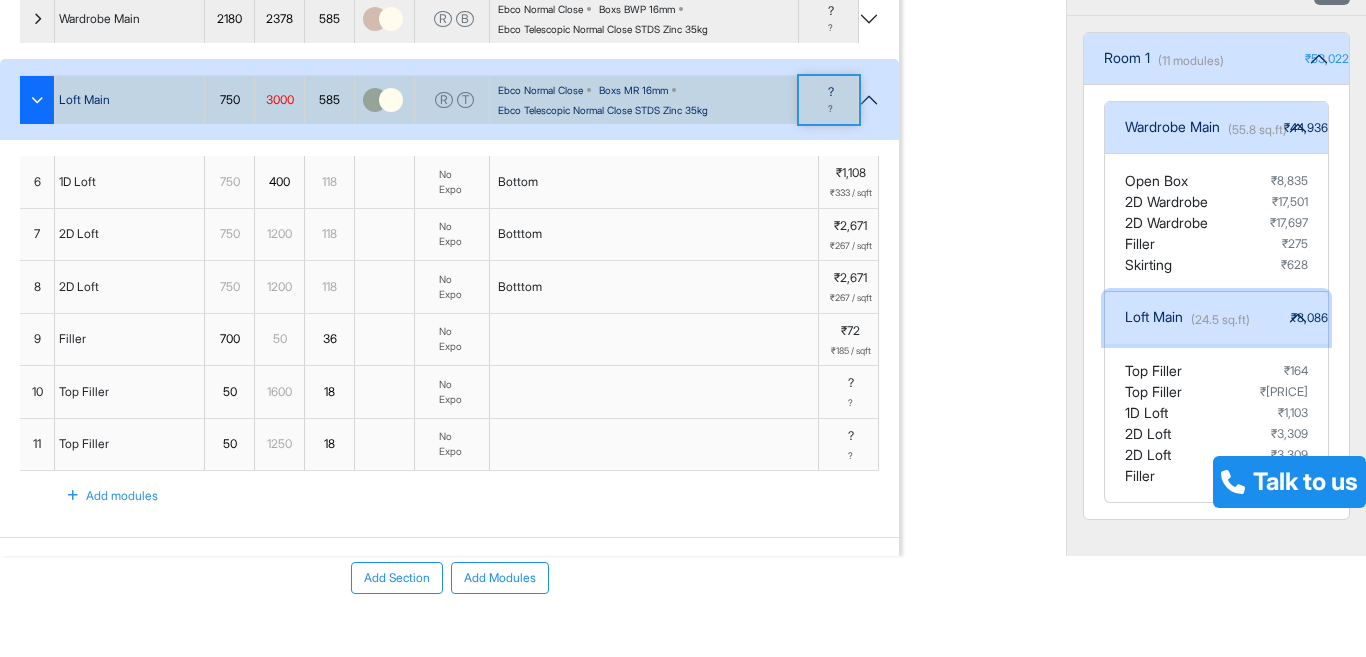 scroll, scrollTop: 200, scrollLeft: 0, axis: vertical 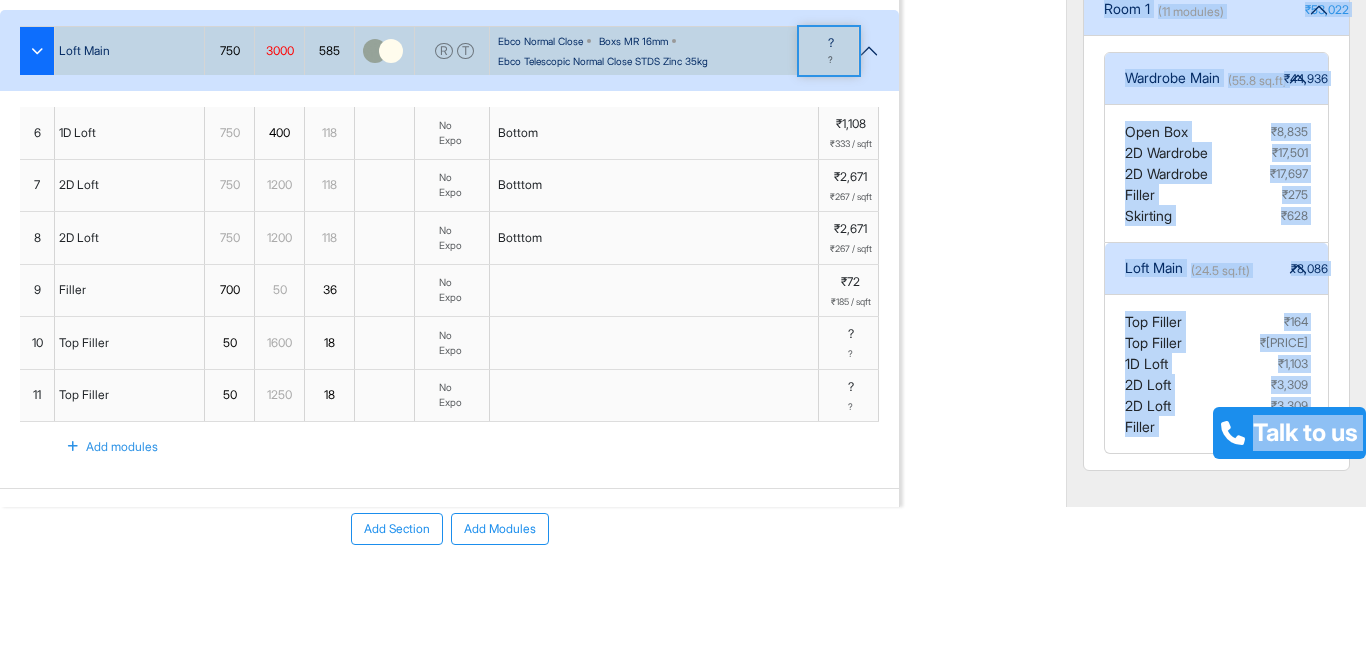 drag, startPoint x: 1246, startPoint y: 436, endPoint x: 1221, endPoint y: 487, distance: 56.797886 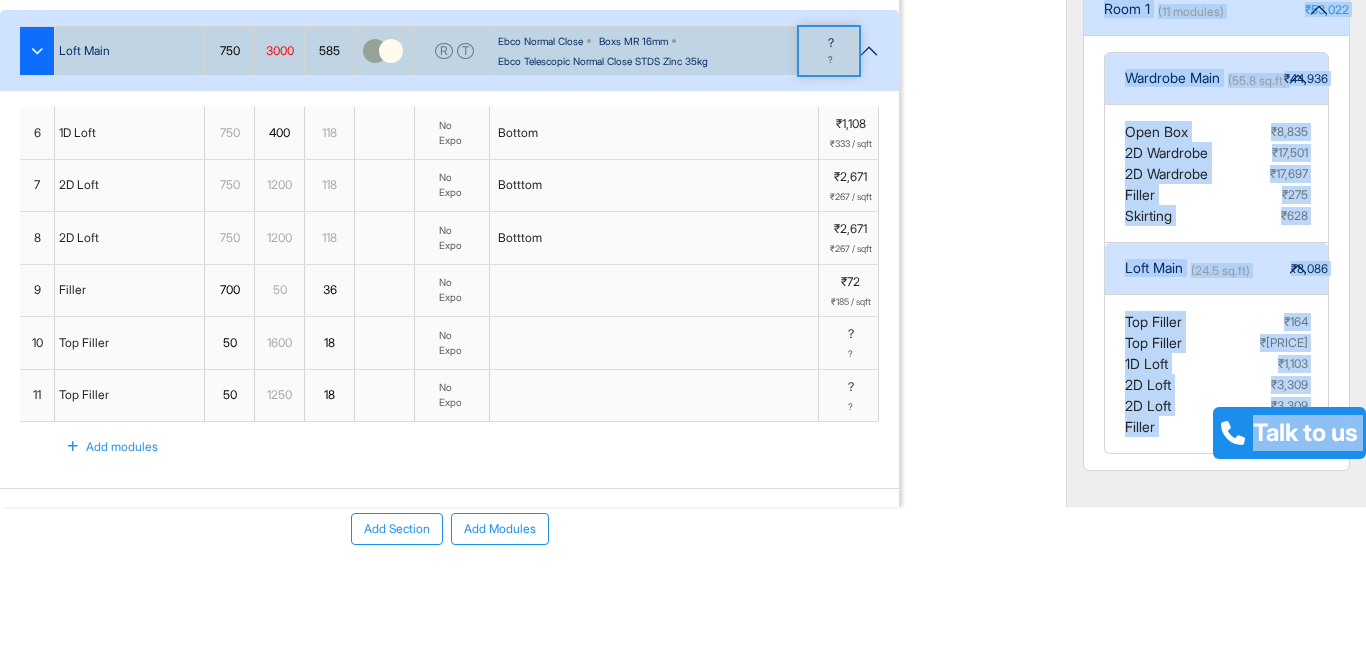 click on "([AREA] sq.ft) Wardrobe Main ₹[PRICE] Open Box ₹[PRICE] 2D Wardrobe ₹[PRICE] 2D Wardrobe ₹[PRICE] Filler ₹[PRICE] Skirting ₹[PRICE] ([AREA] sq.ft) Loft Main ₹[PRICE] Top Filler ₹[PRICE] Top Filler ₹[PRICE] 1D Loft ₹[PRICE] 2D Loft ₹[PRICE] 2D Loft ₹[PRICE] Filler ₹[PRICE]" at bounding box center (1216, 253) 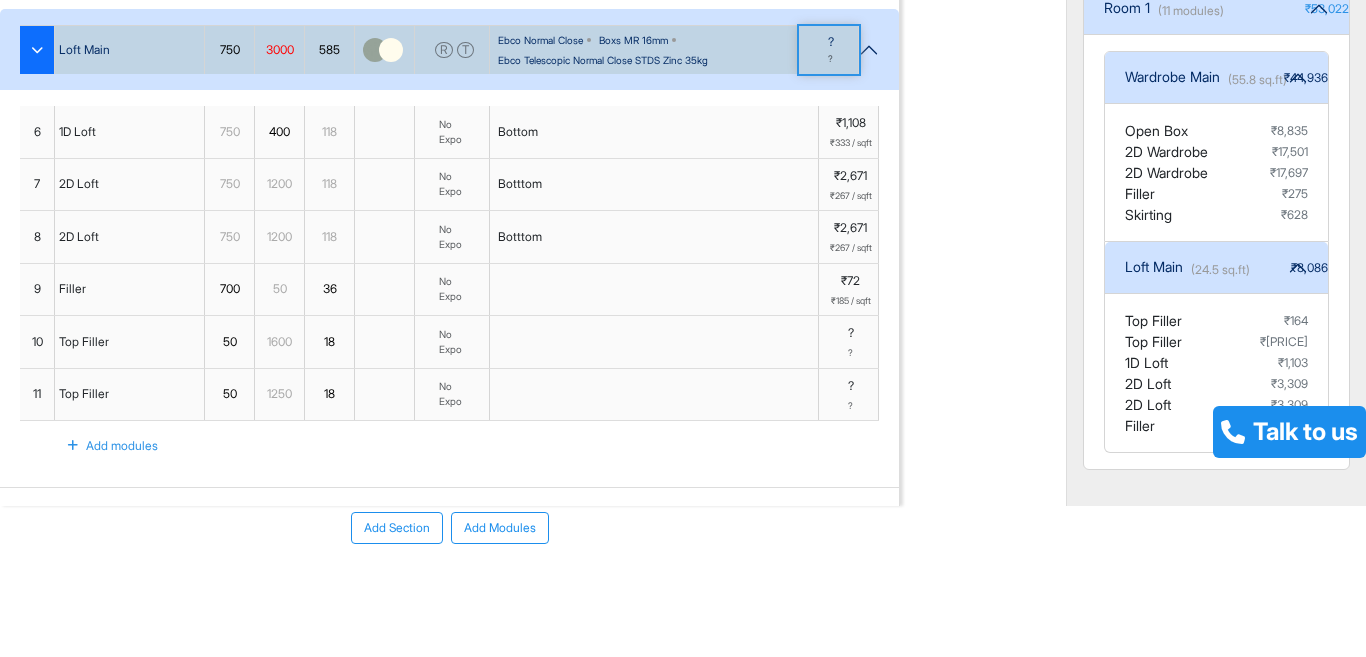 scroll, scrollTop: 246, scrollLeft: 0, axis: vertical 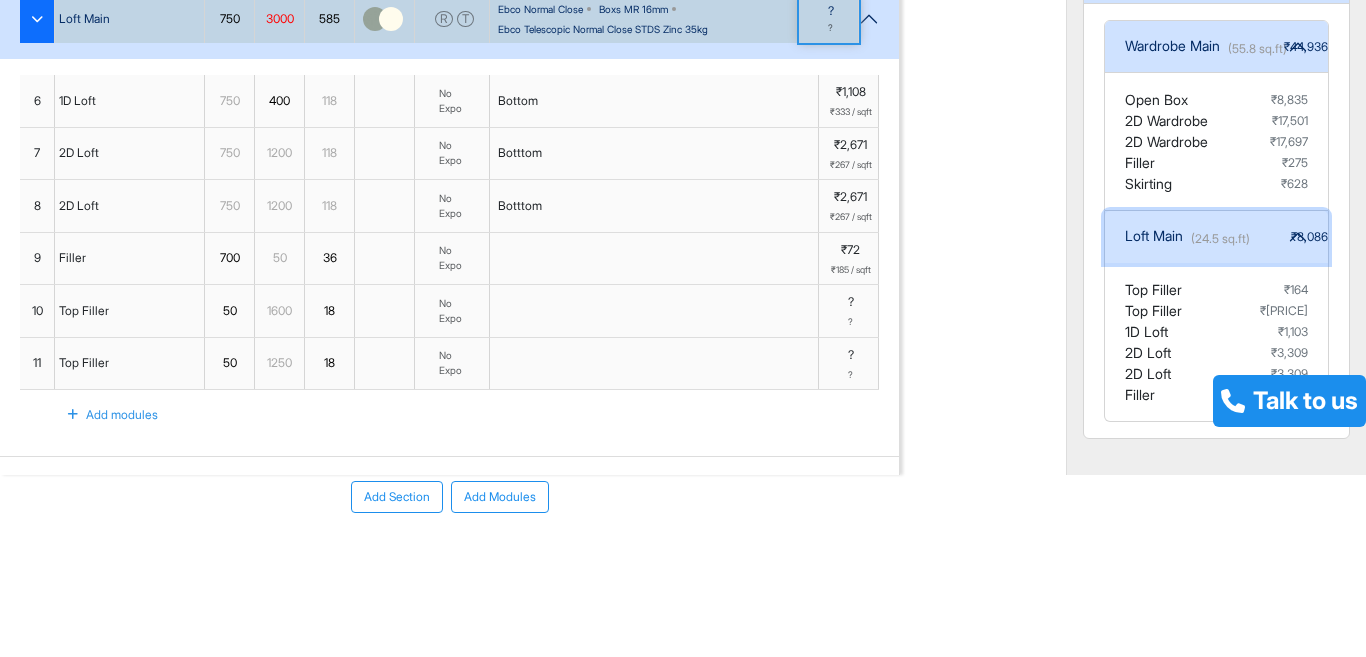 click on "(24.5 sq.ft) Loft Main ₹8,086" at bounding box center (1216, 47) 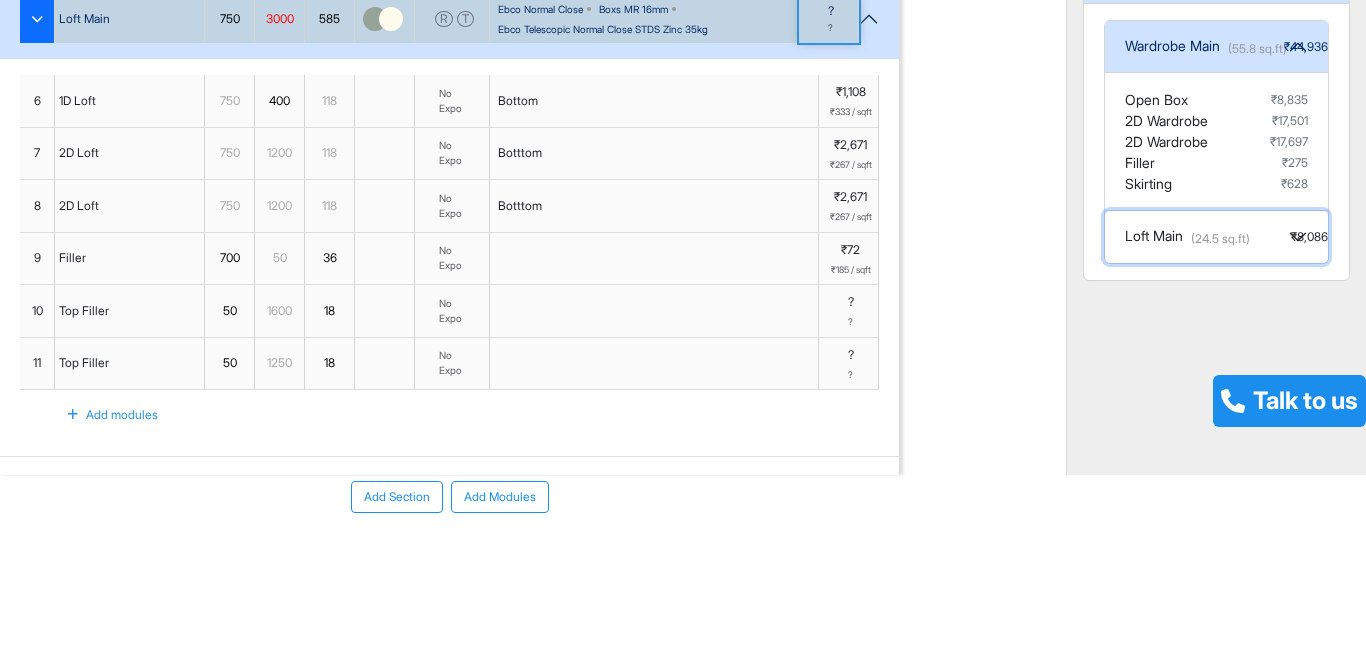 click on "₹8,086" at bounding box center [1309, 237] 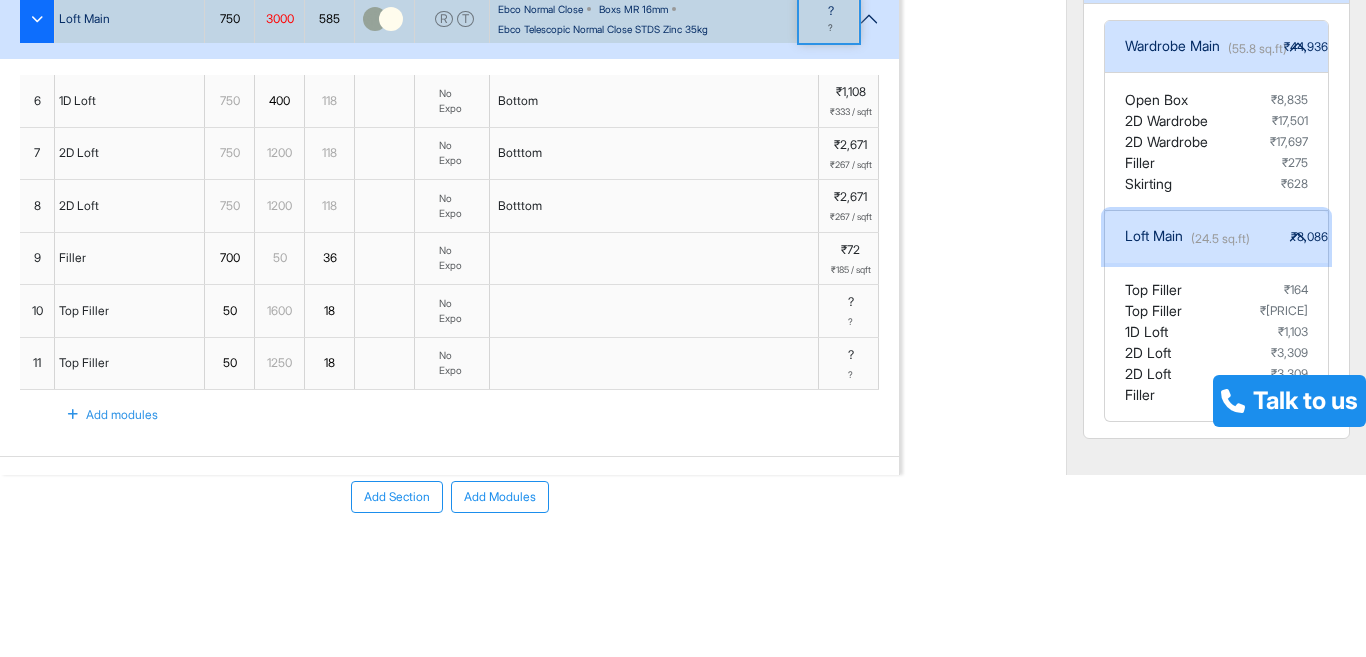 click on "(24.5 sq.ft) Loft Main ₹8,086" at bounding box center (1216, 47) 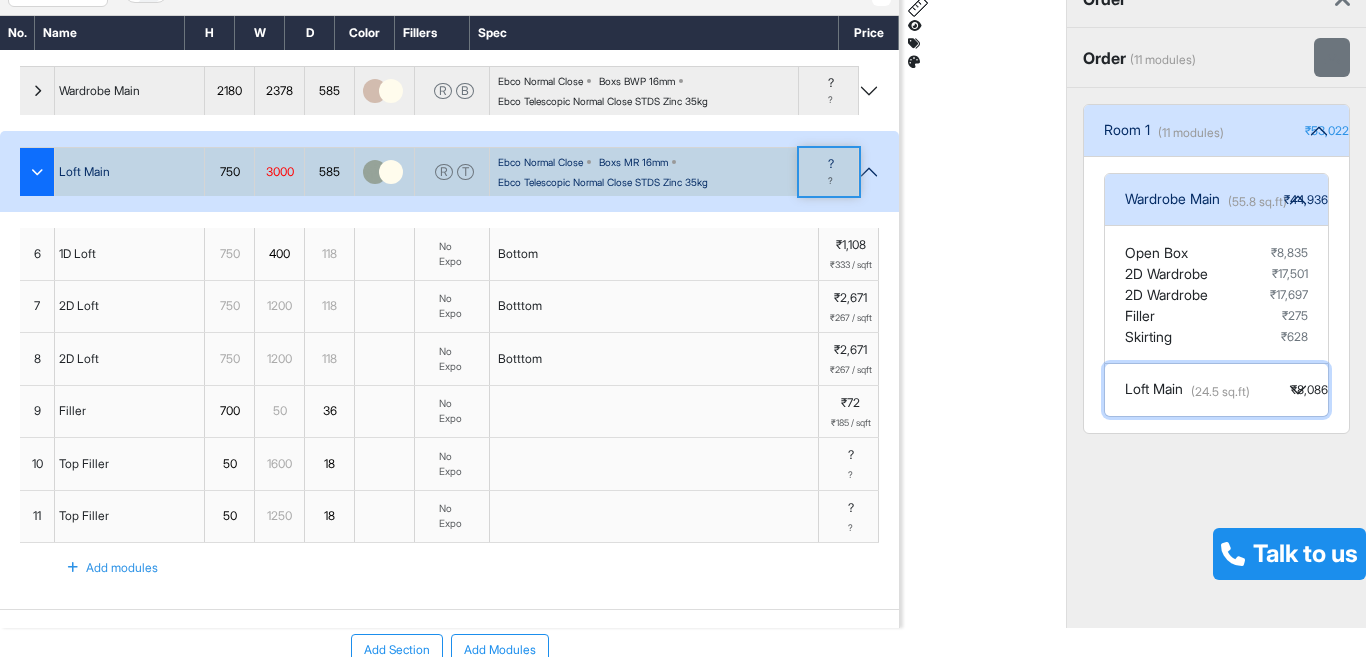 scroll, scrollTop: 0, scrollLeft: 0, axis: both 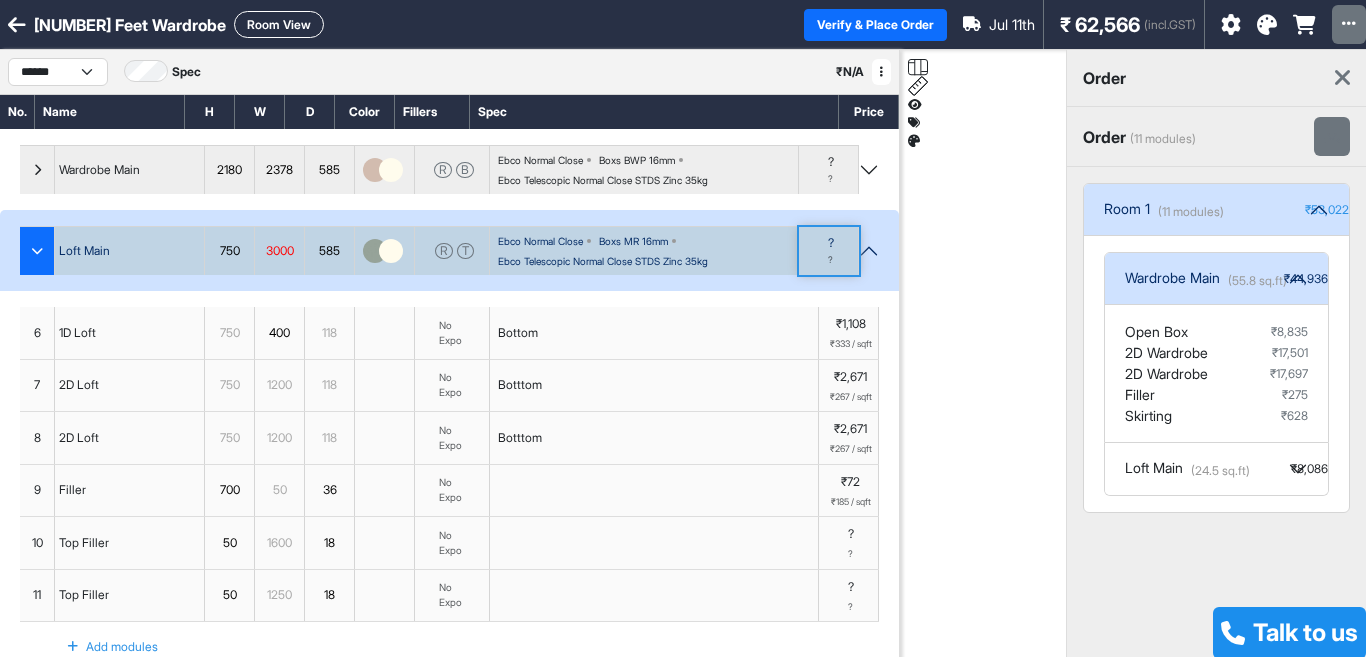 click on "585" at bounding box center [329, 251] 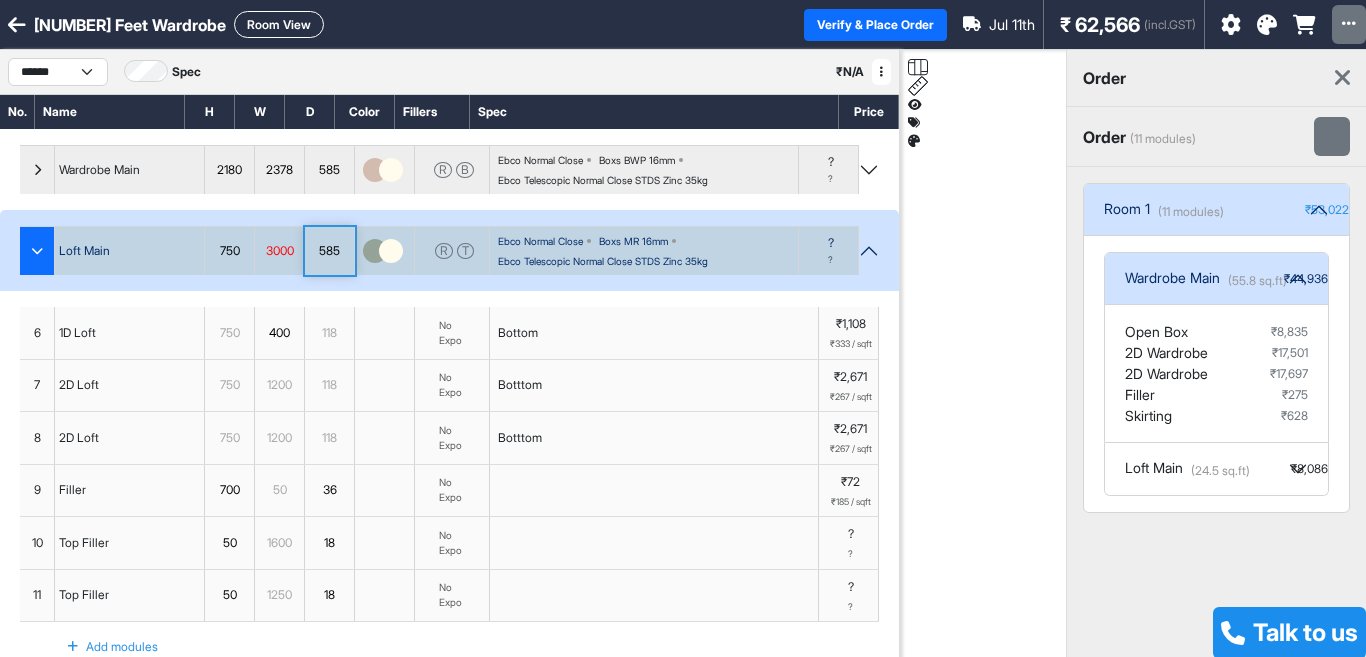 click on "3000" at bounding box center (279, 251) 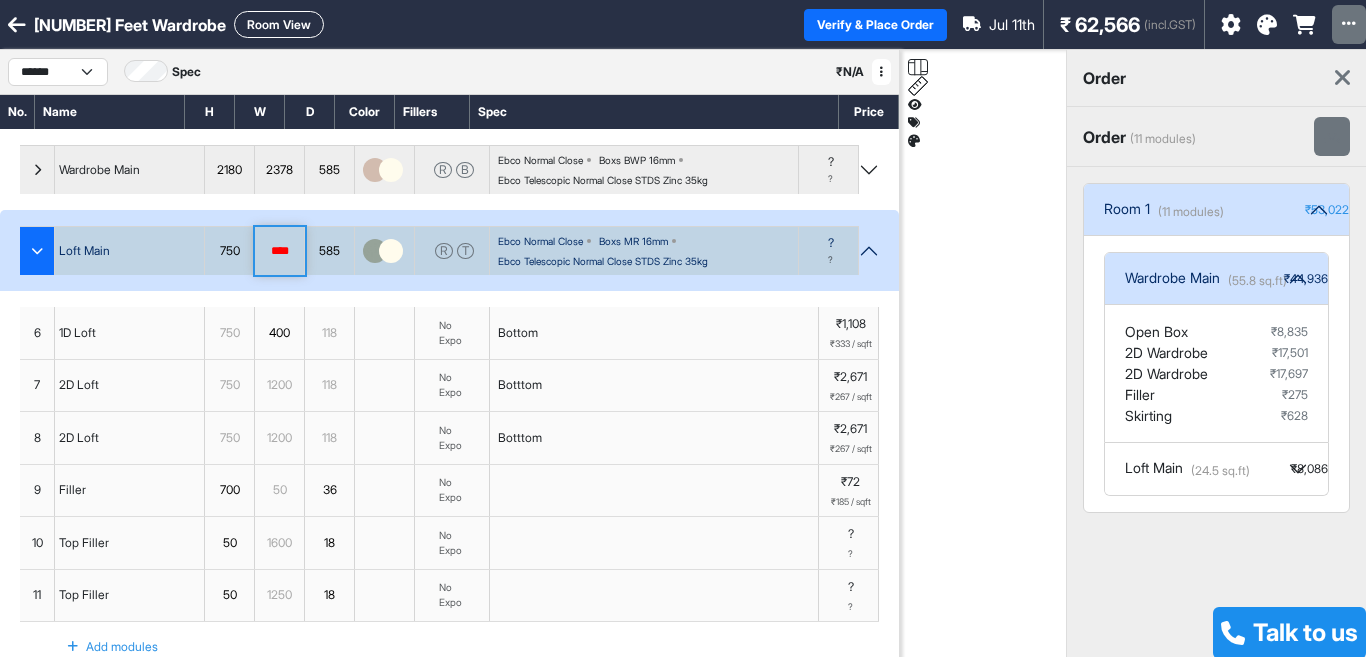 type on "****" 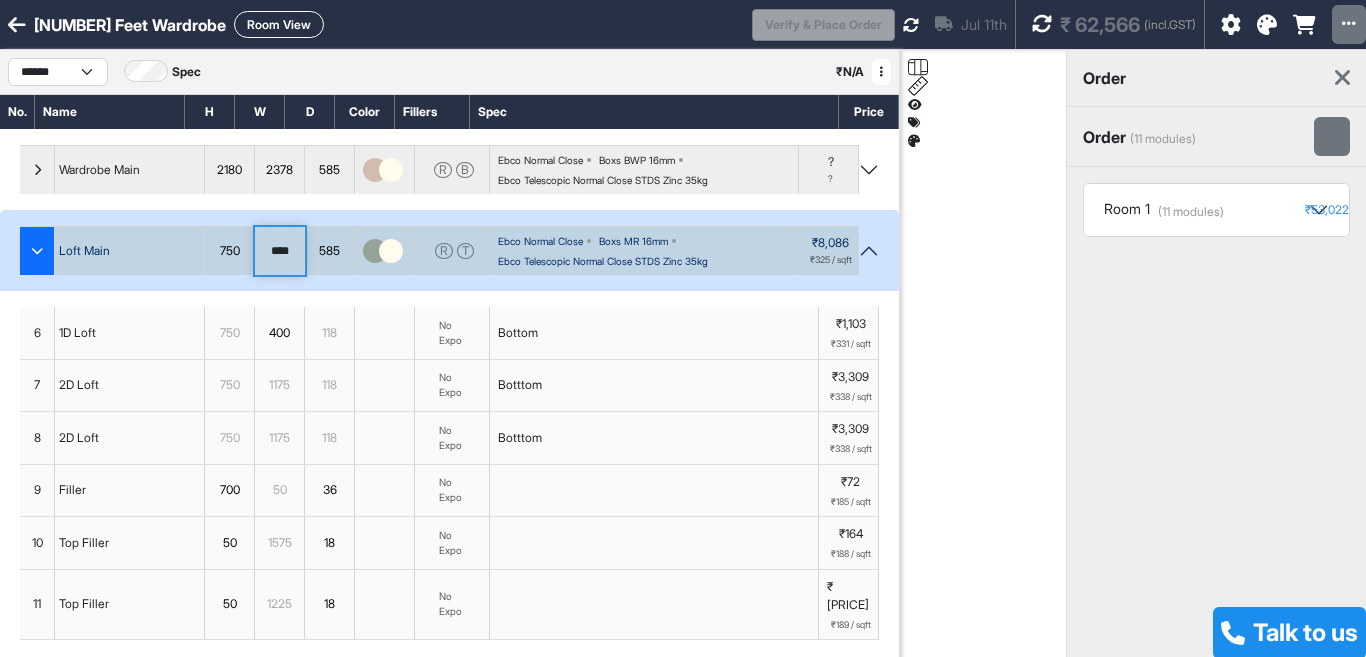 click at bounding box center (1342, 78) 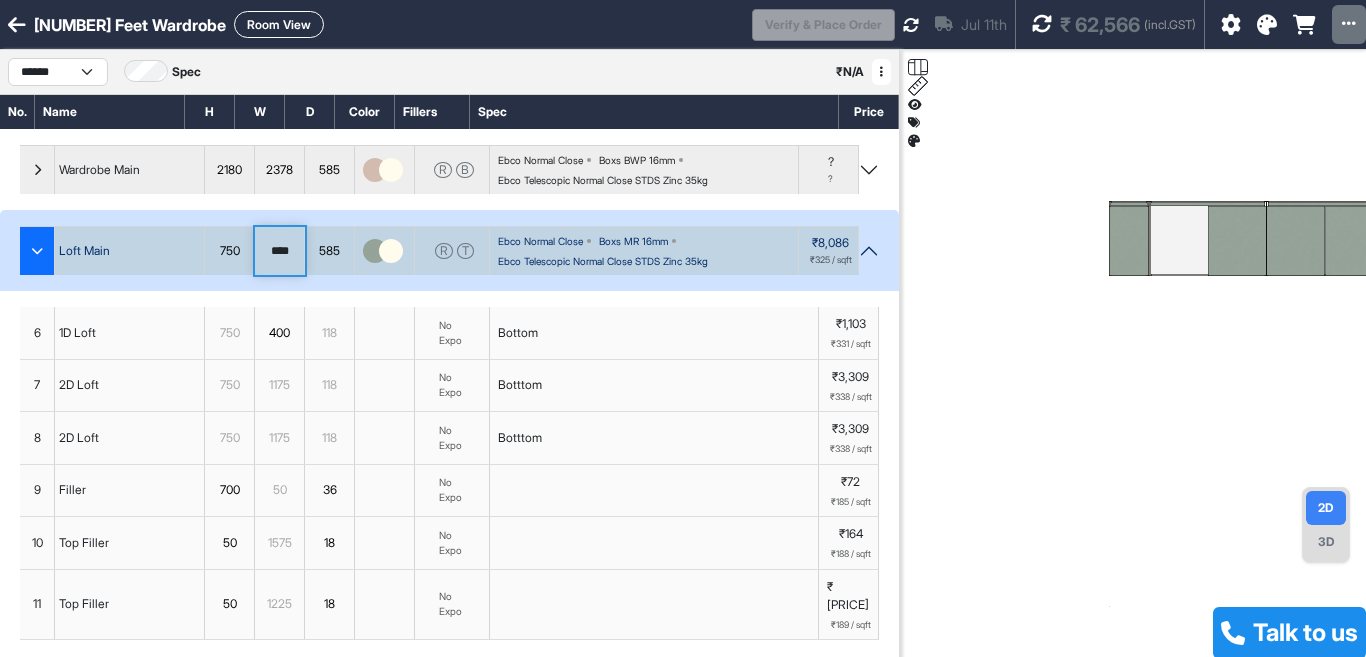 click at bounding box center (17, 25) 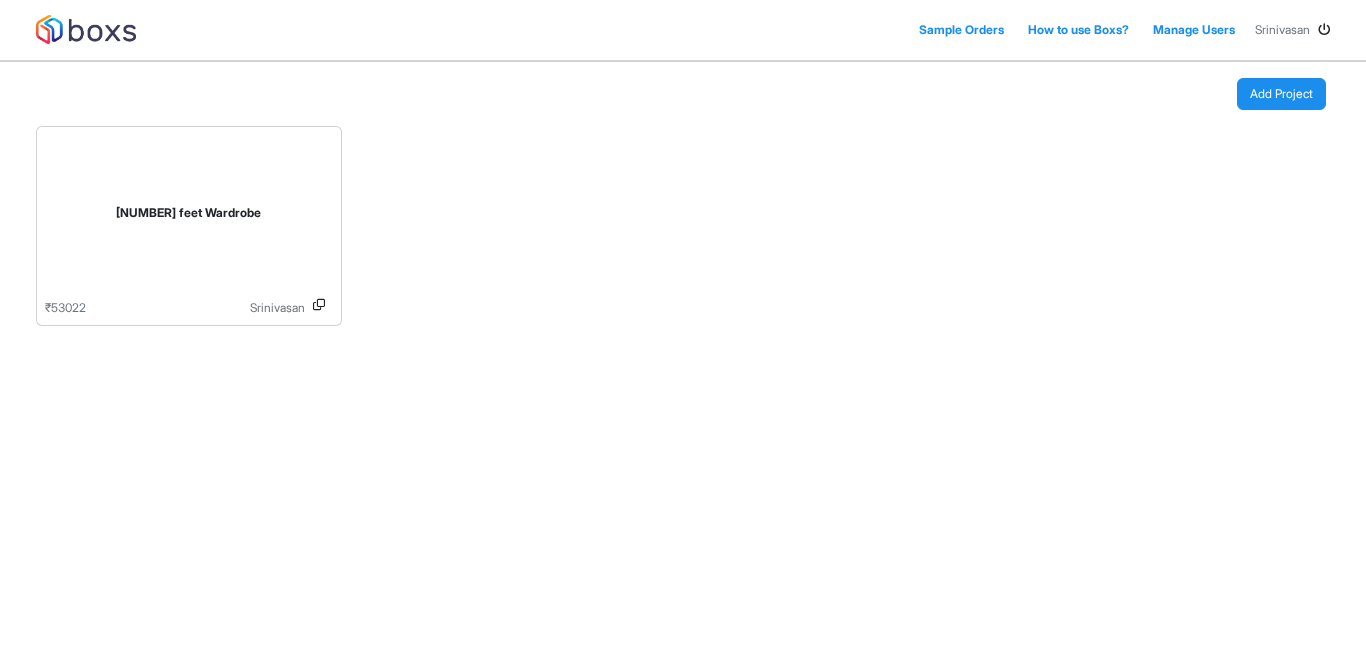 click on "Sample Orders" at bounding box center (961, 30) 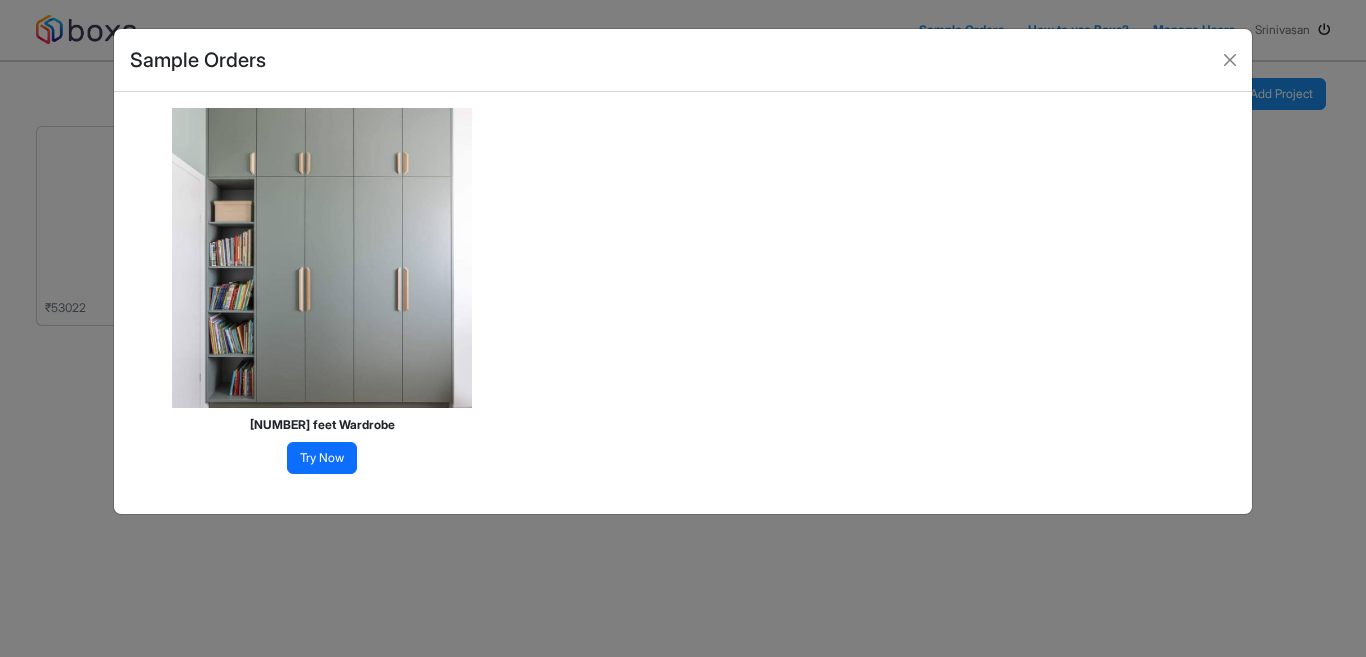 click on "Try Now" at bounding box center [322, 458] 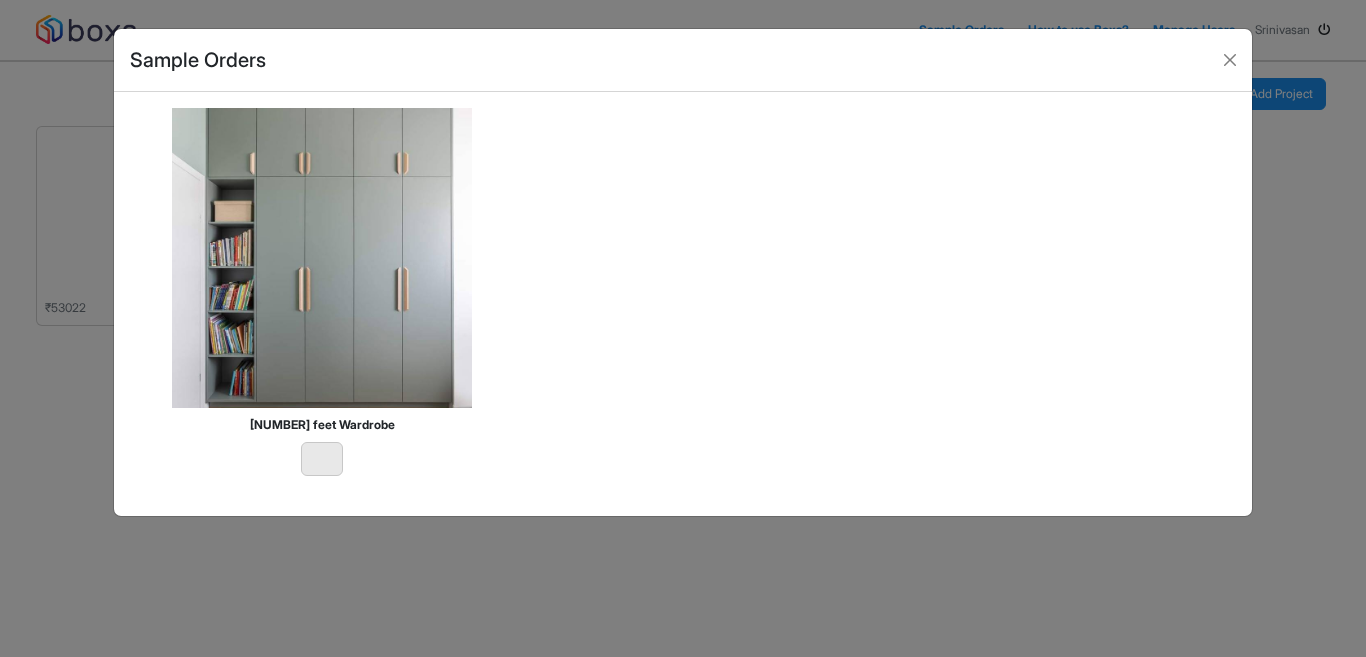 click on "7 feet Wardrobe Loading..." at bounding box center (322, 292) 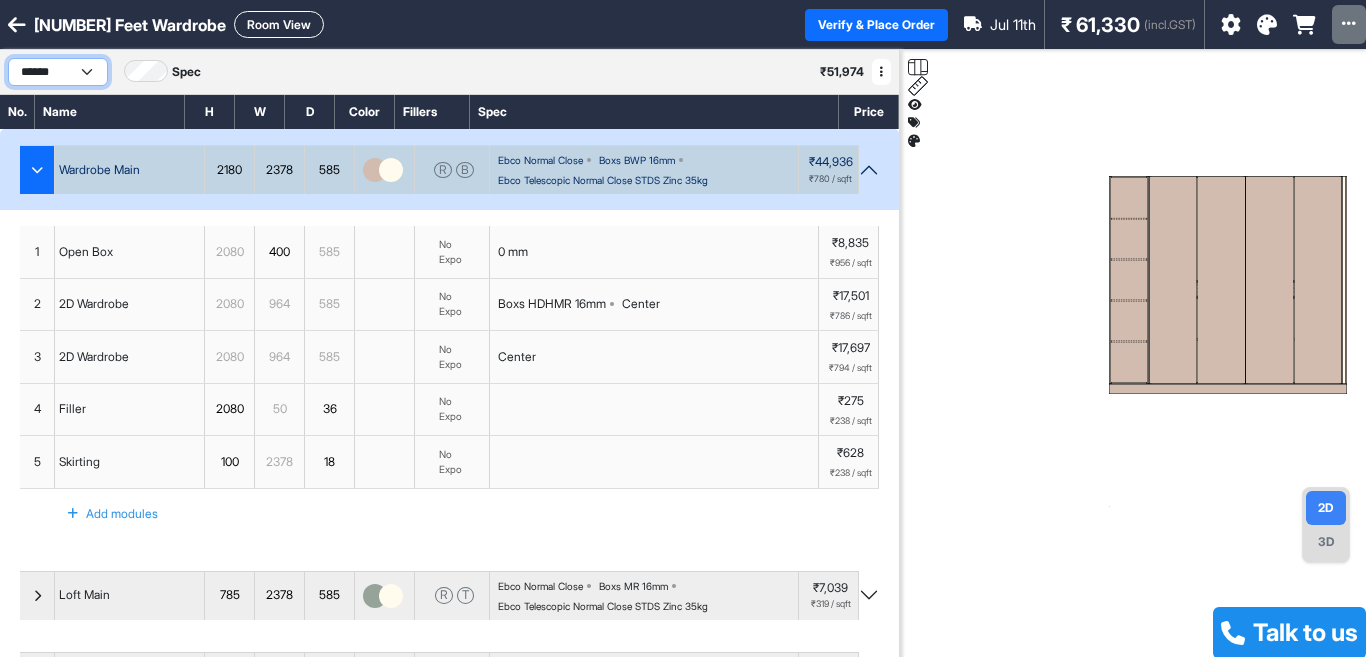 click on "******" at bounding box center (58, 72) 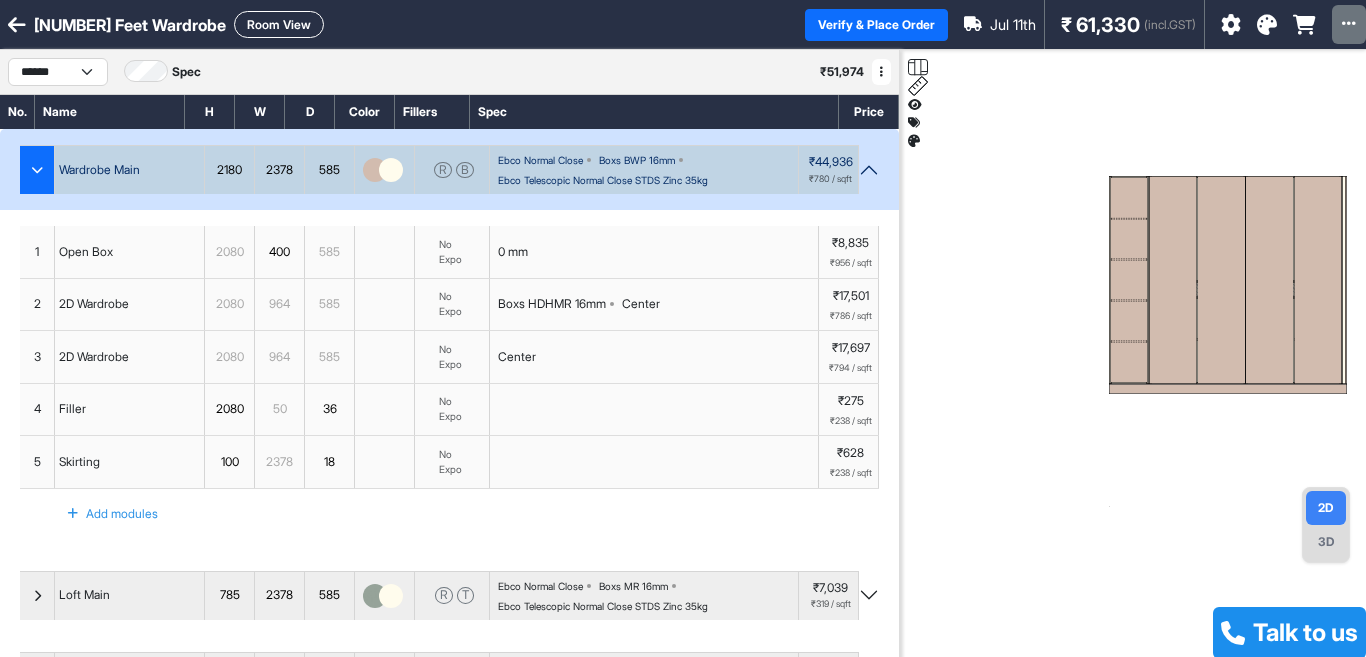 click at bounding box center [17, 25] 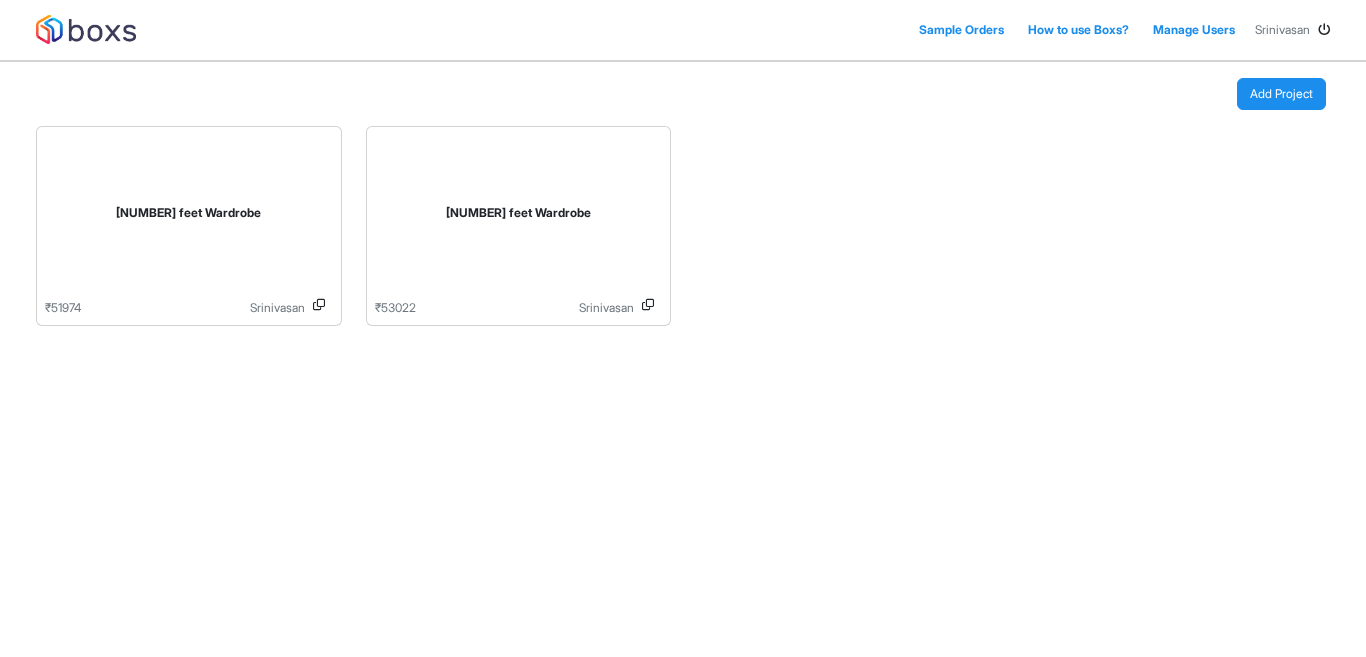 click on "Sample Orders" at bounding box center [961, 30] 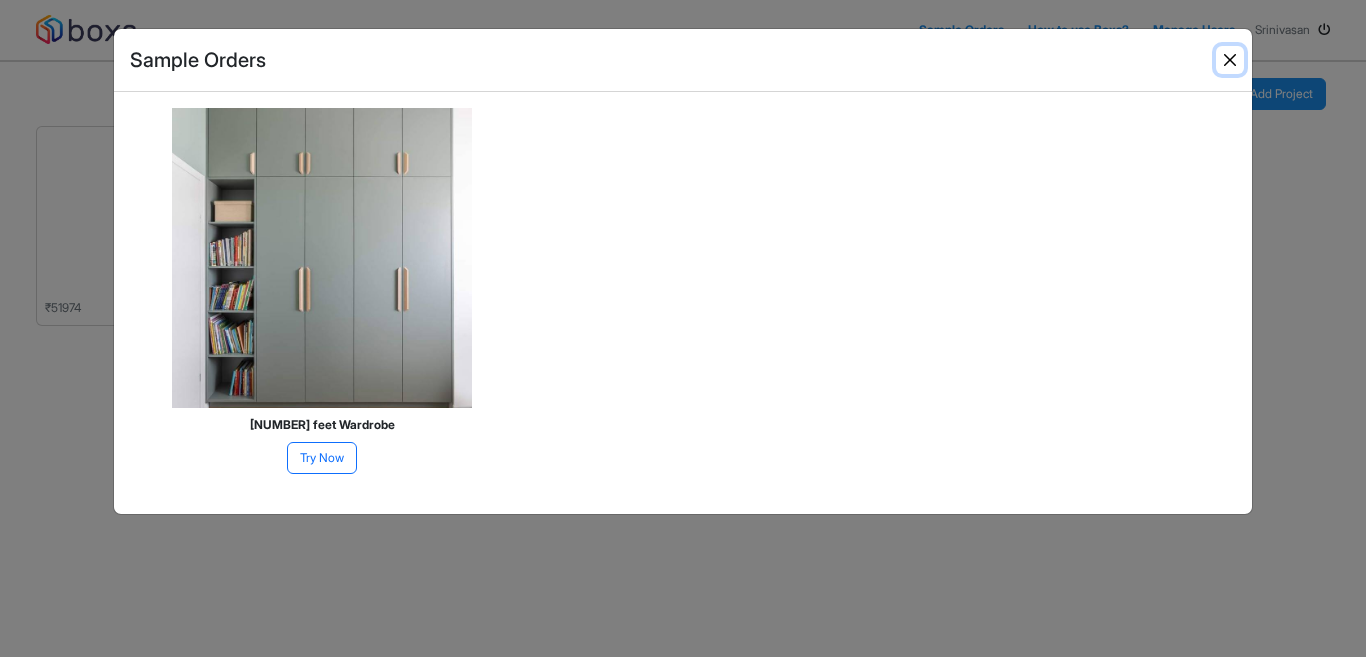 click at bounding box center (1230, 60) 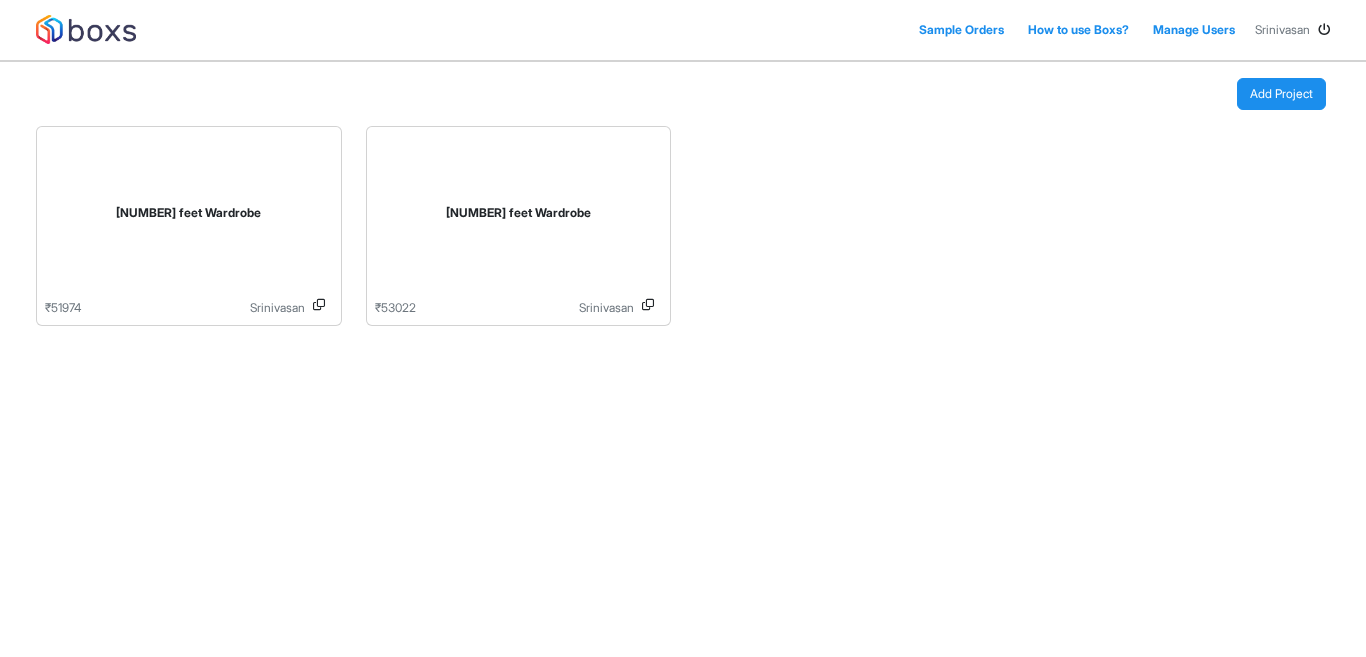 click on "Sample Orders" at bounding box center (961, 30) 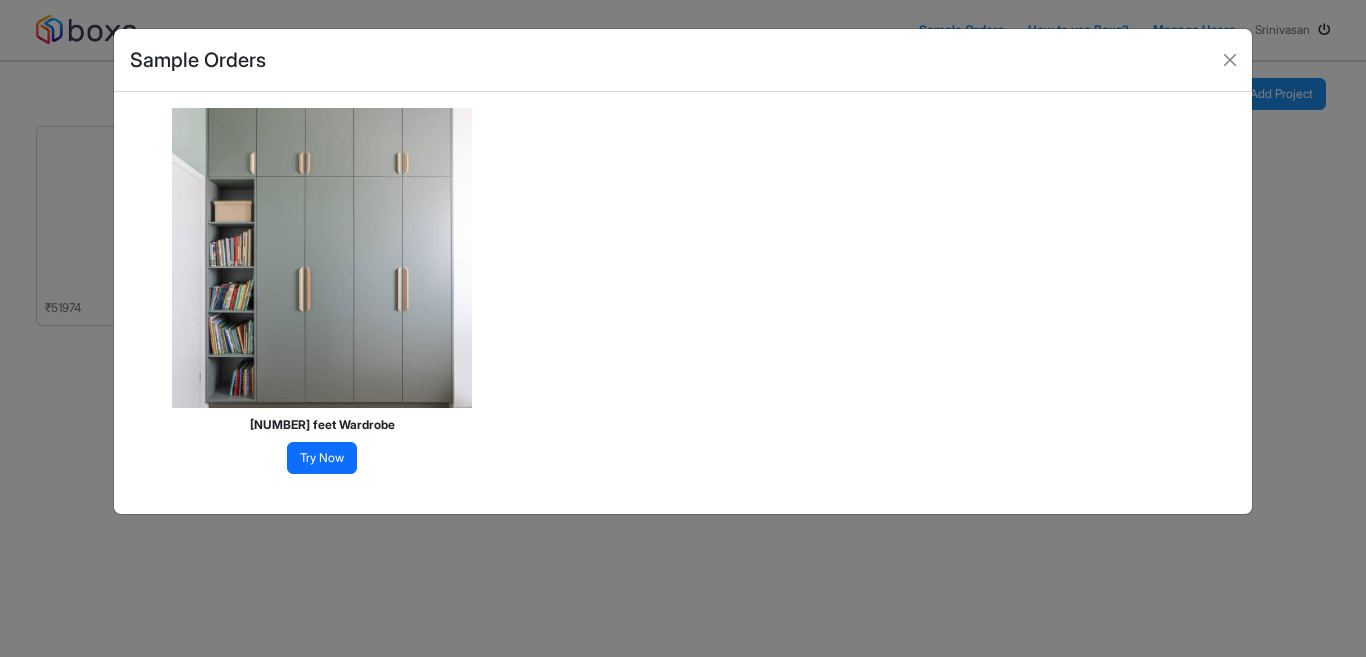 click on "Try Now" at bounding box center [322, 458] 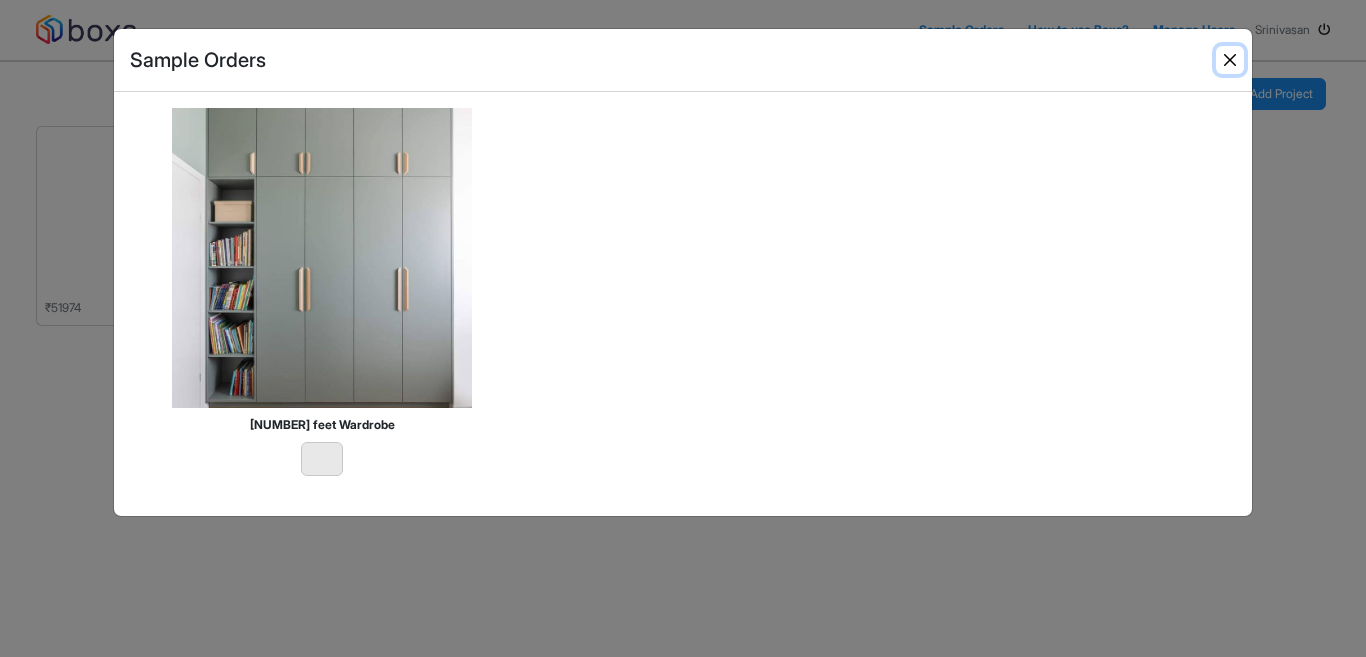 click at bounding box center (1230, 60) 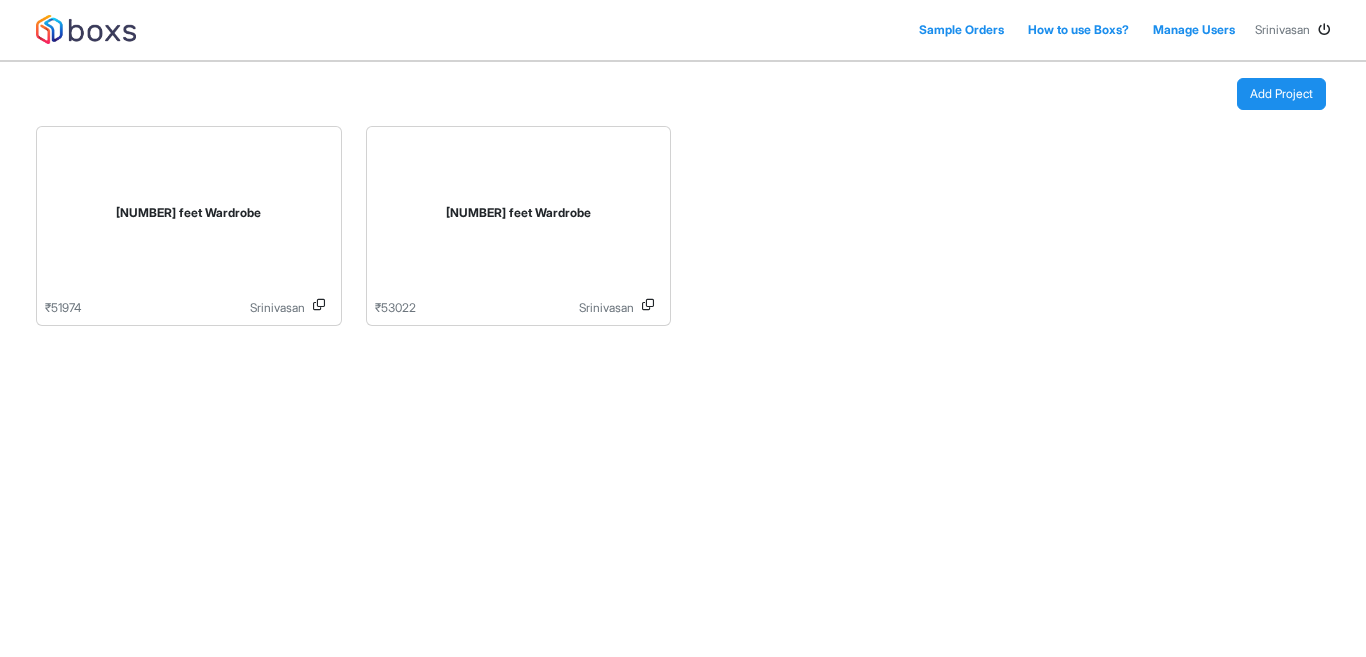 click on "How to use Boxs?" at bounding box center [1078, 30] 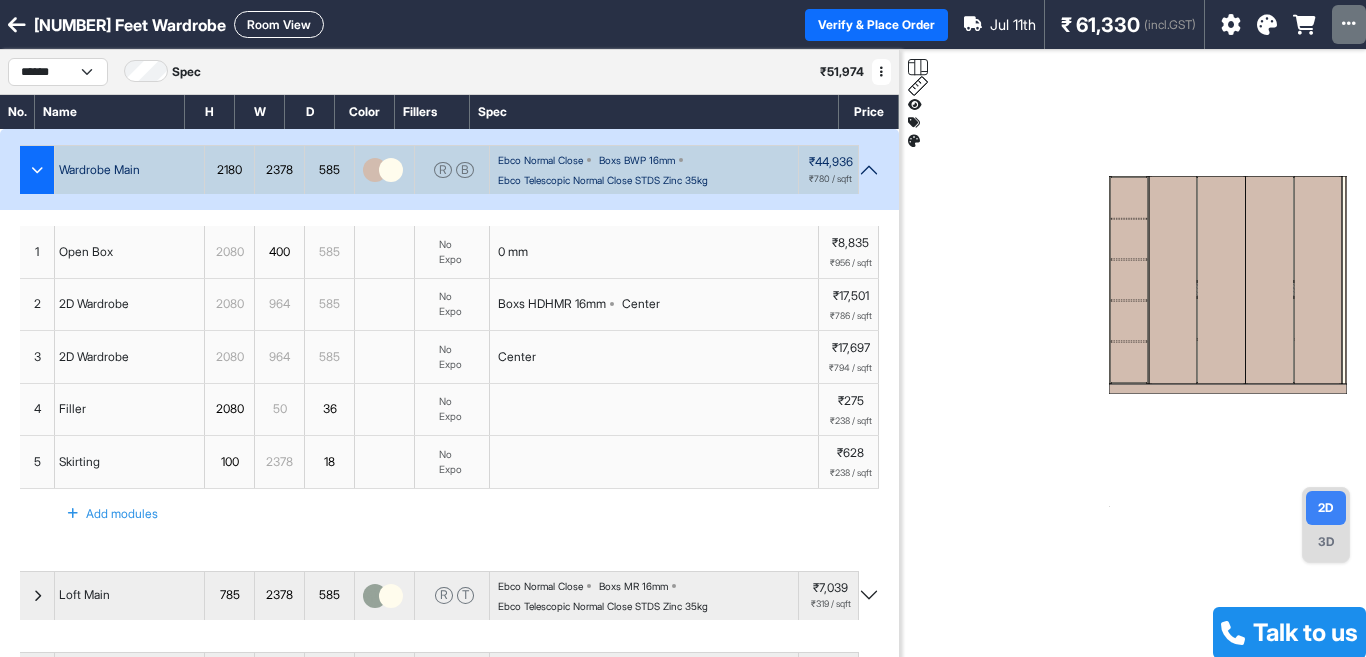 click at bounding box center [37, 170] 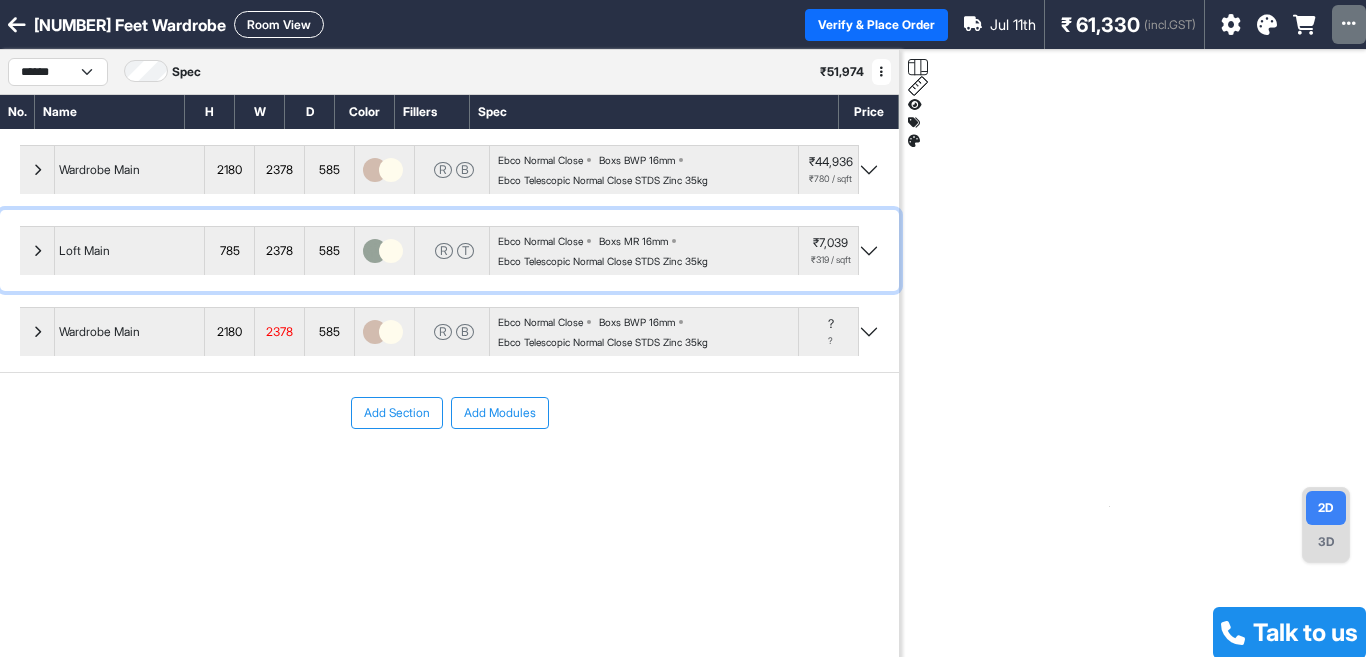 click at bounding box center (37, 170) 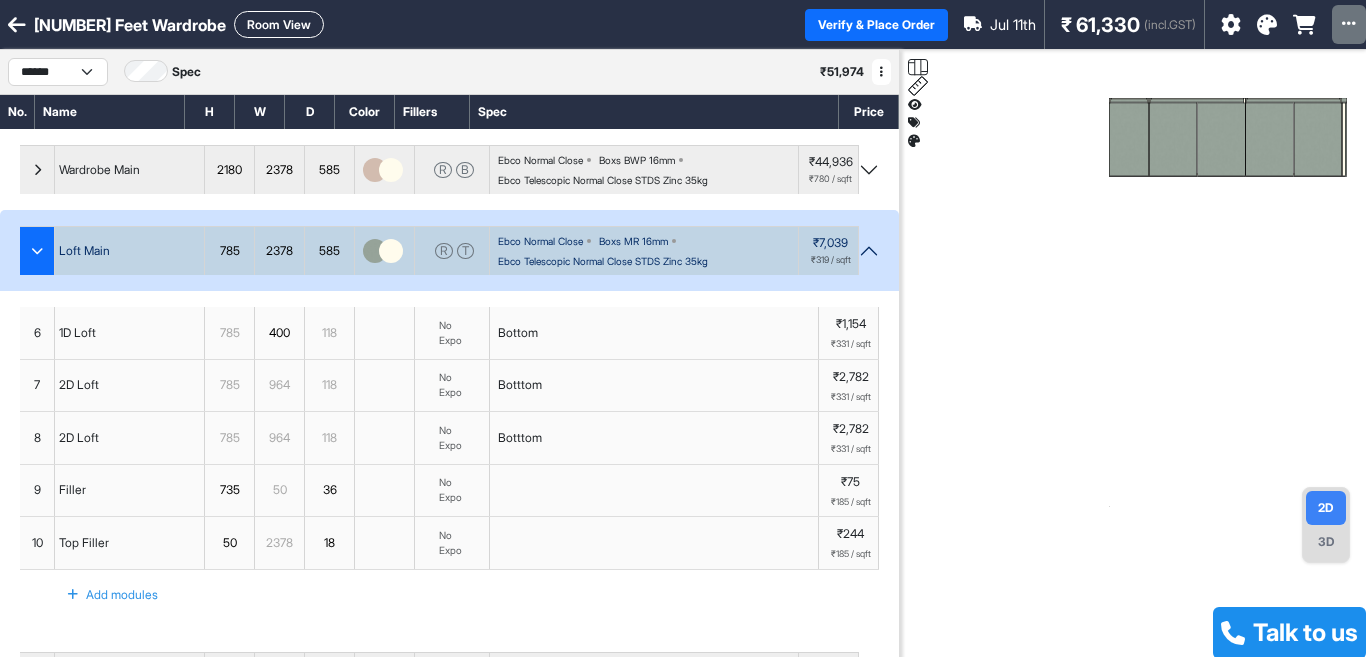 click at bounding box center (37, 251) 